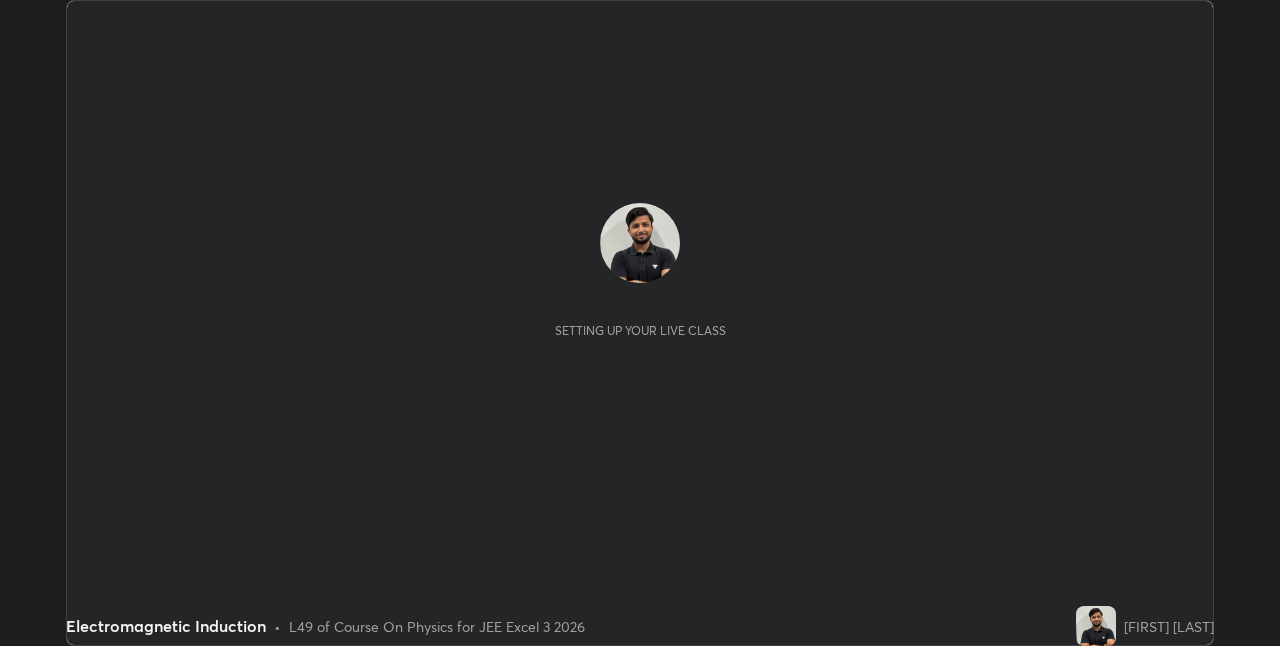 scroll, scrollTop: 0, scrollLeft: 0, axis: both 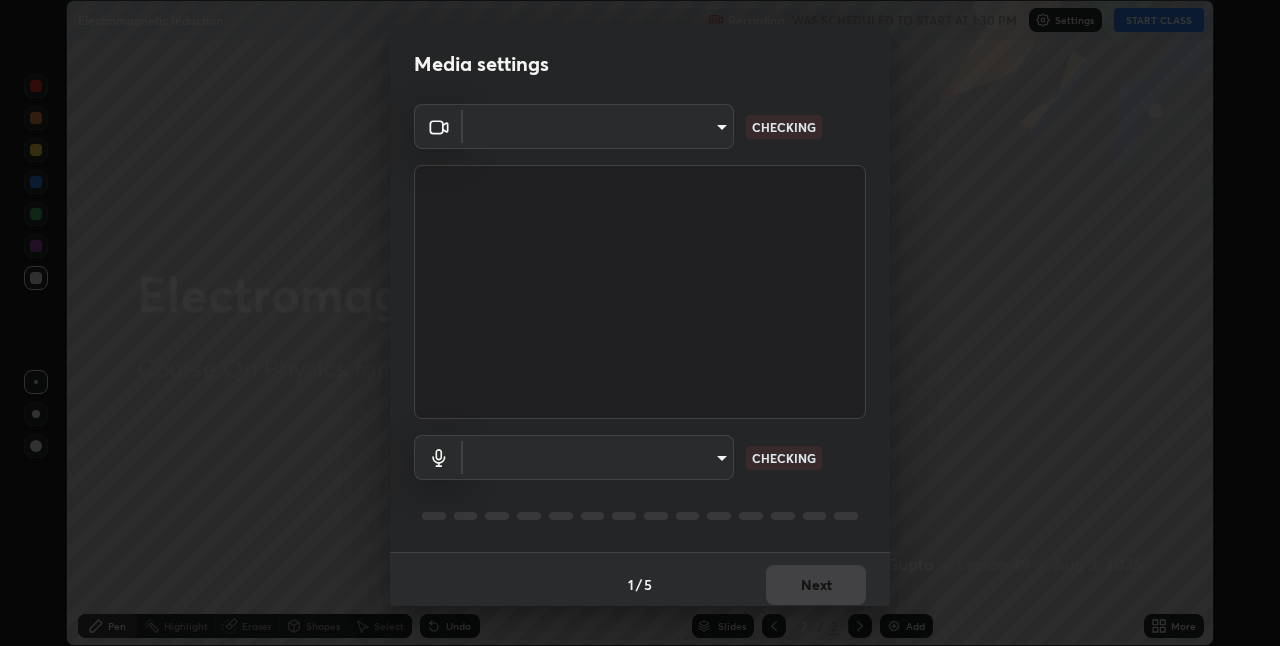 type on "ddf3b4b9105fdc81afbc44368f91a24737767c4c68b93bb528deb36e4364d8a6" 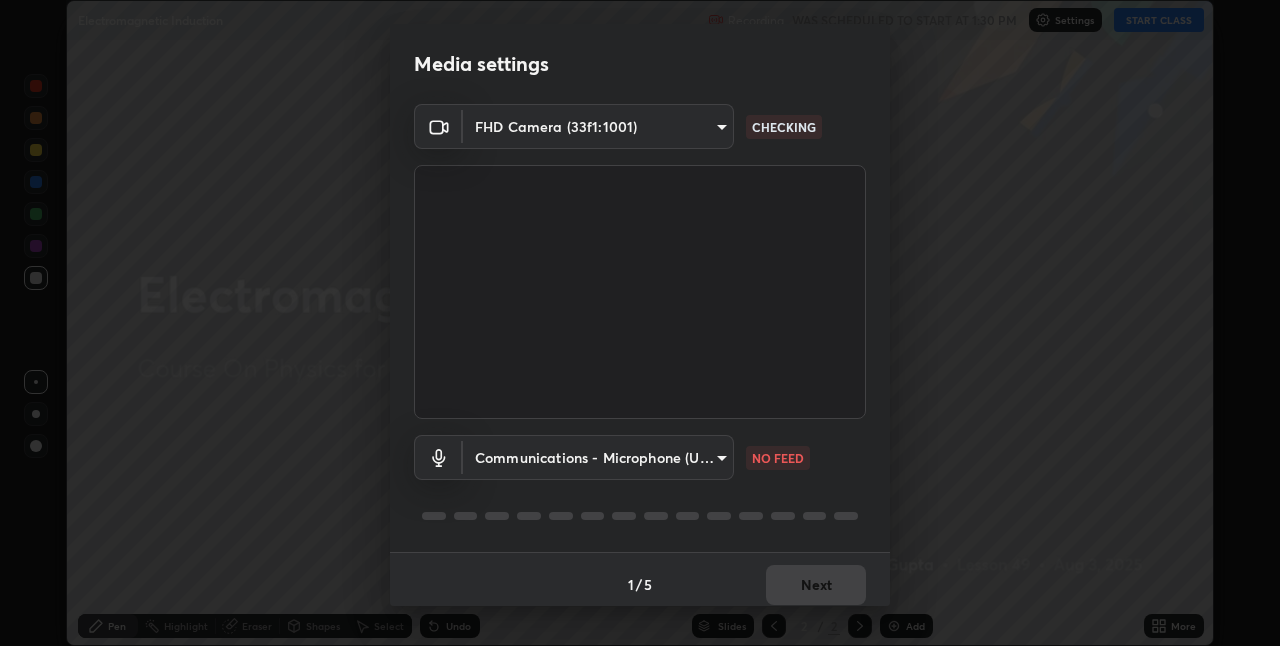 scroll, scrollTop: 10, scrollLeft: 0, axis: vertical 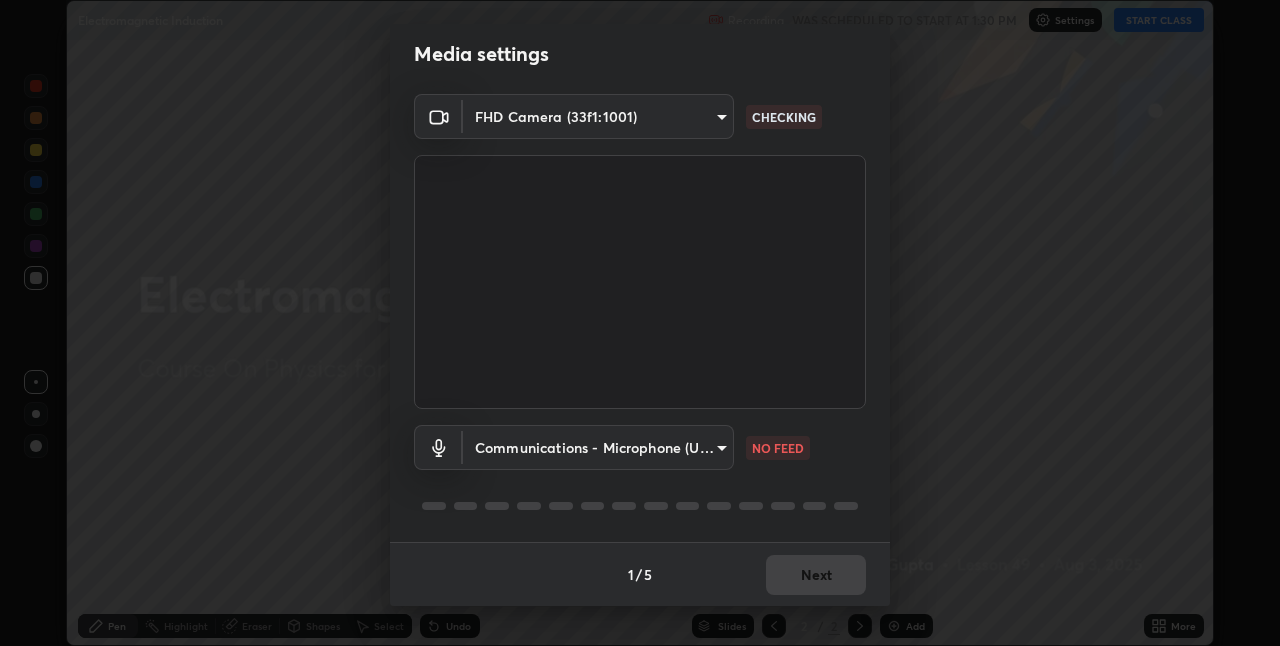 click on "Erase all Electromagnetic Induction Recording WAS SCHEDULED TO START AT  1:30 PM Settings START CLASS Setting up your live class Electromagnetic Induction • L49 of Course On Physics for JEE Excel 3 2026 [FIRST] [LAST] Pen Highlight Eraser Shapes Select Undo Slides 2 / 2 Add More No doubts shared Encourage your learners to ask a doubt for better clarity Report an issue Reason for reporting Buffering Chat not working Audio - Video sync issue Educator video quality low ​ Attach an image Report [HASH] CHECKING Communications - Microphone (USB PnP Sound Device) communications NO FEED 1 / 5 Next" at bounding box center [640, 323] 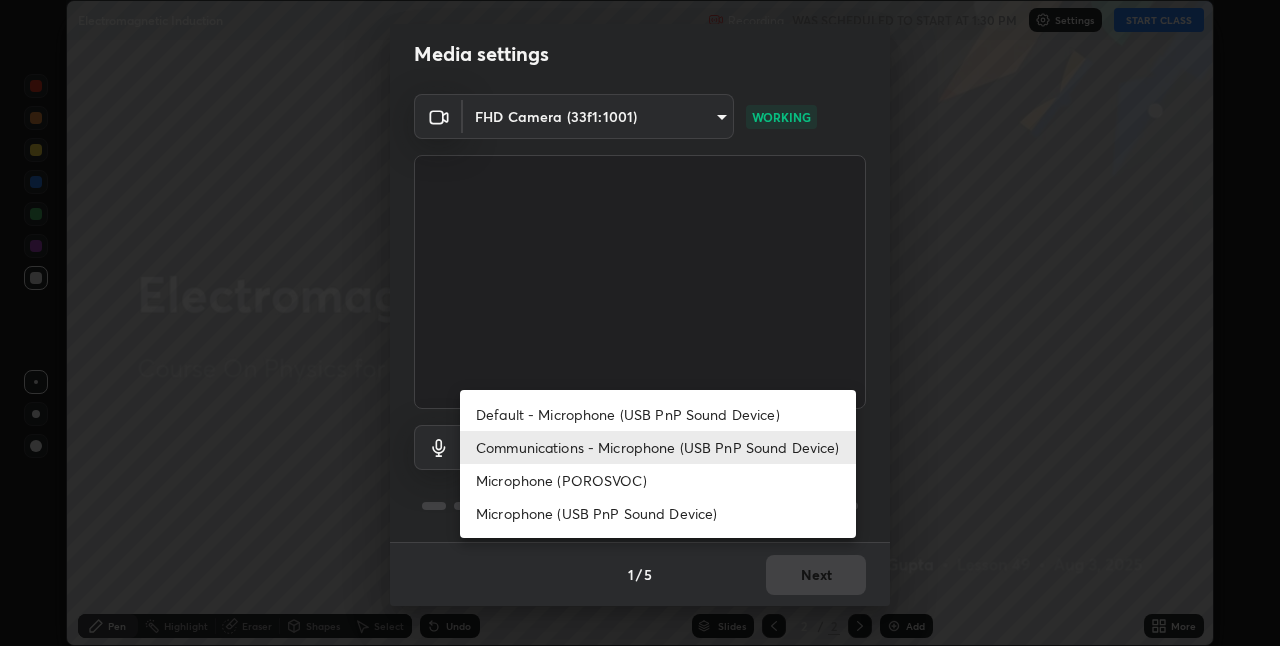 click on "Microphone (POROSVOC)" at bounding box center (658, 480) 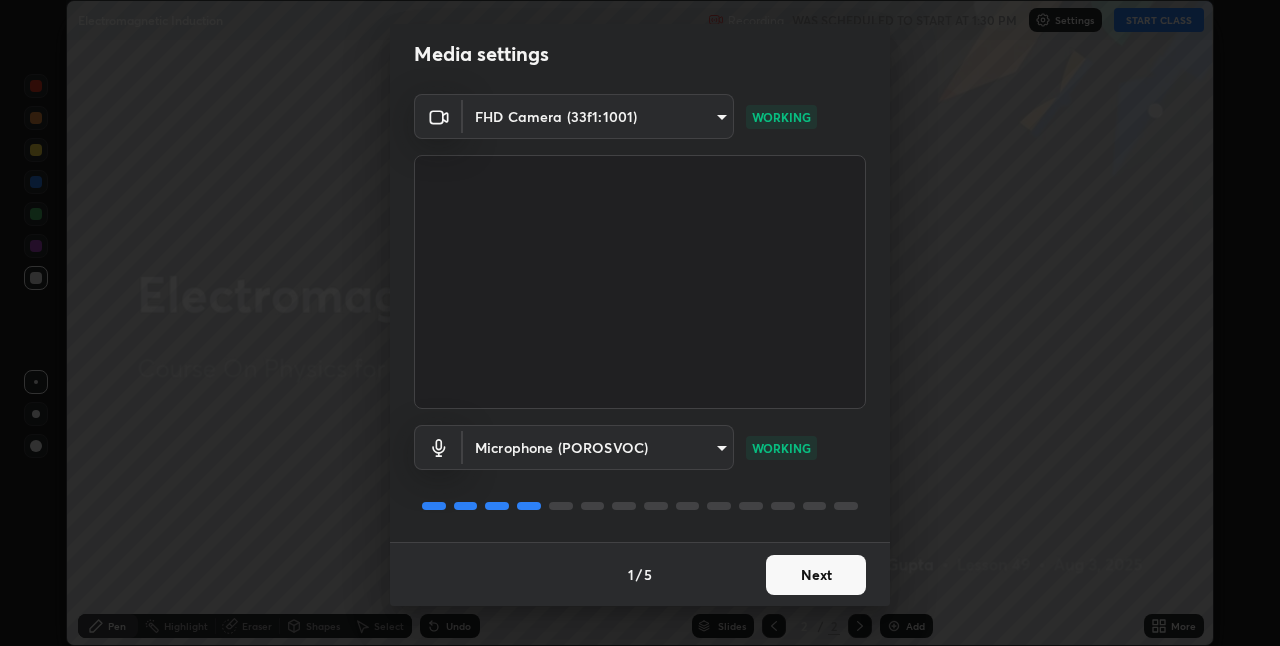 click on "Next" at bounding box center [816, 575] 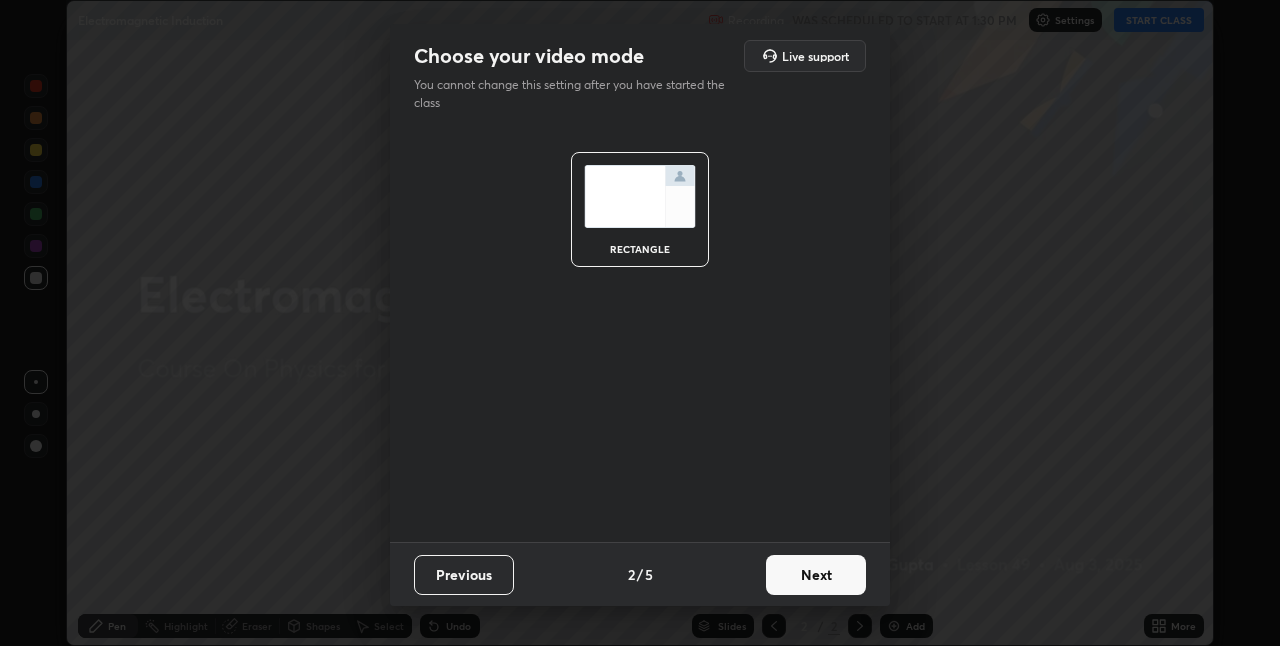 scroll, scrollTop: 0, scrollLeft: 0, axis: both 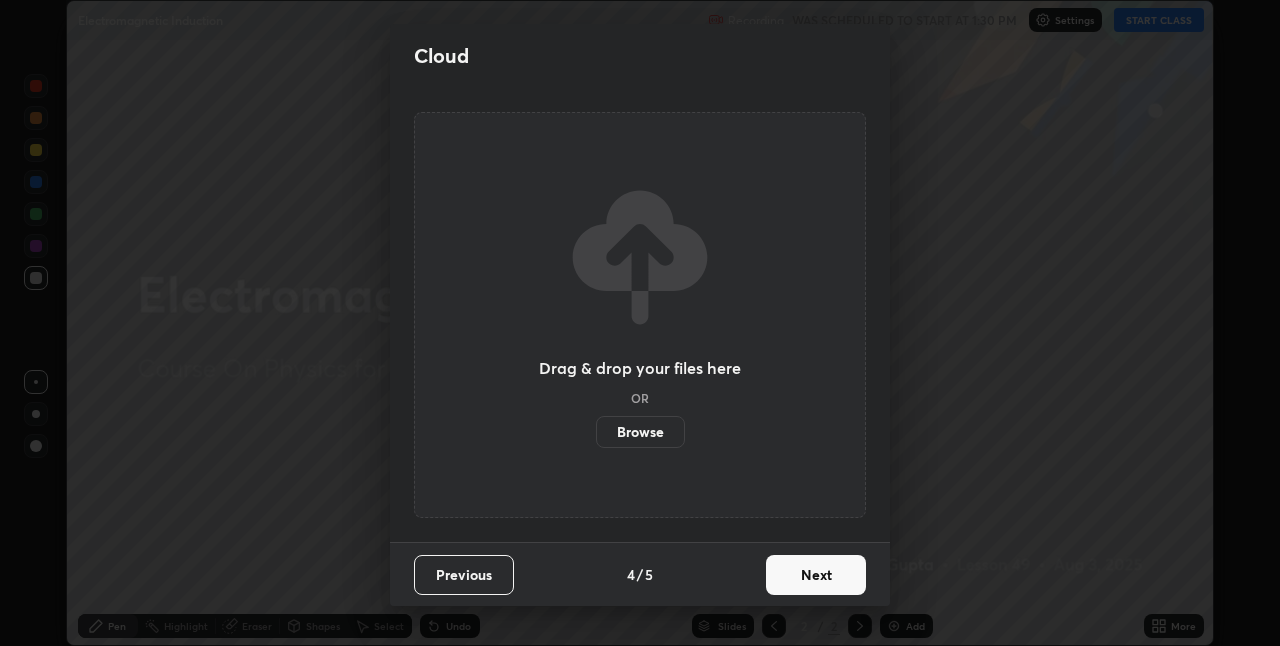 click on "Next" at bounding box center [816, 575] 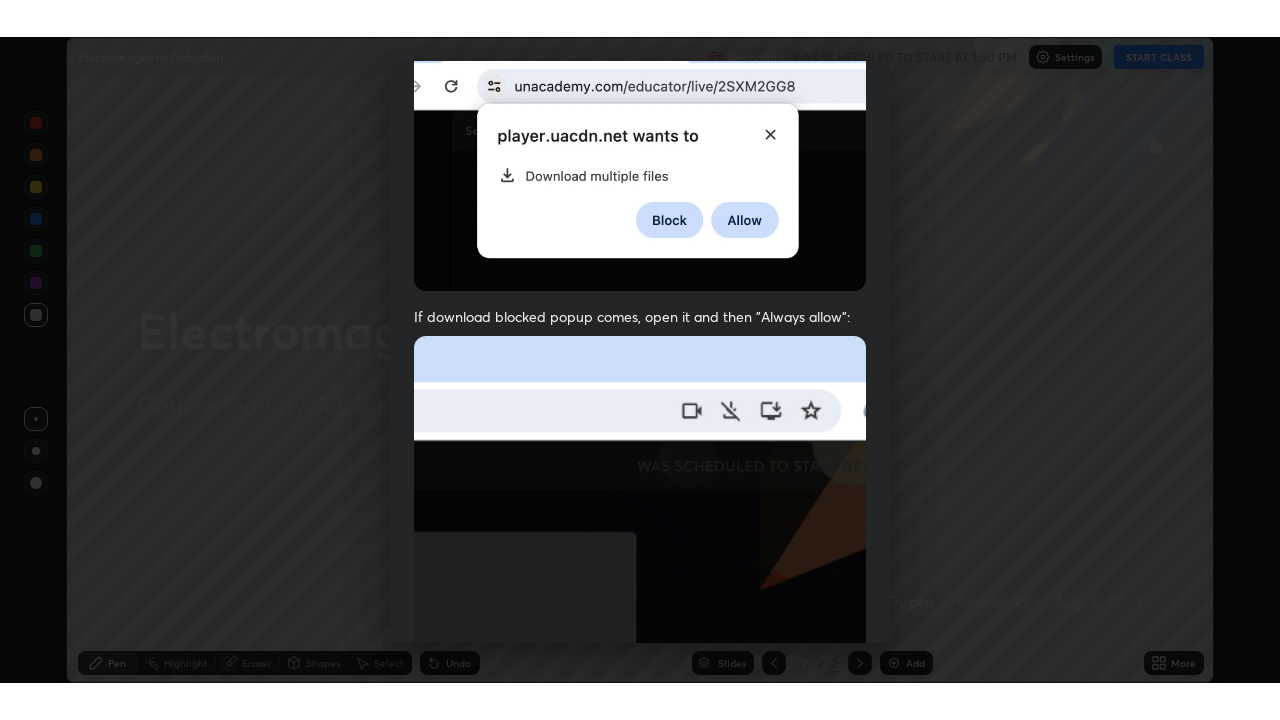 scroll, scrollTop: 418, scrollLeft: 0, axis: vertical 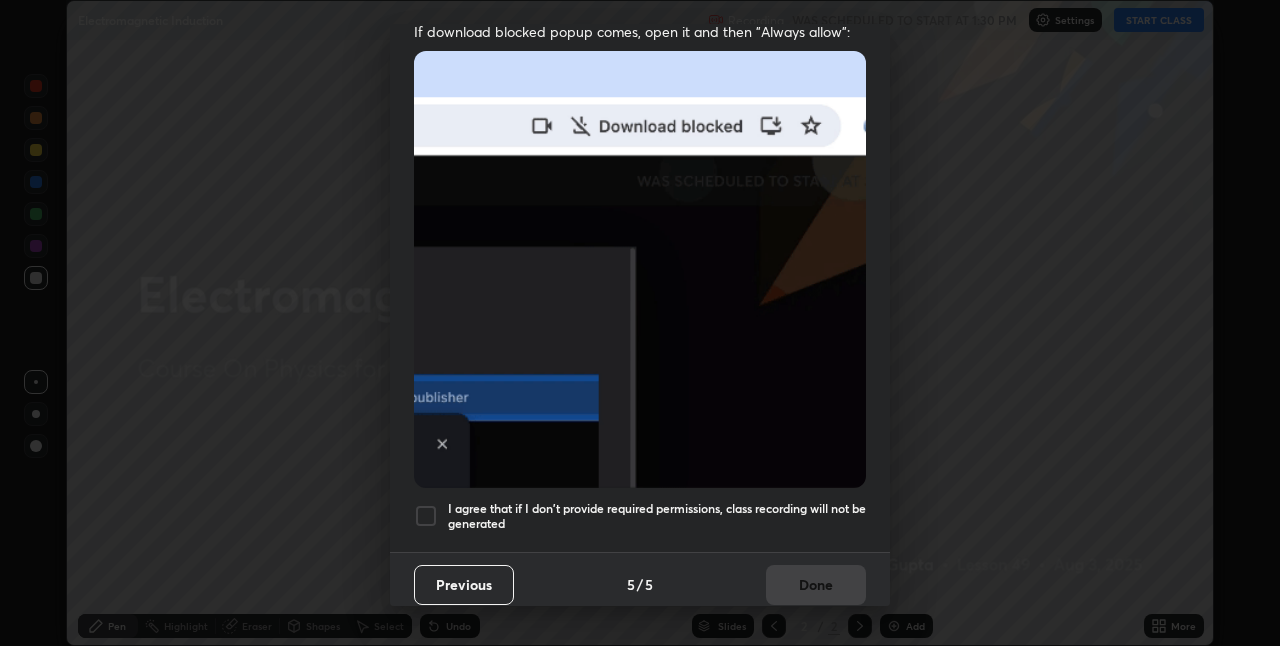 click at bounding box center [426, 516] 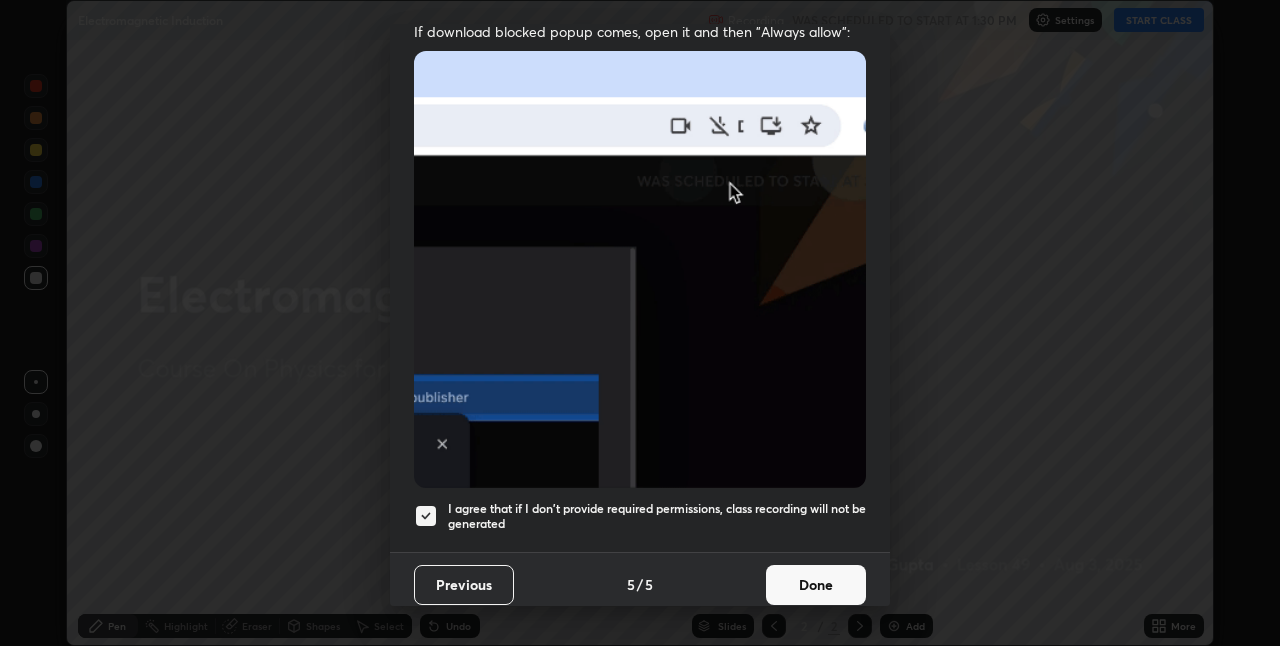 click on "Done" at bounding box center (816, 585) 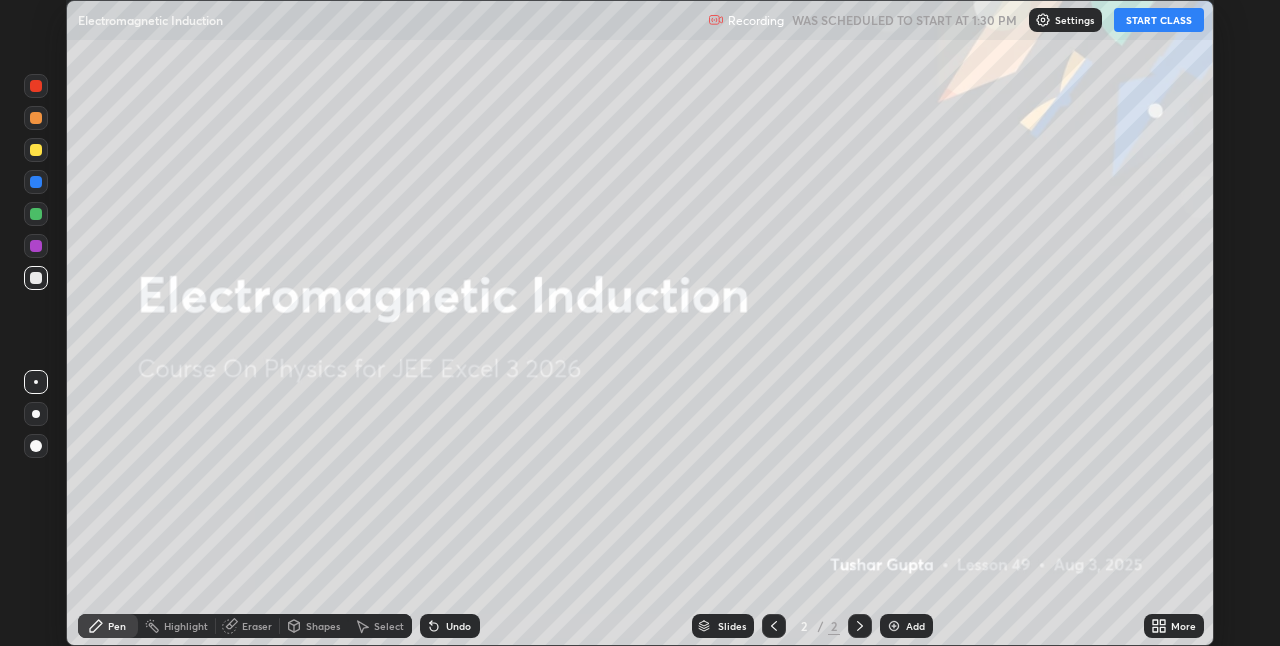 click on "START CLASS" at bounding box center [1159, 20] 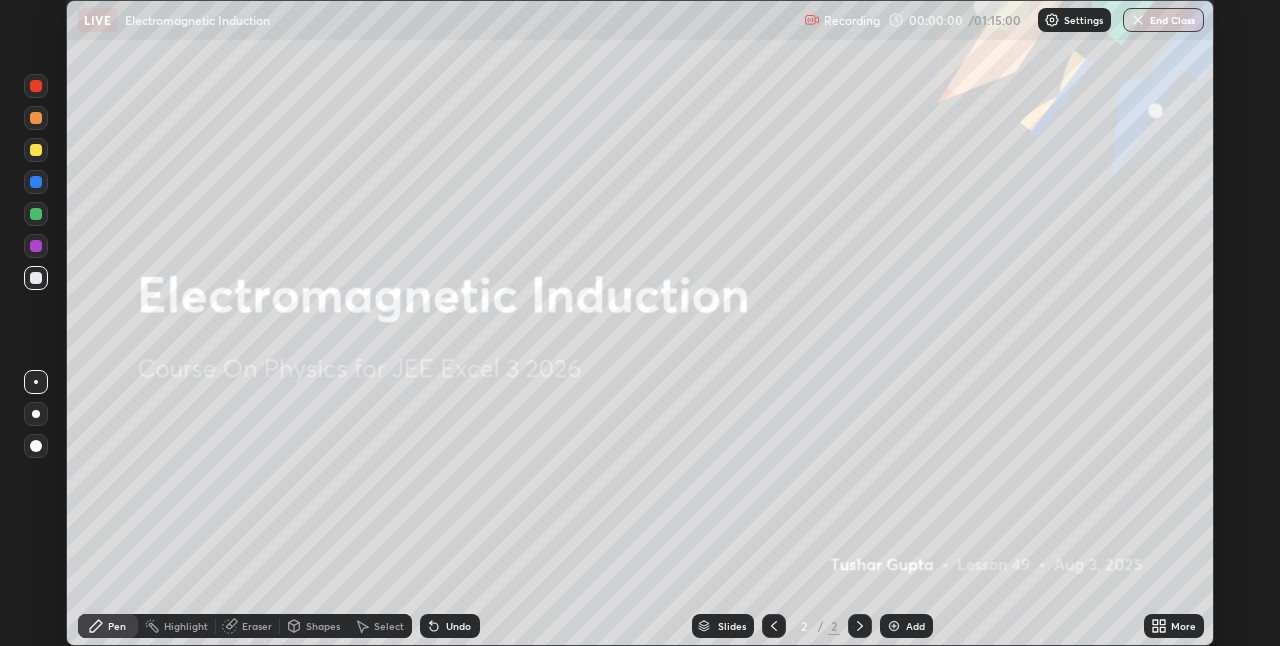 click 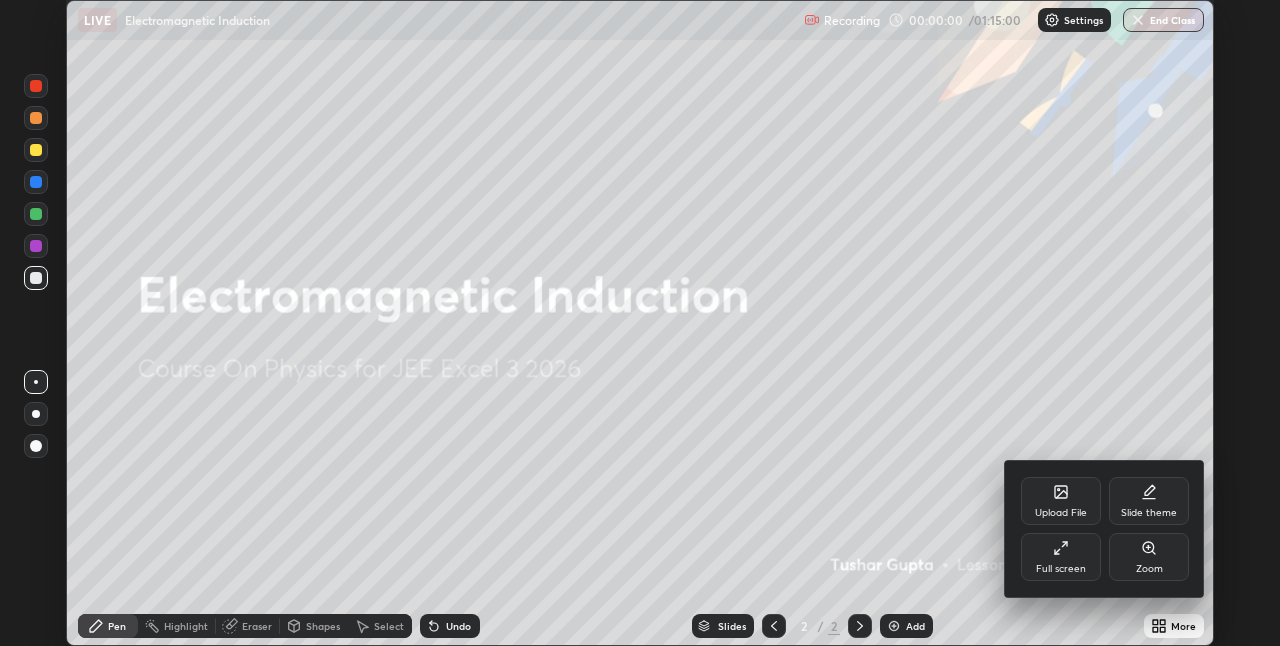 click on "Full screen" at bounding box center [1061, 557] 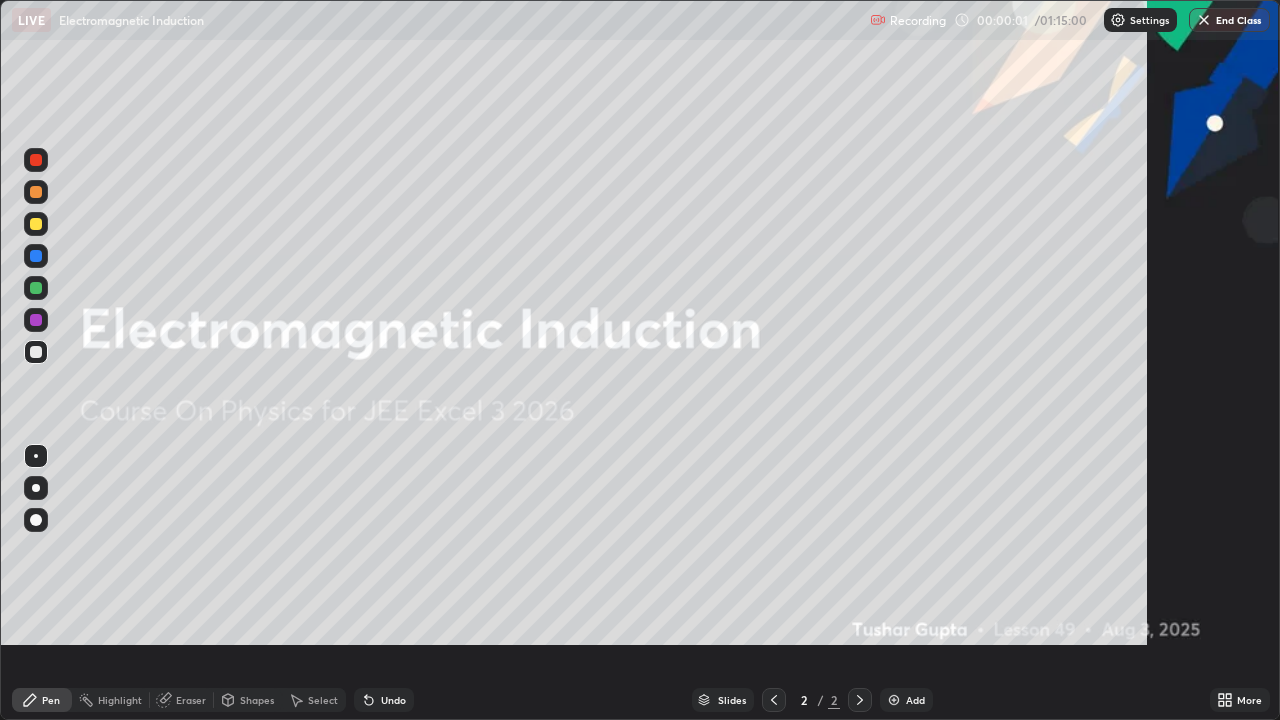 scroll, scrollTop: 99280, scrollLeft: 98720, axis: both 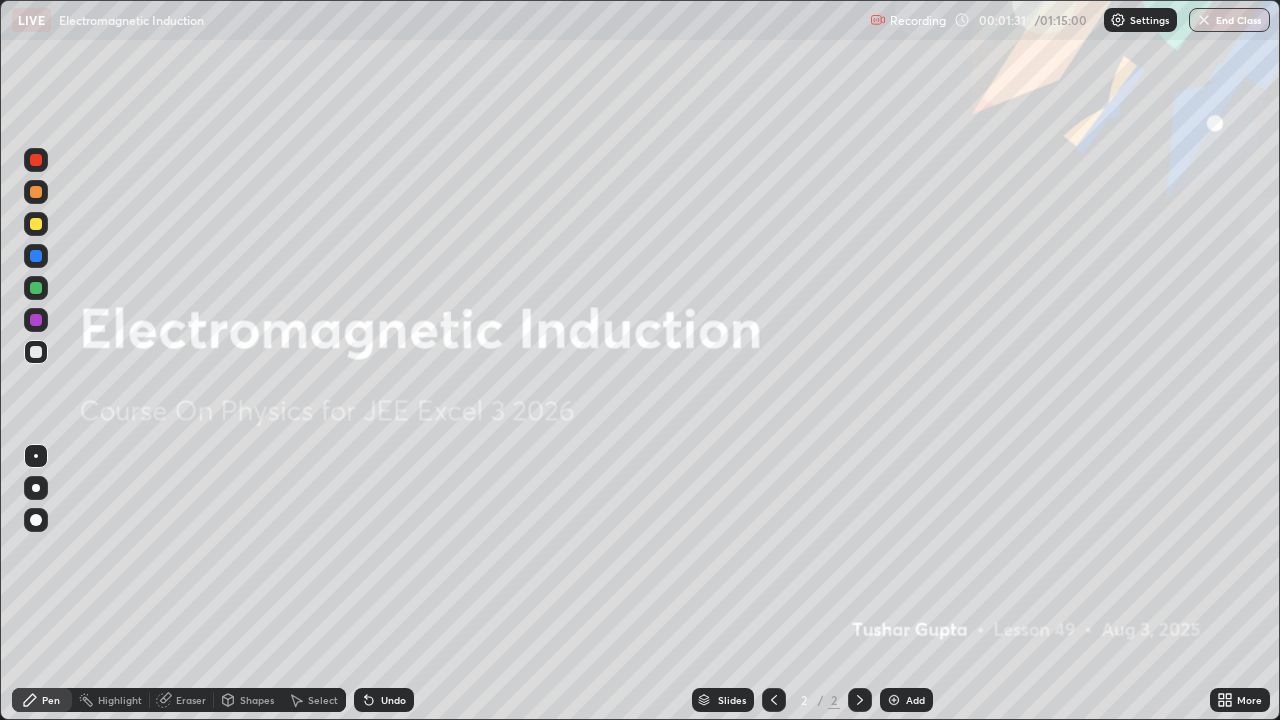click at bounding box center (894, 700) 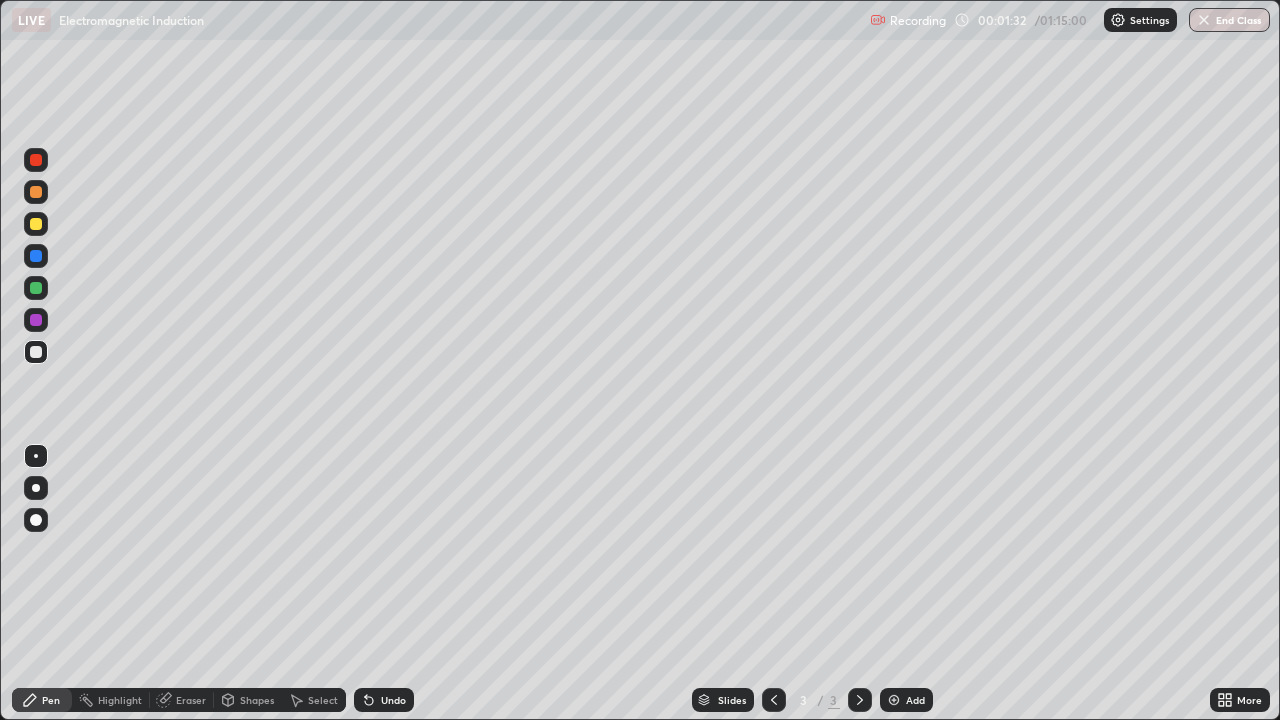 click at bounding box center (36, 224) 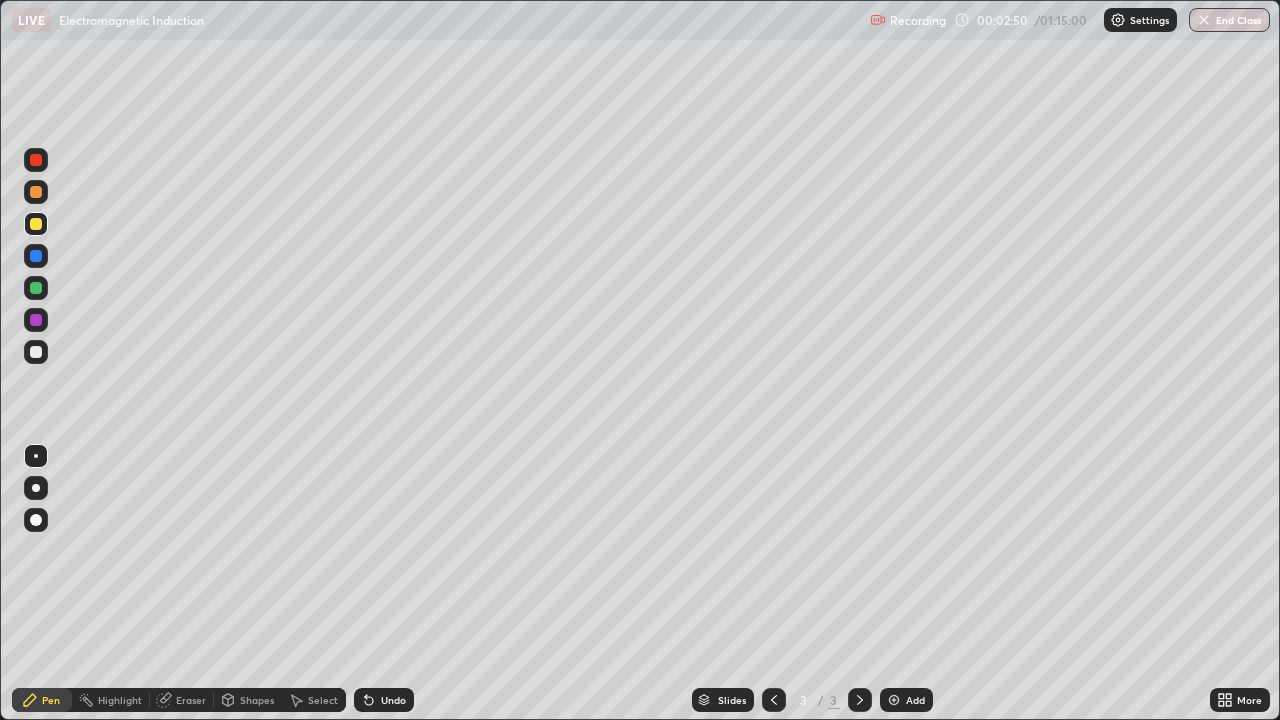 click on "Add" at bounding box center (915, 700) 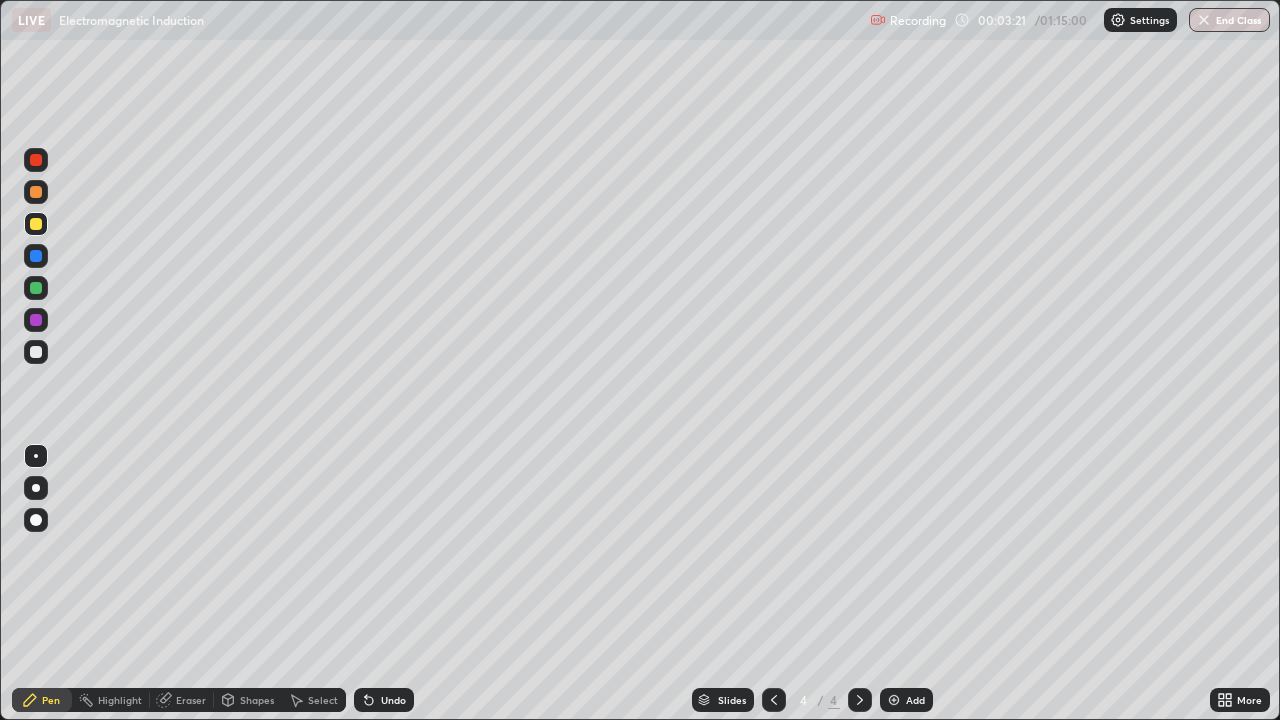 click 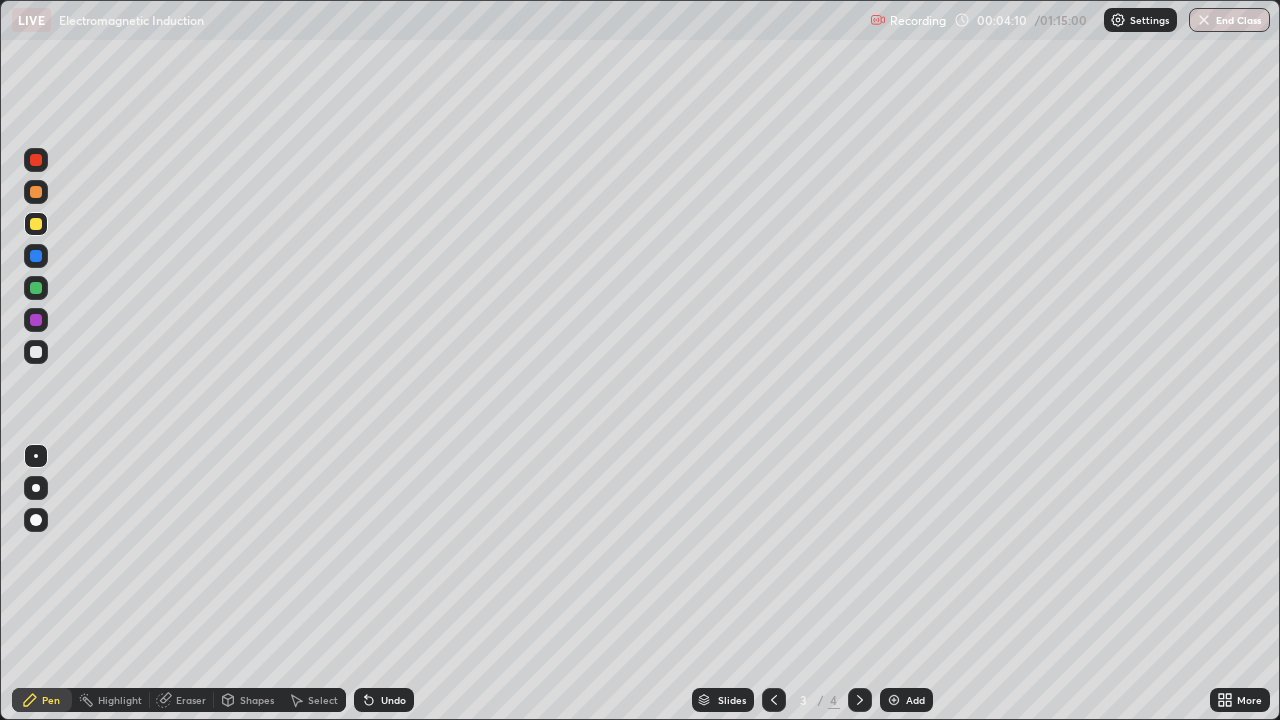 click 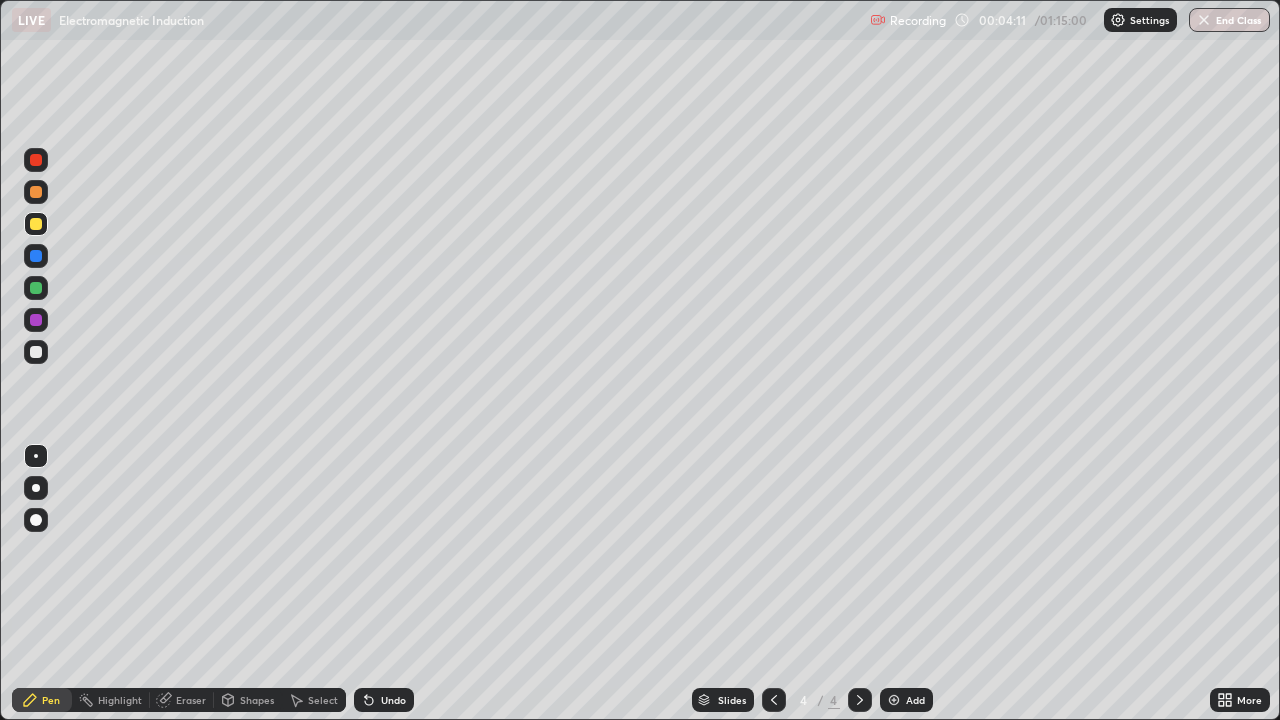 click 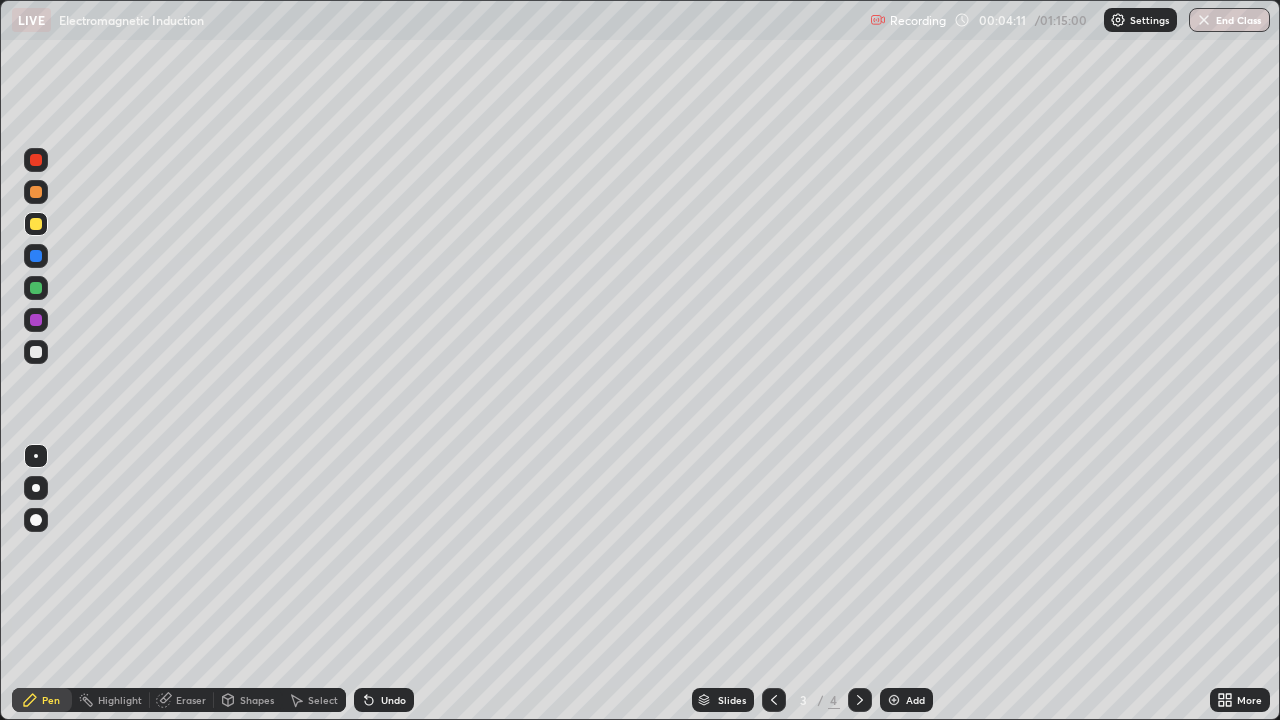 click on "Add" at bounding box center [915, 700] 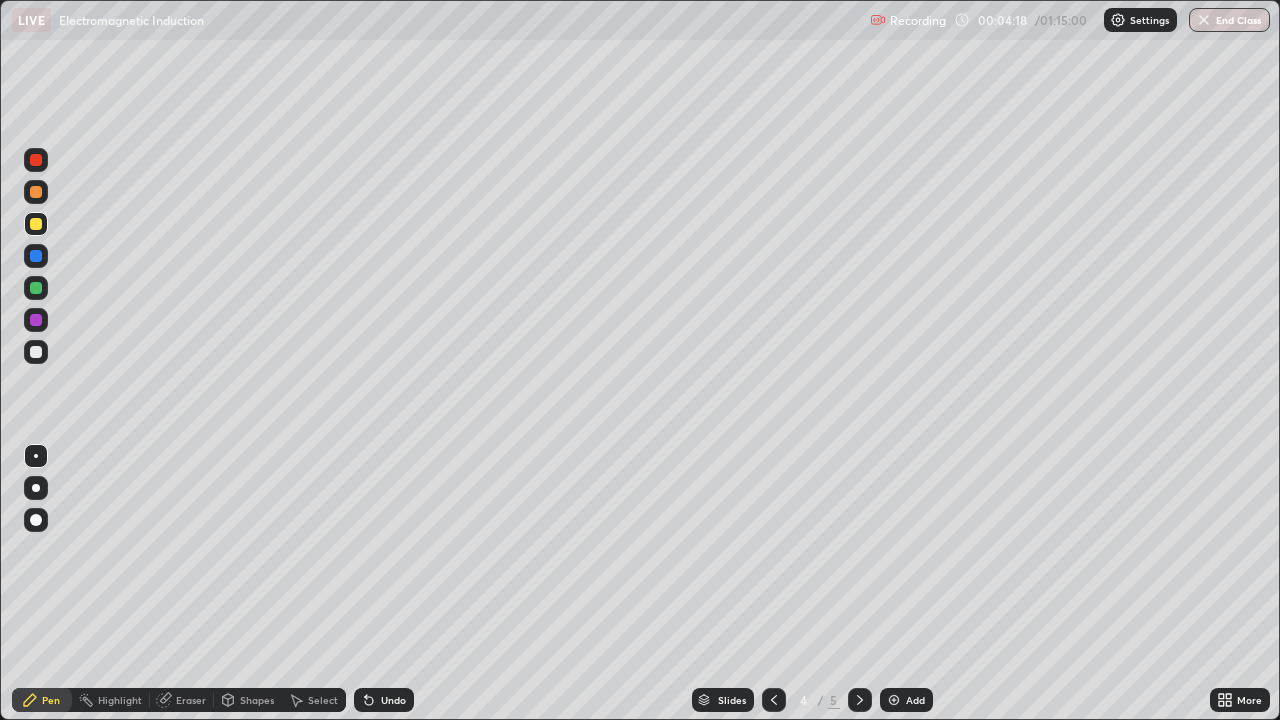 click on "Undo" at bounding box center (384, 700) 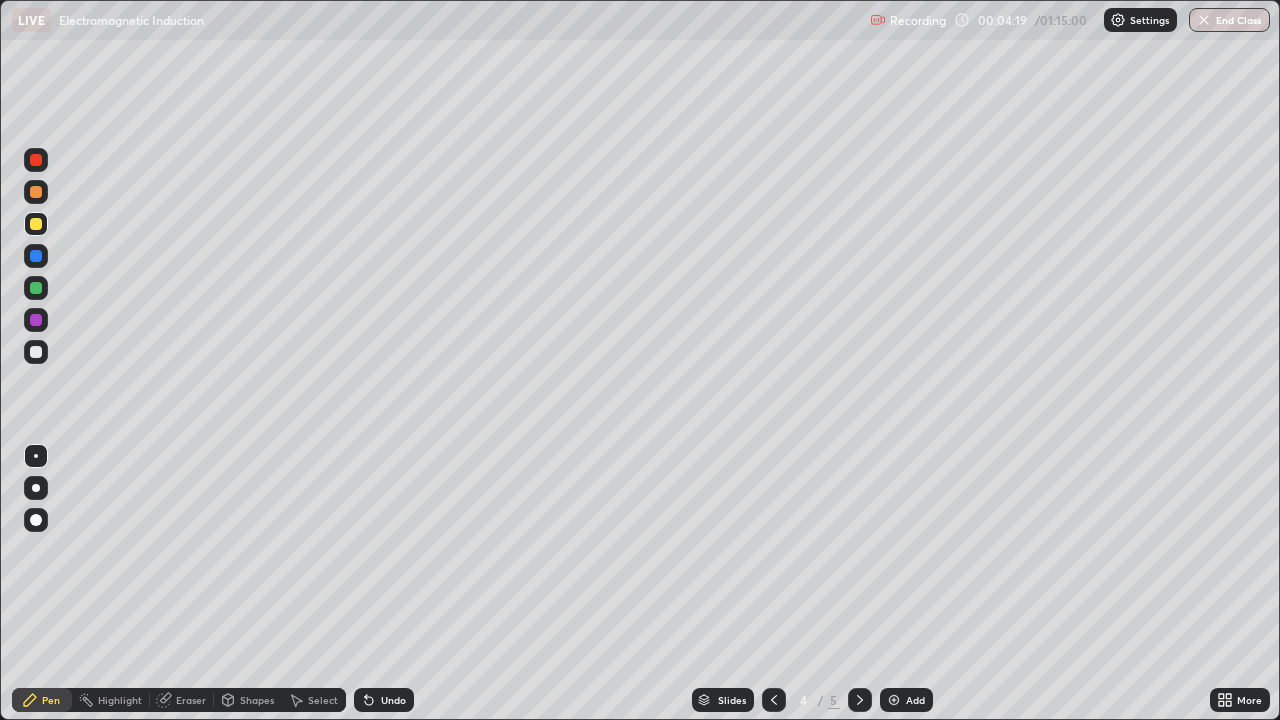 click on "Undo" at bounding box center (393, 700) 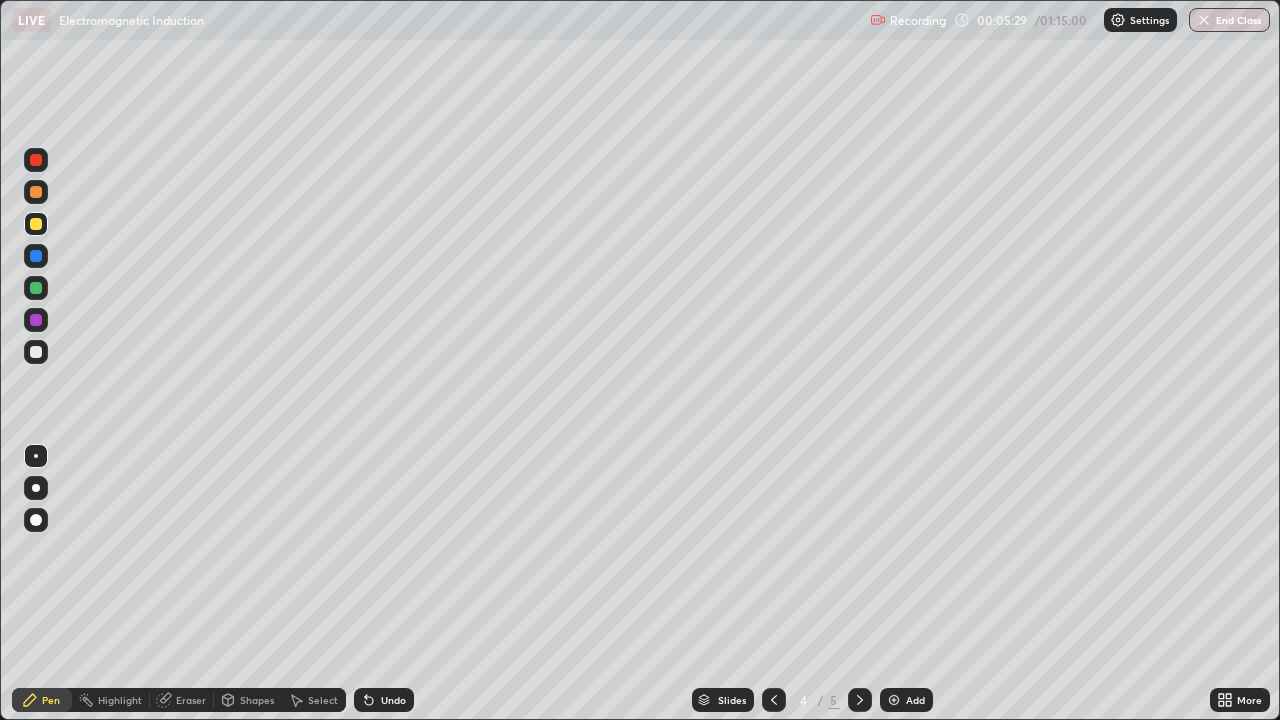 click on "Undo" at bounding box center (393, 700) 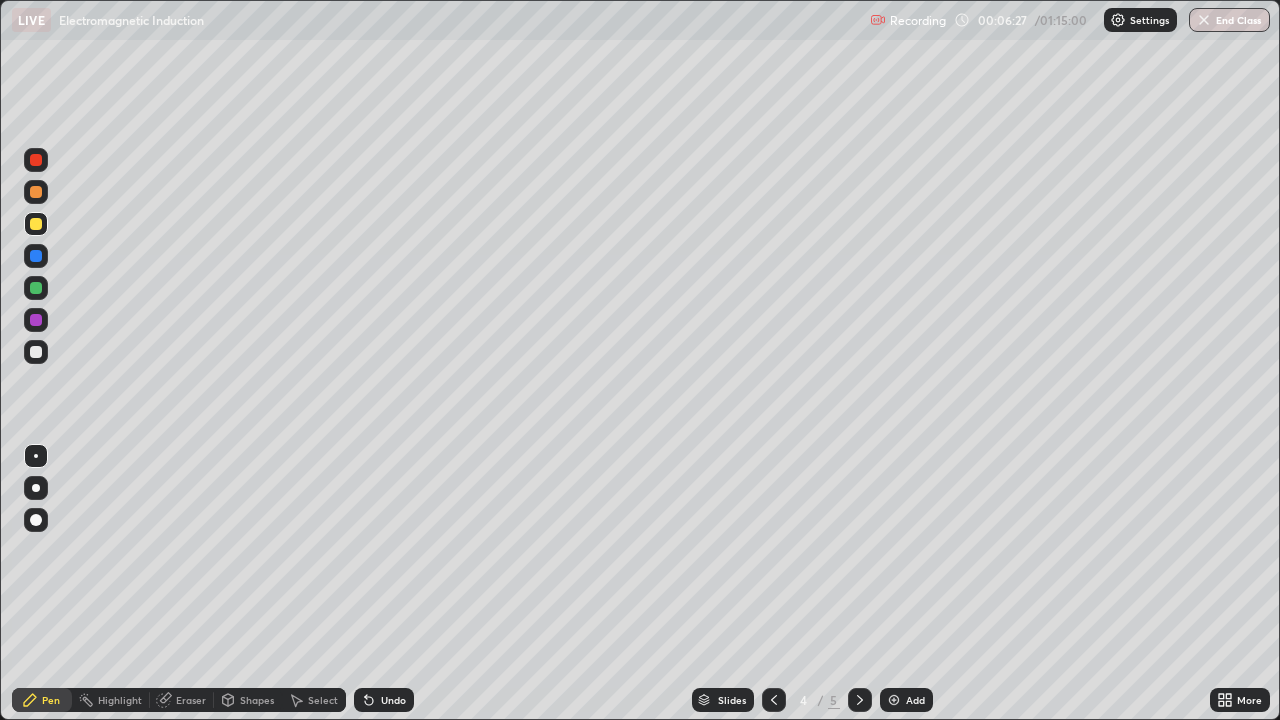 click at bounding box center [36, 256] 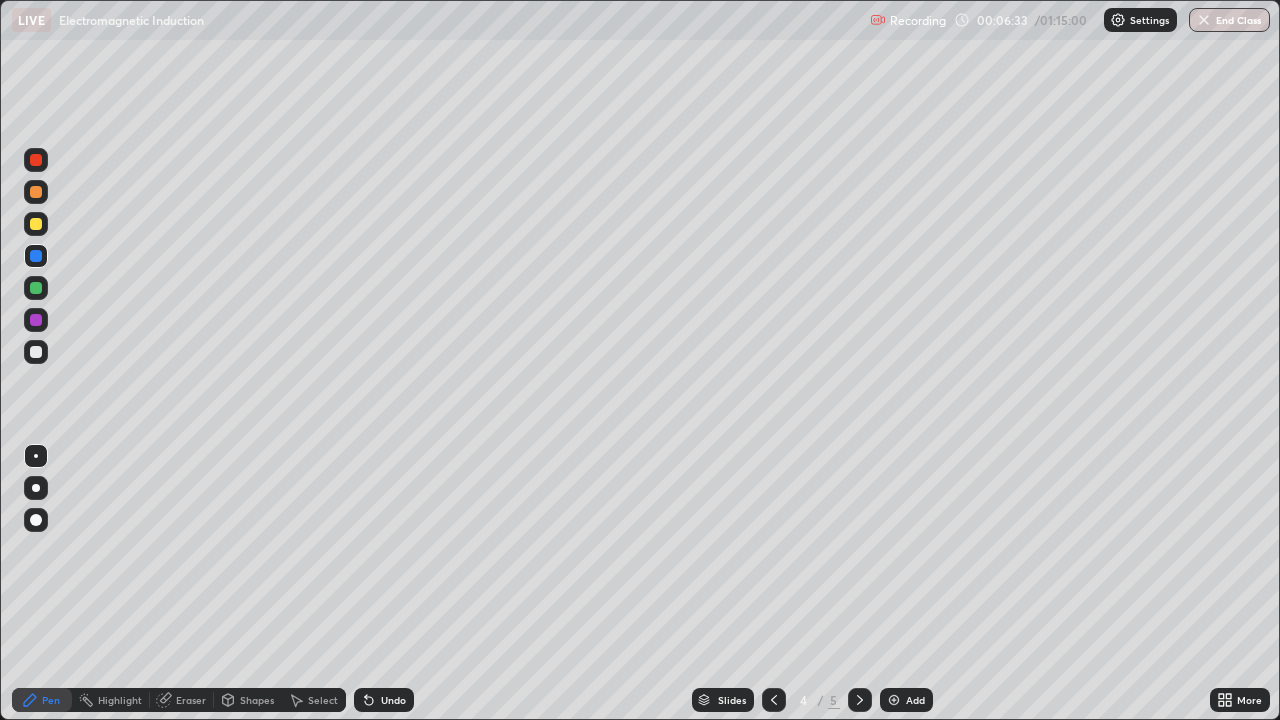 click on "Undo" at bounding box center (393, 700) 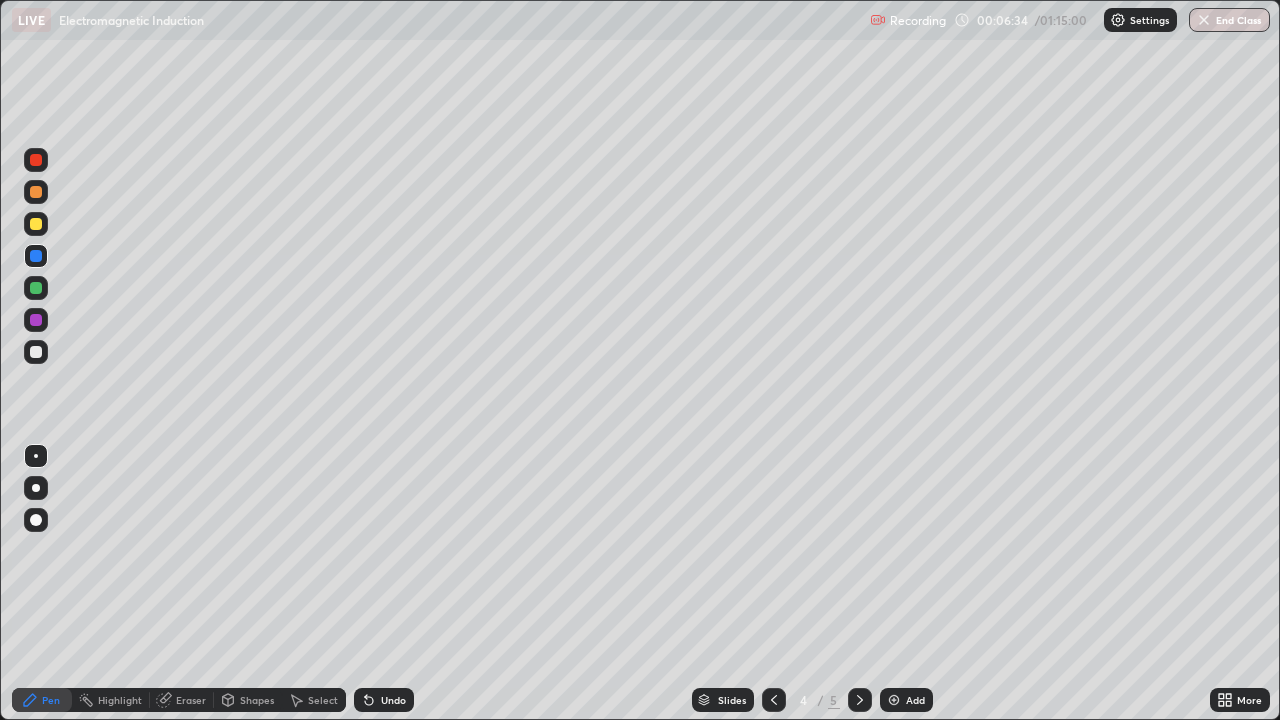 click on "Undo" at bounding box center [393, 700] 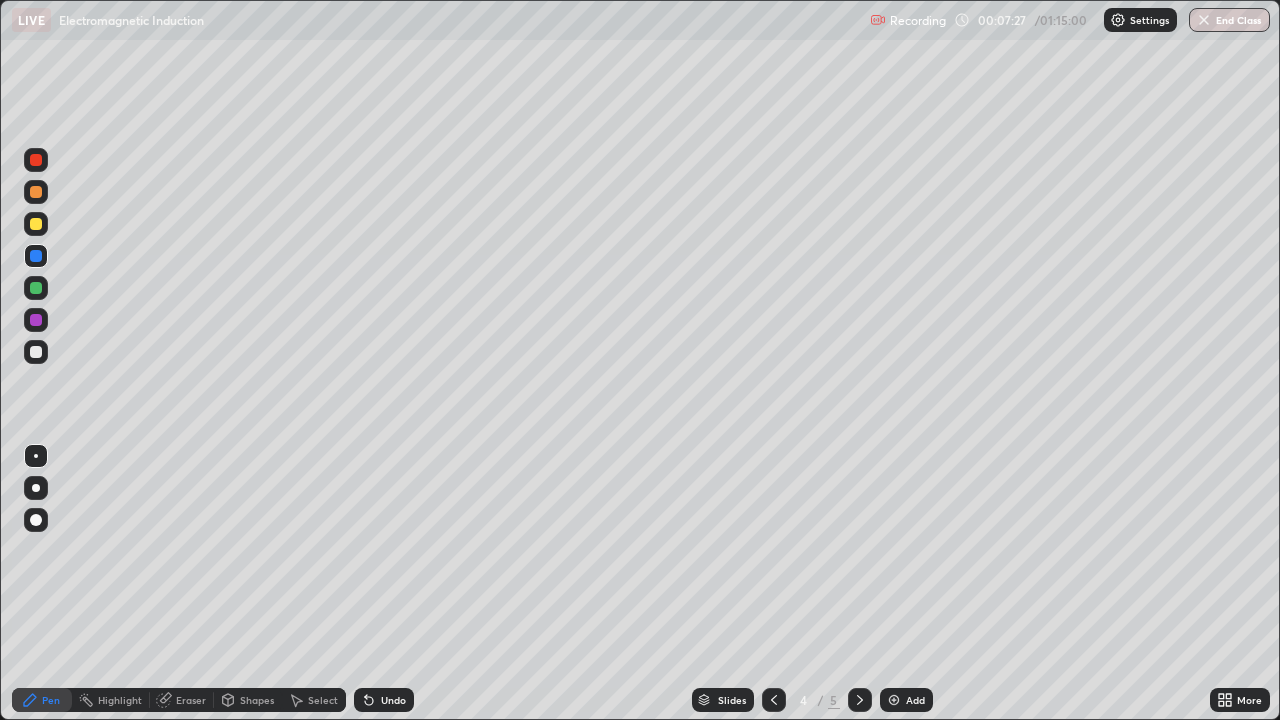 click 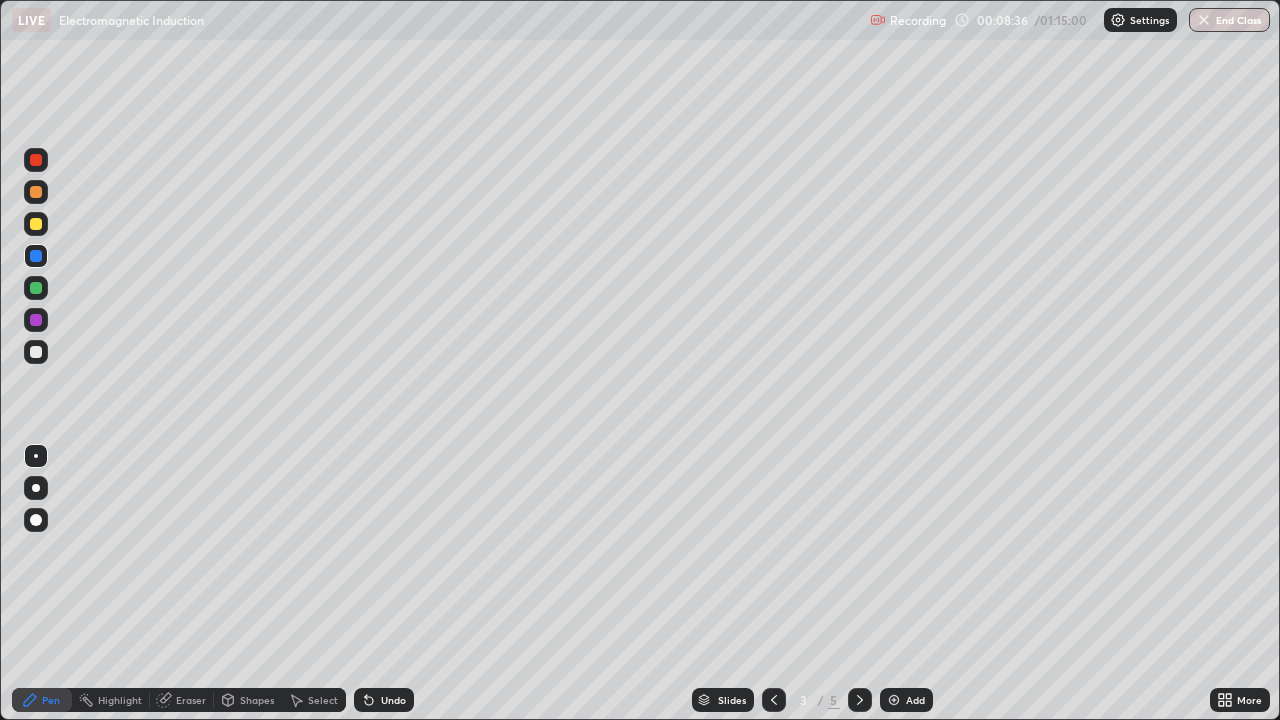 click on "Eraser" at bounding box center (191, 700) 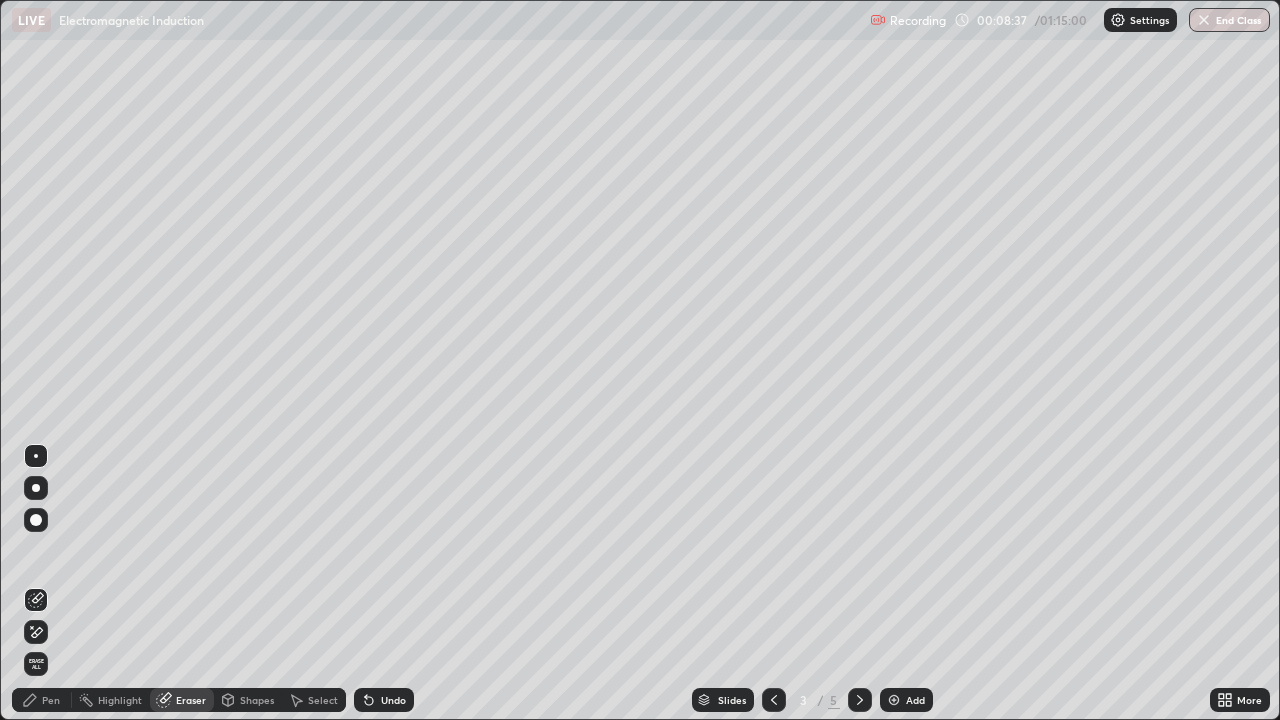 click at bounding box center [36, 632] 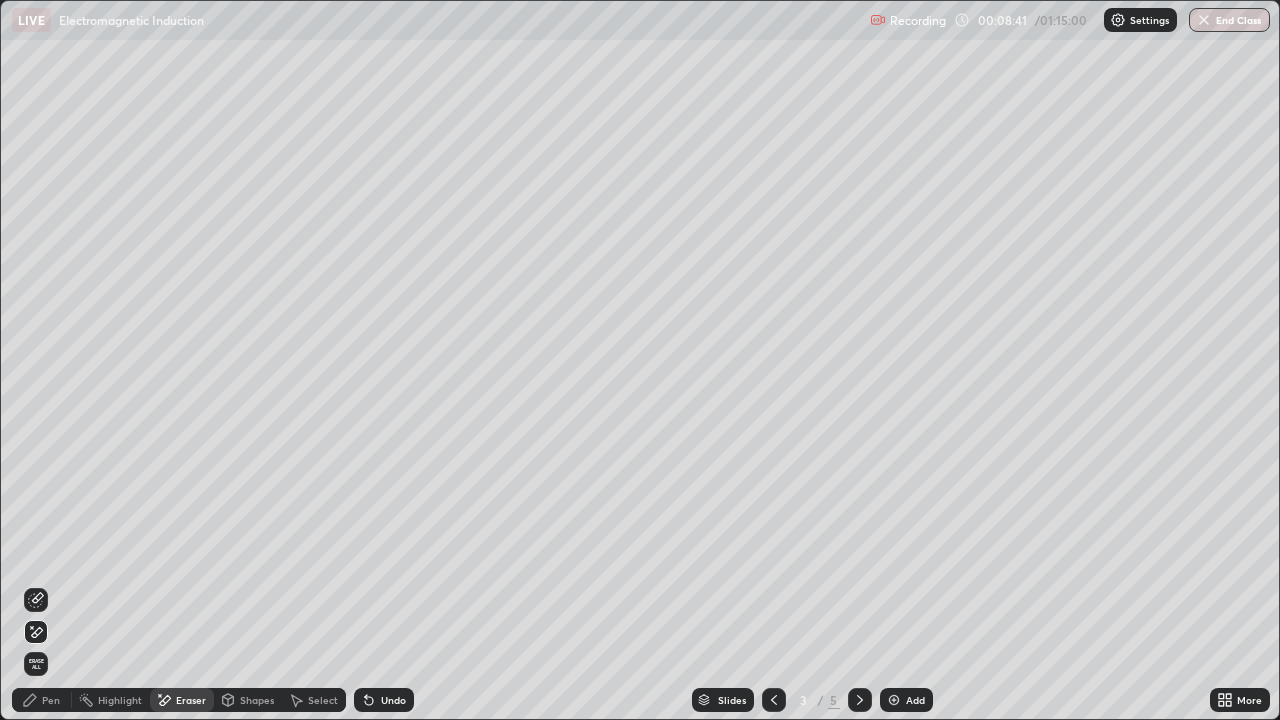 click on "Pen" at bounding box center (51, 700) 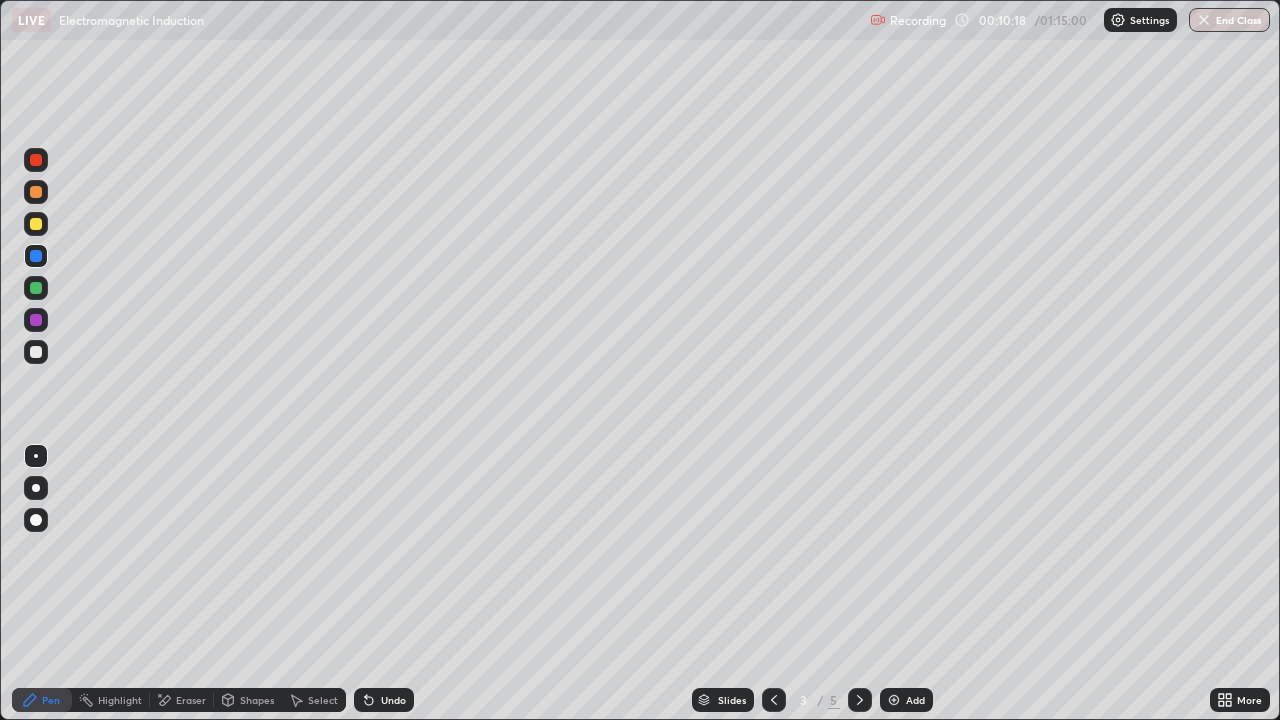click on "Eraser" at bounding box center [182, 700] 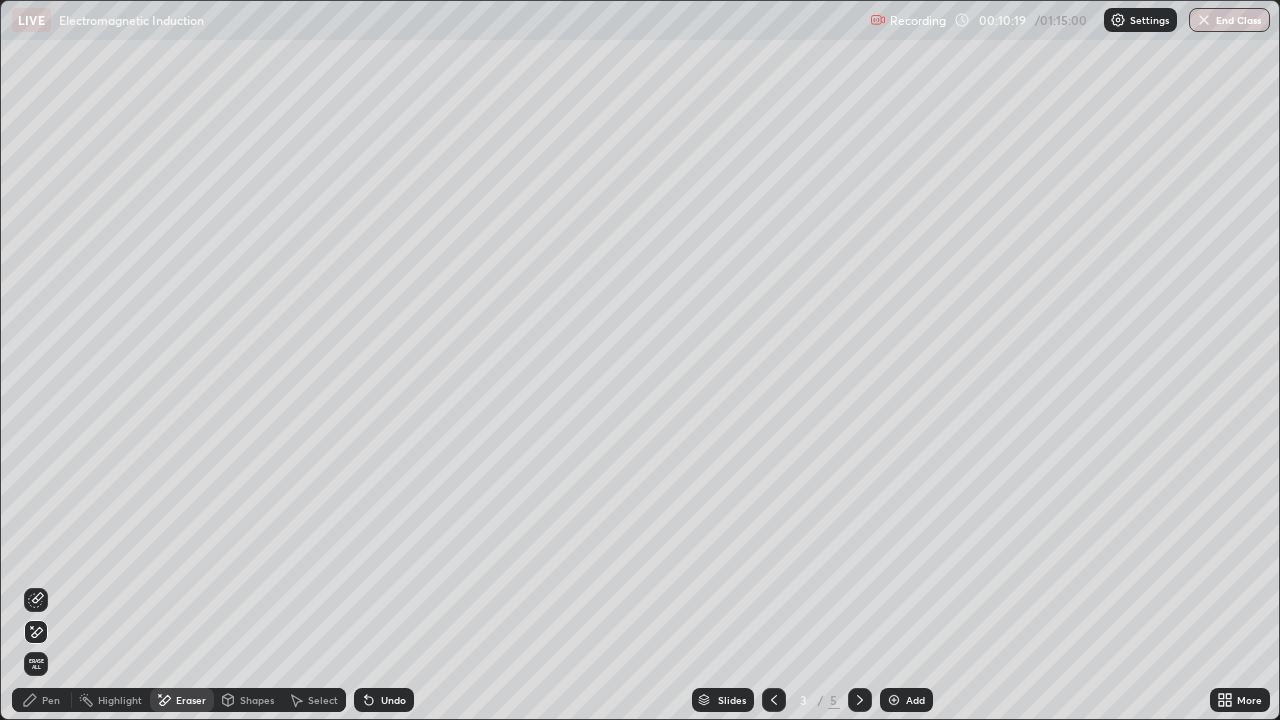 click on "Pen" at bounding box center (42, 700) 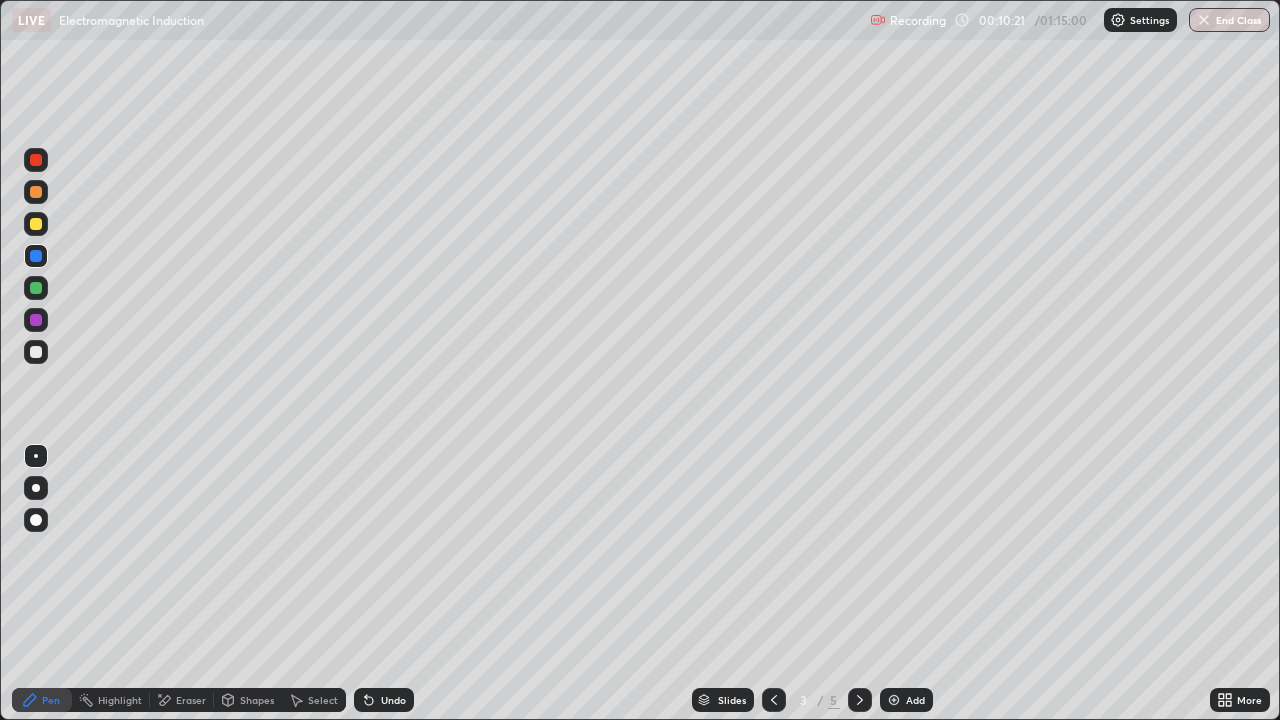 click at bounding box center (36, 224) 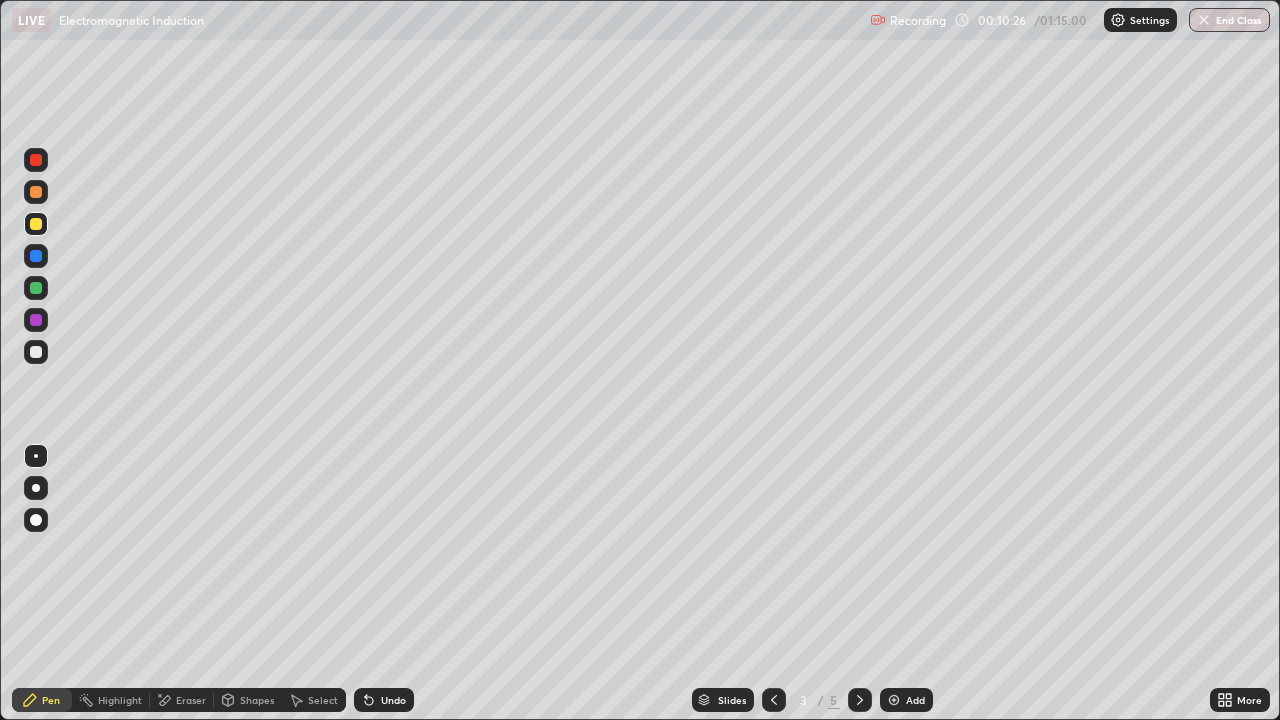 click on "Undo" at bounding box center [393, 700] 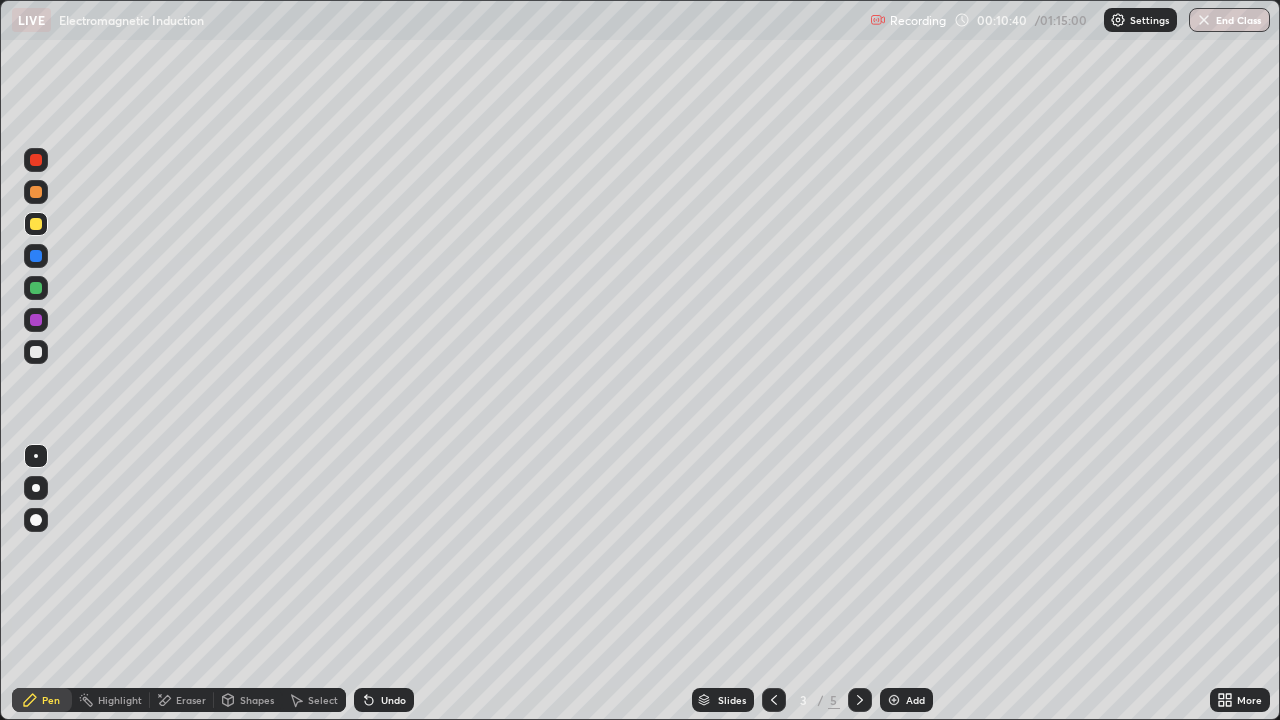 click at bounding box center (36, 288) 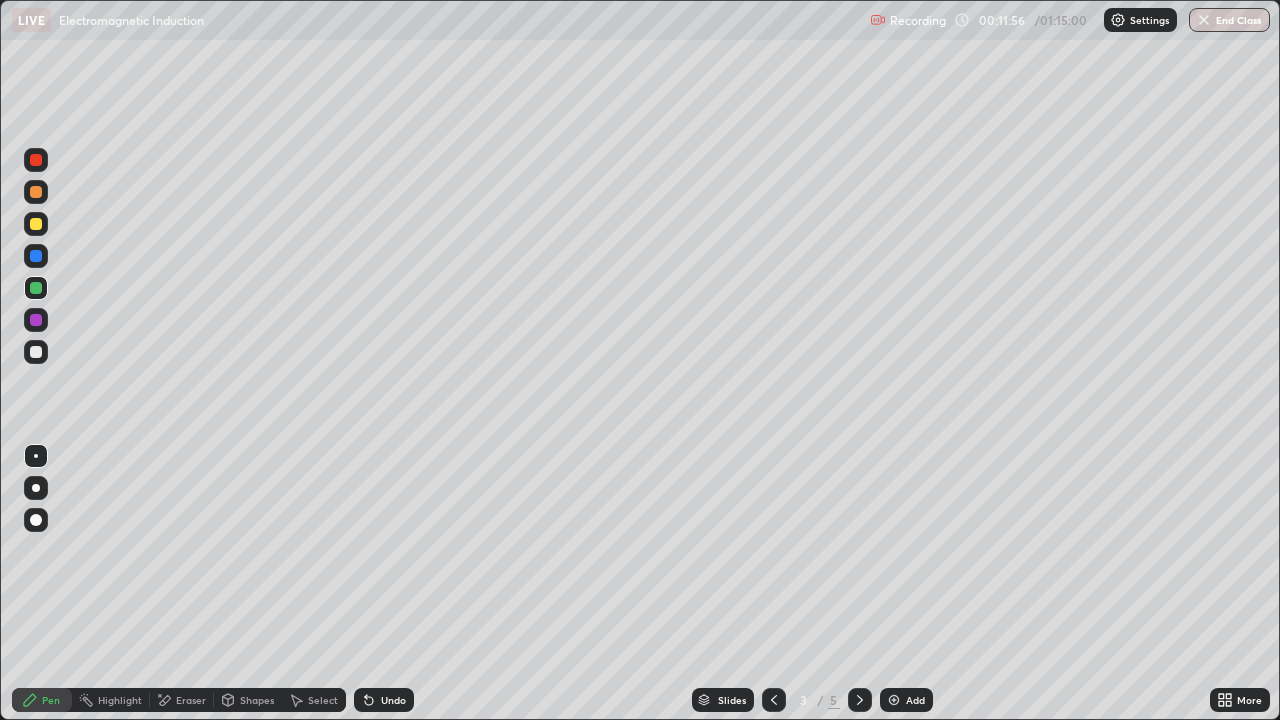 click at bounding box center (36, 352) 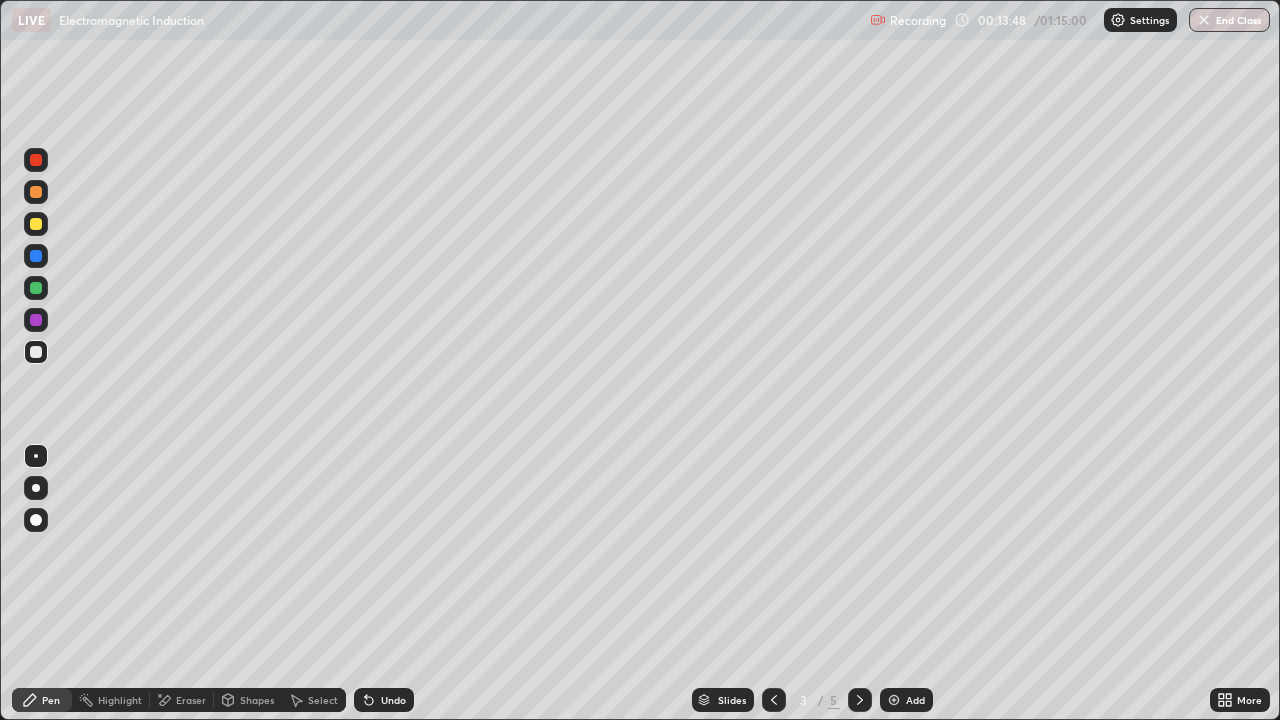 click at bounding box center (860, 700) 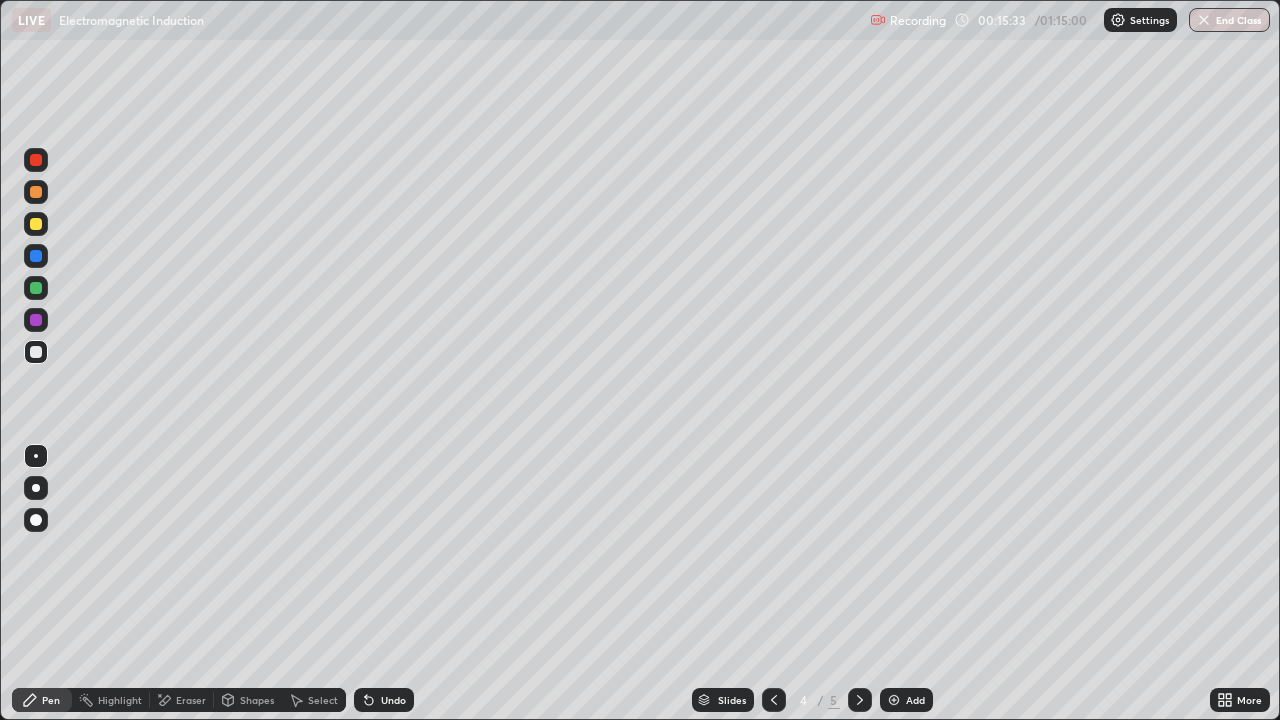 click on "Add" at bounding box center [906, 700] 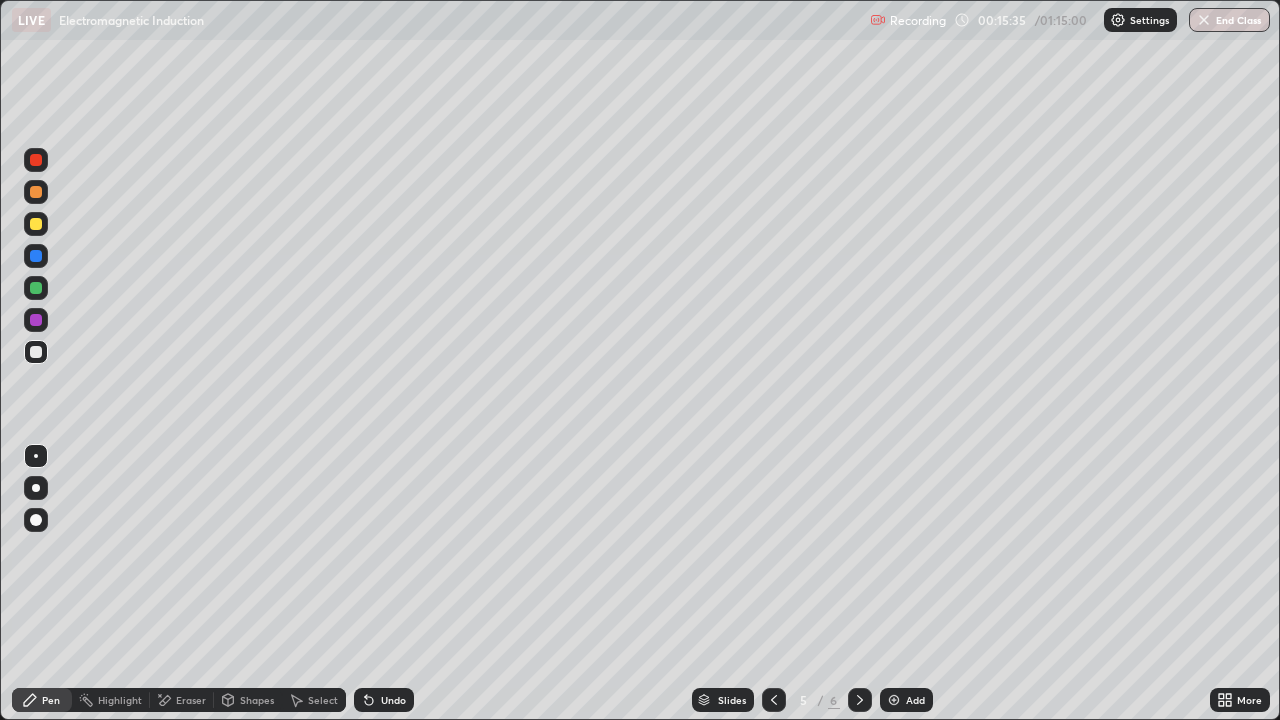 click 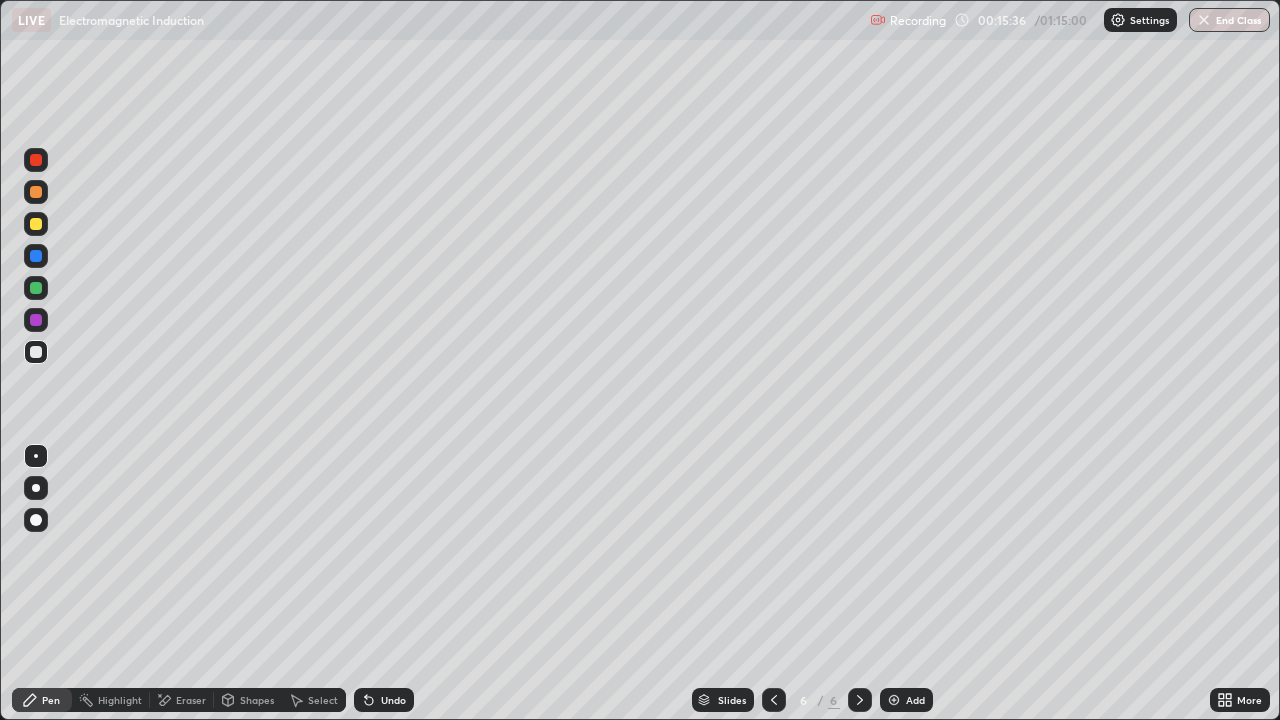 click 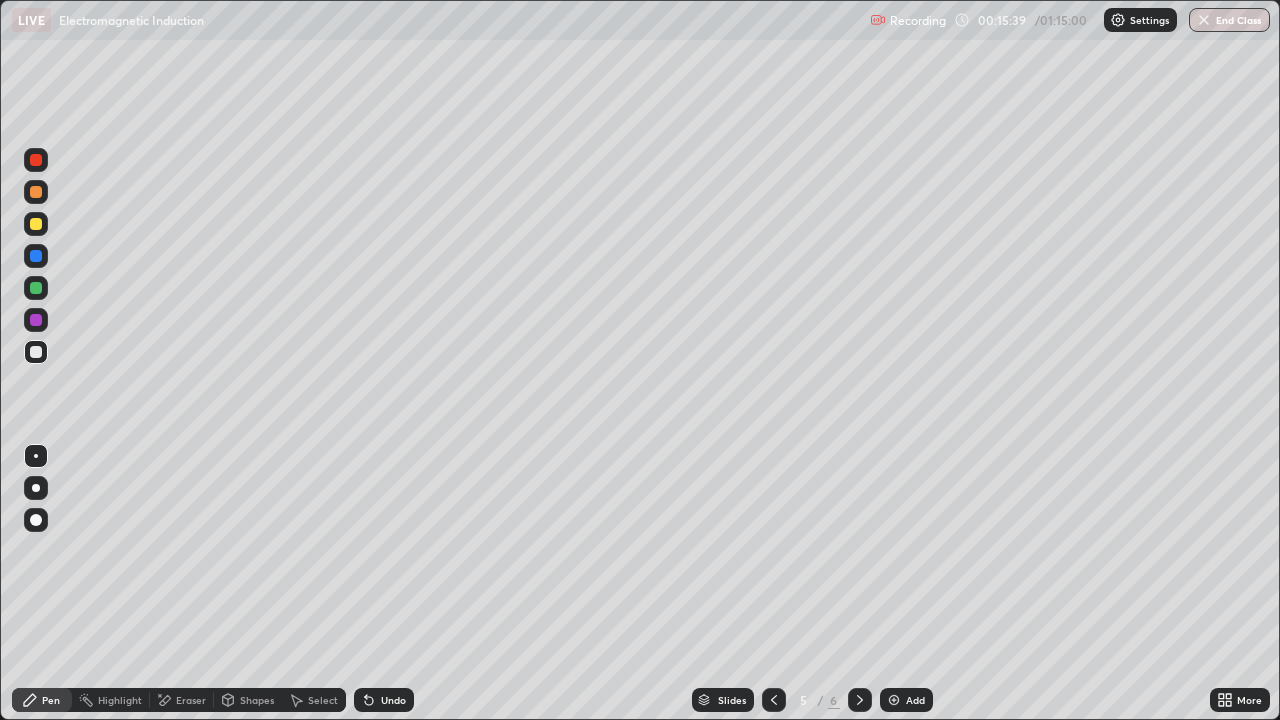 click at bounding box center (36, 224) 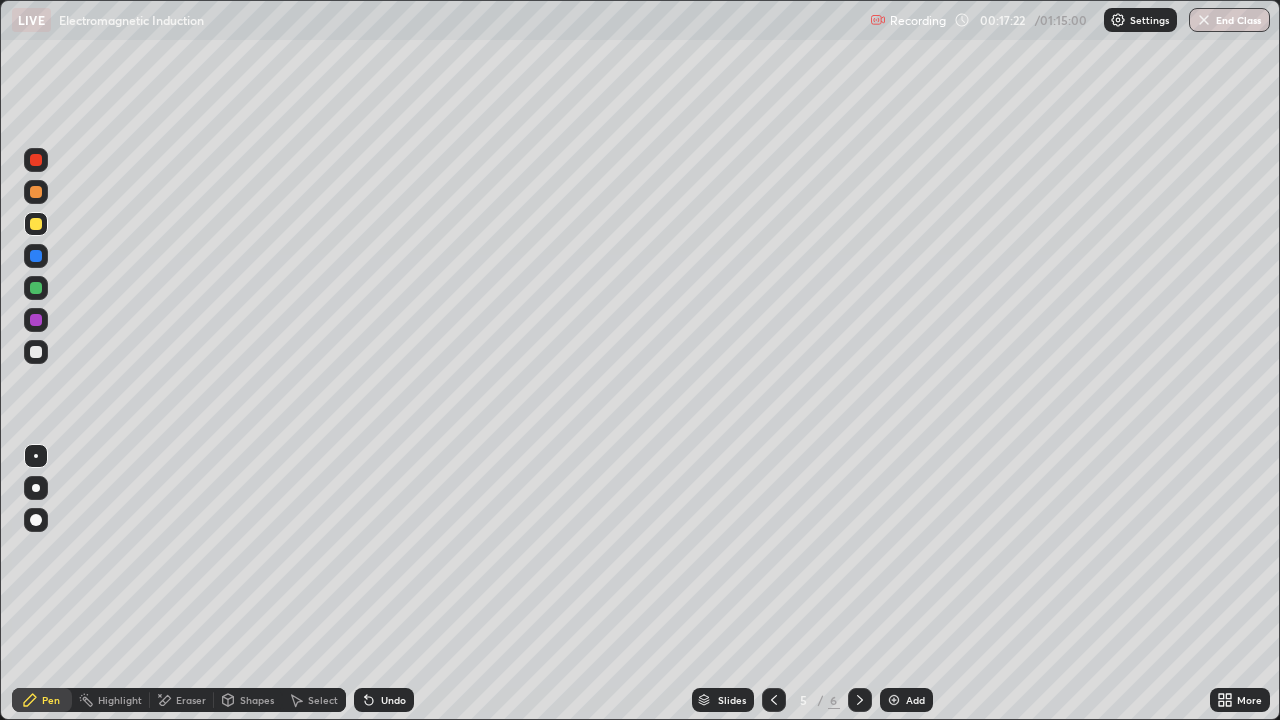 click 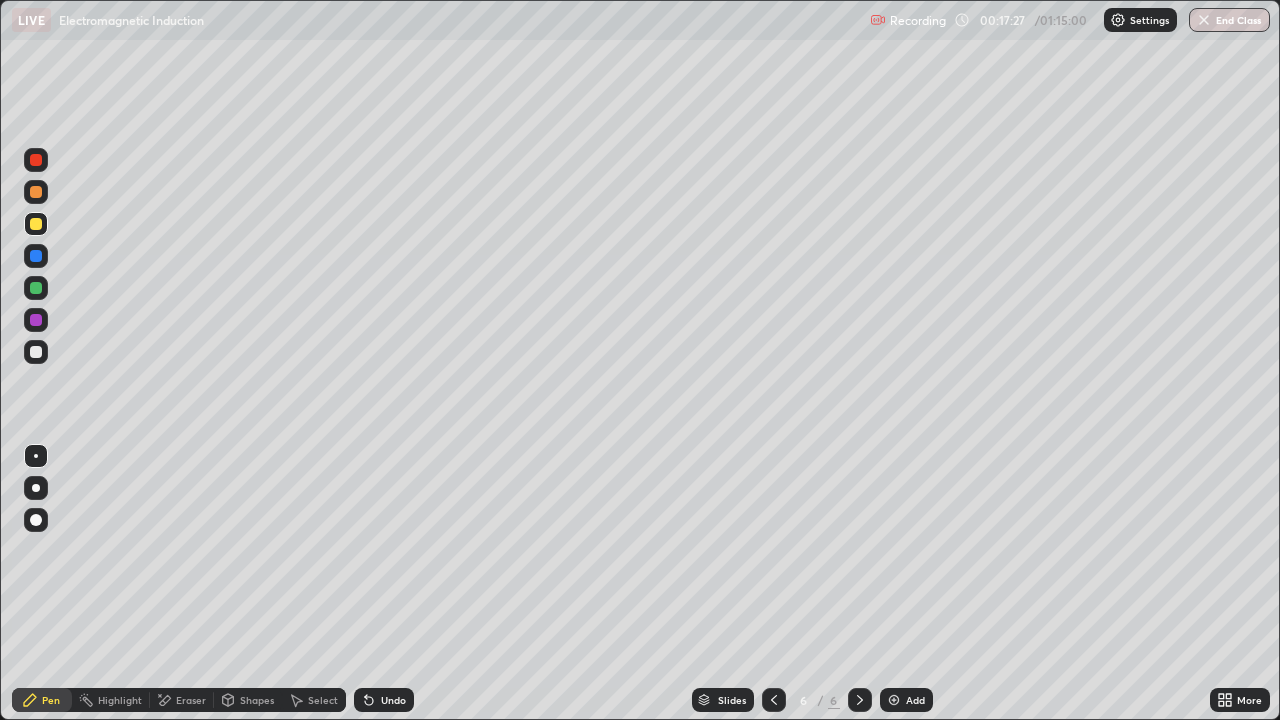 click 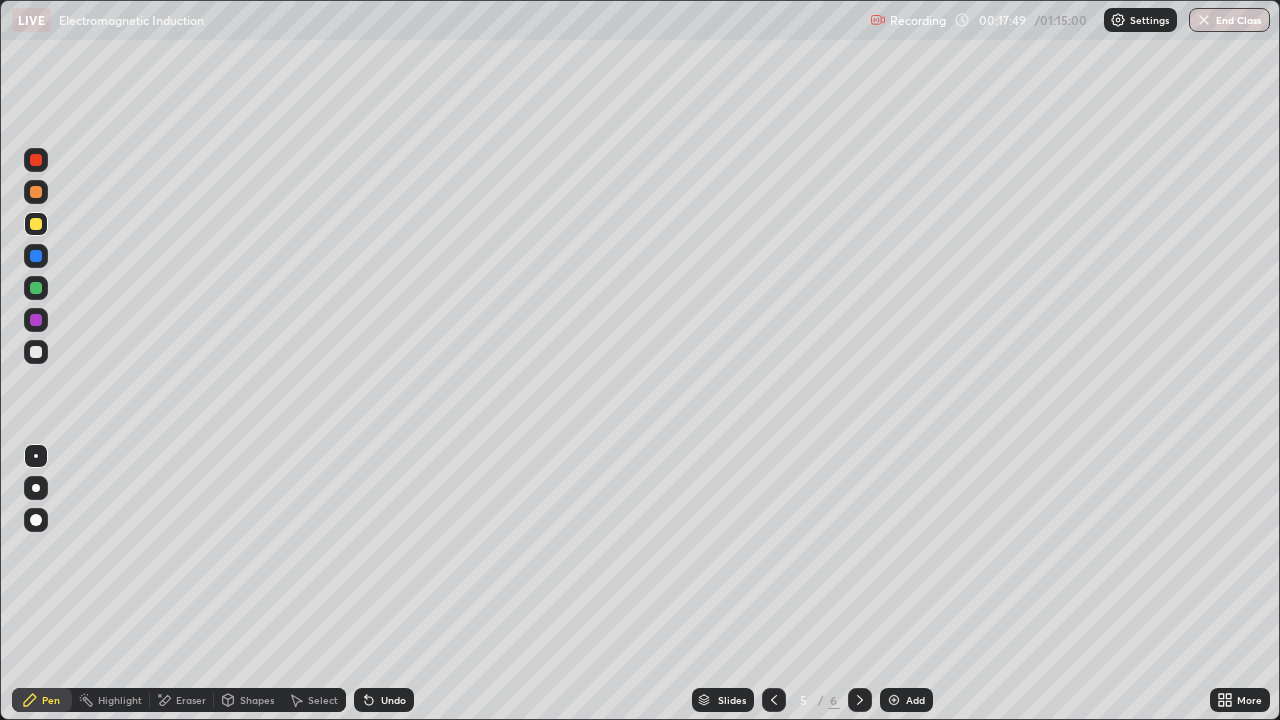 click at bounding box center [860, 700] 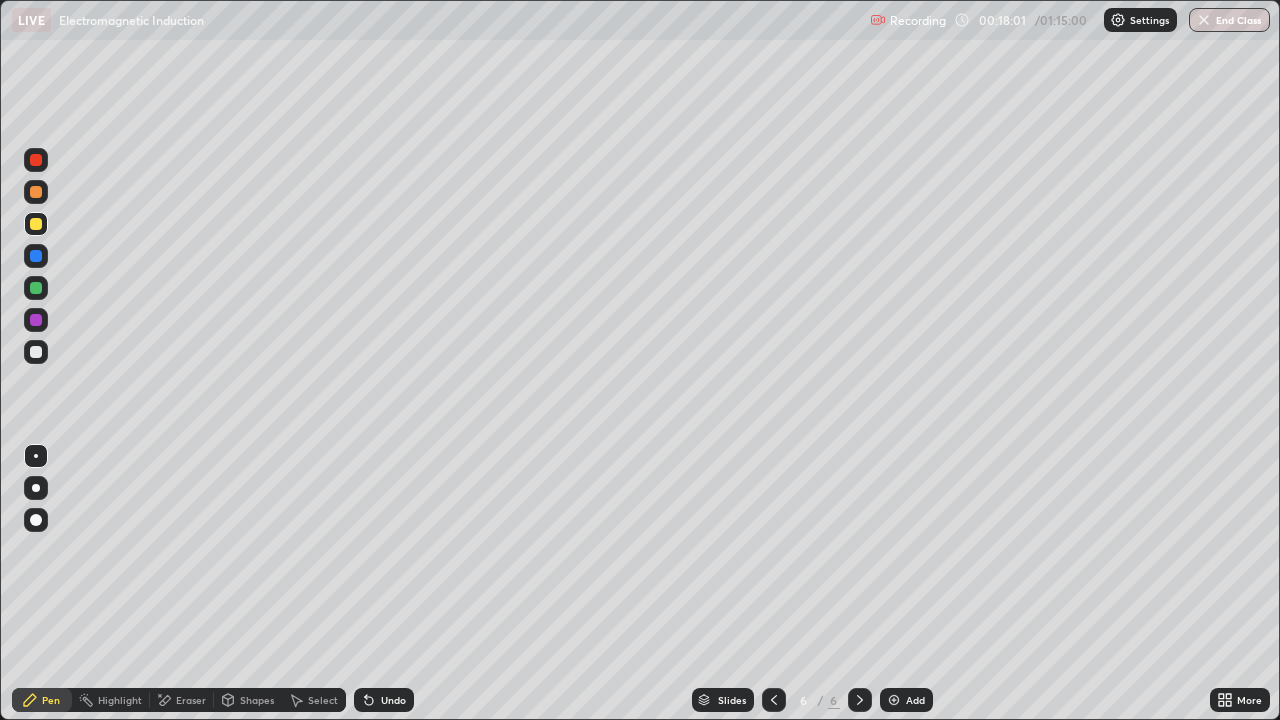 click at bounding box center [774, 700] 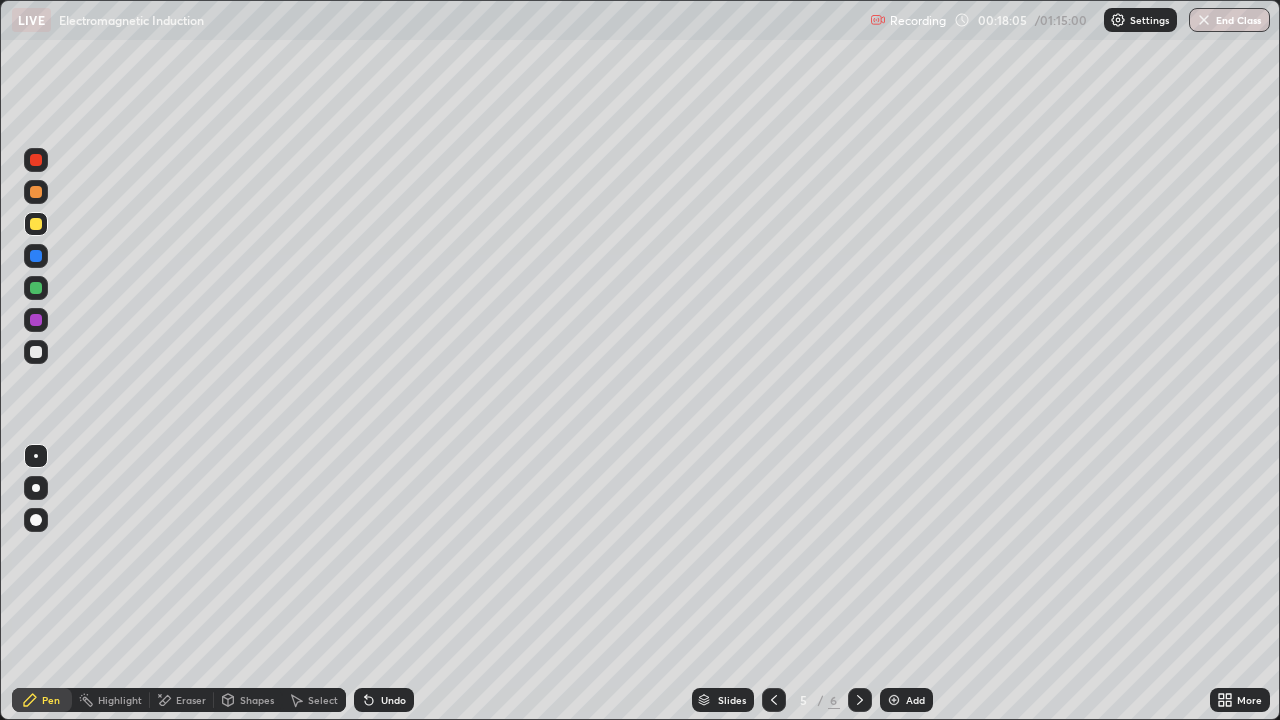 click 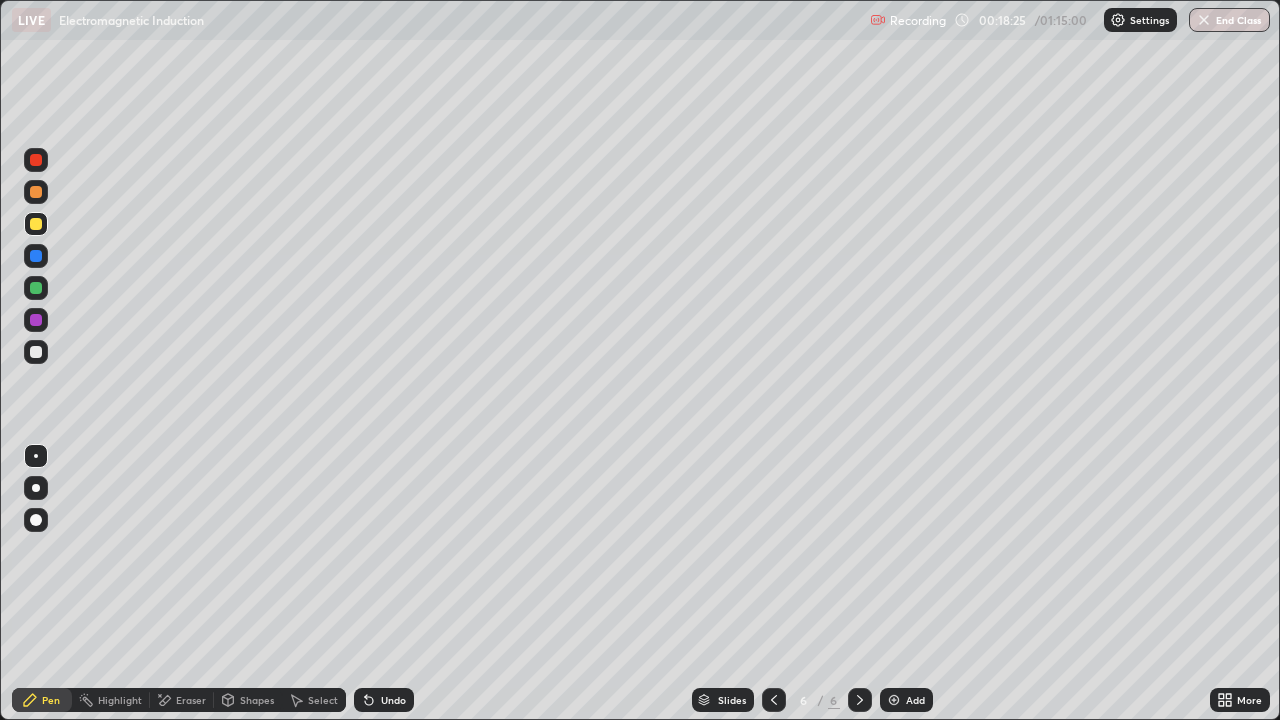 click 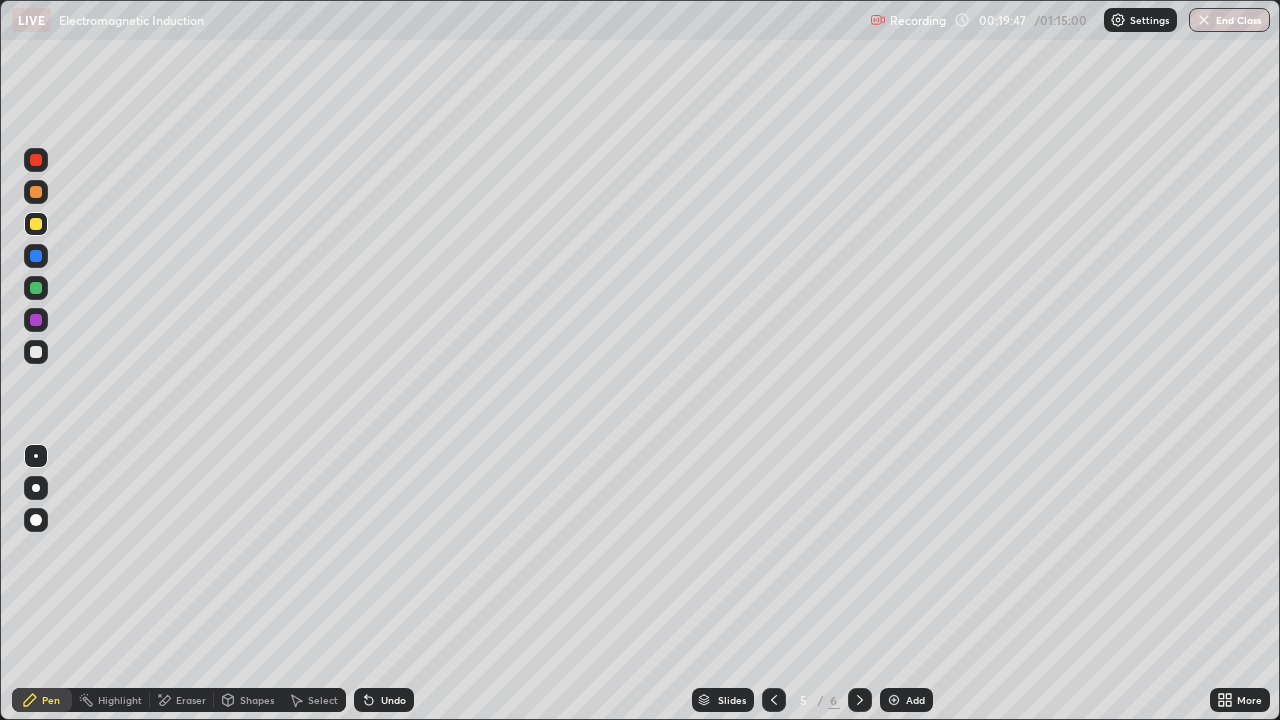 click 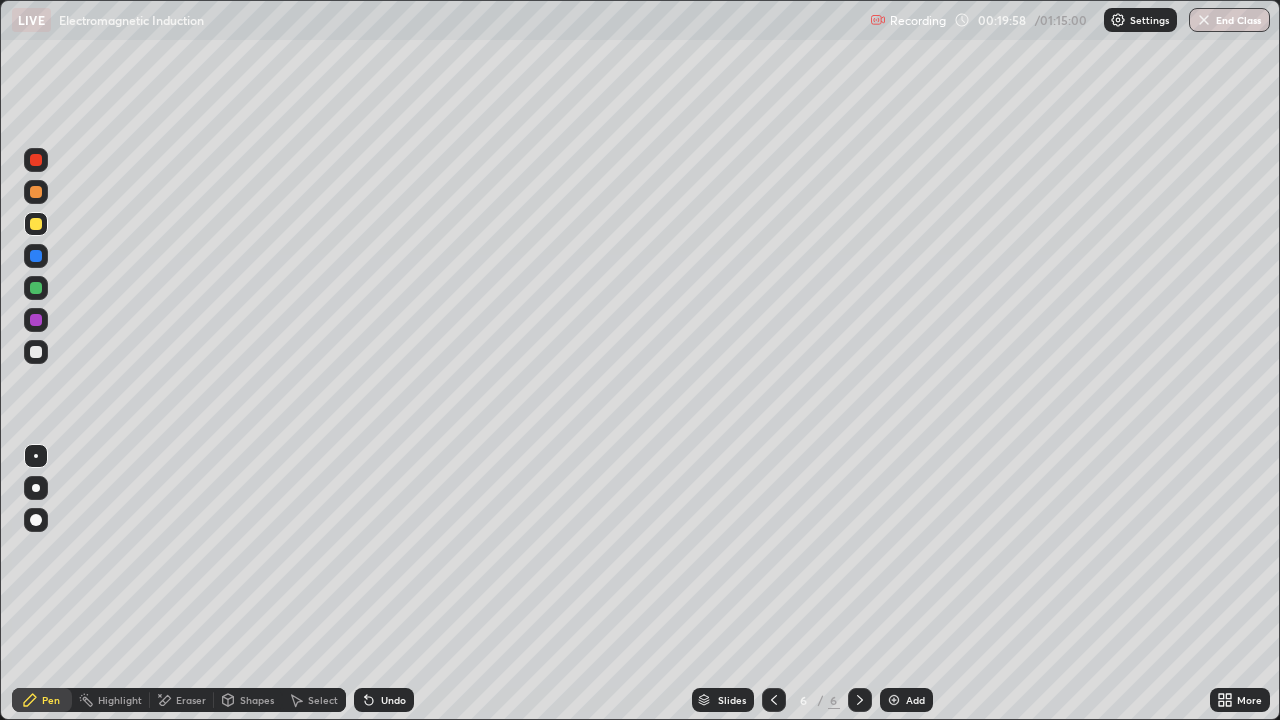 click at bounding box center [774, 700] 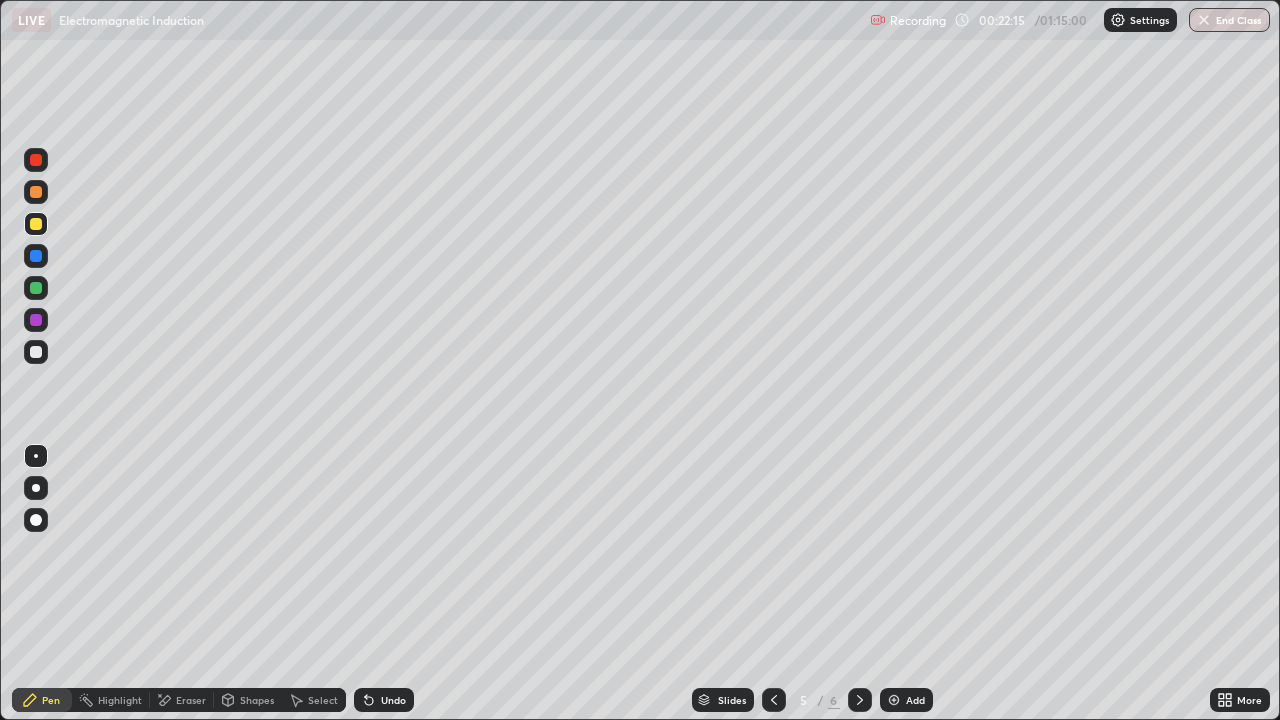 click at bounding box center (36, 352) 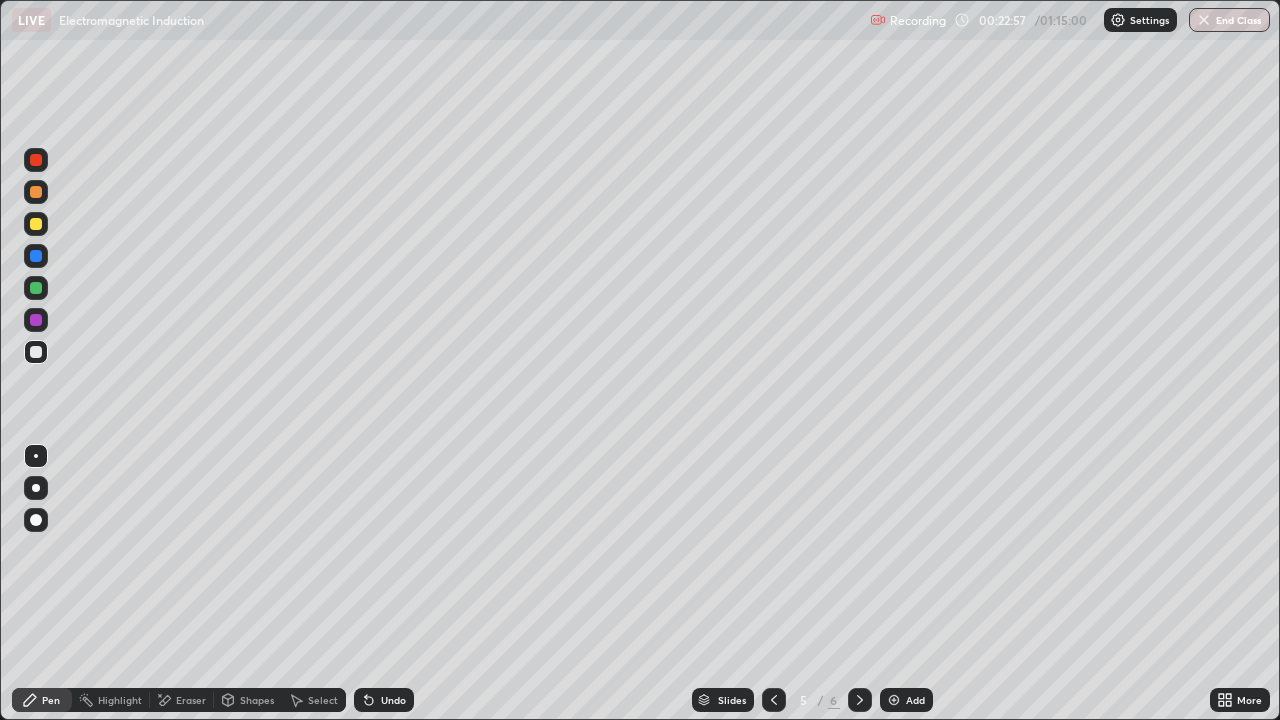 click on "Eraser" at bounding box center (182, 700) 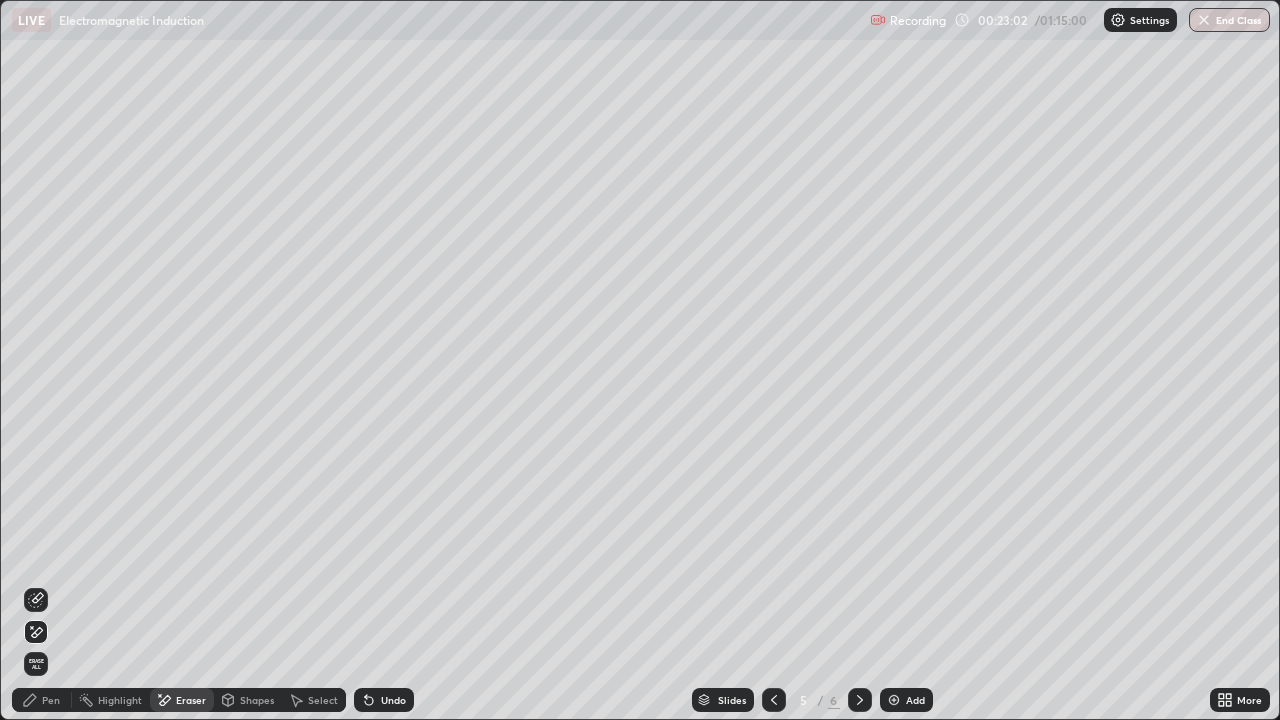click on "Pen" at bounding box center [42, 700] 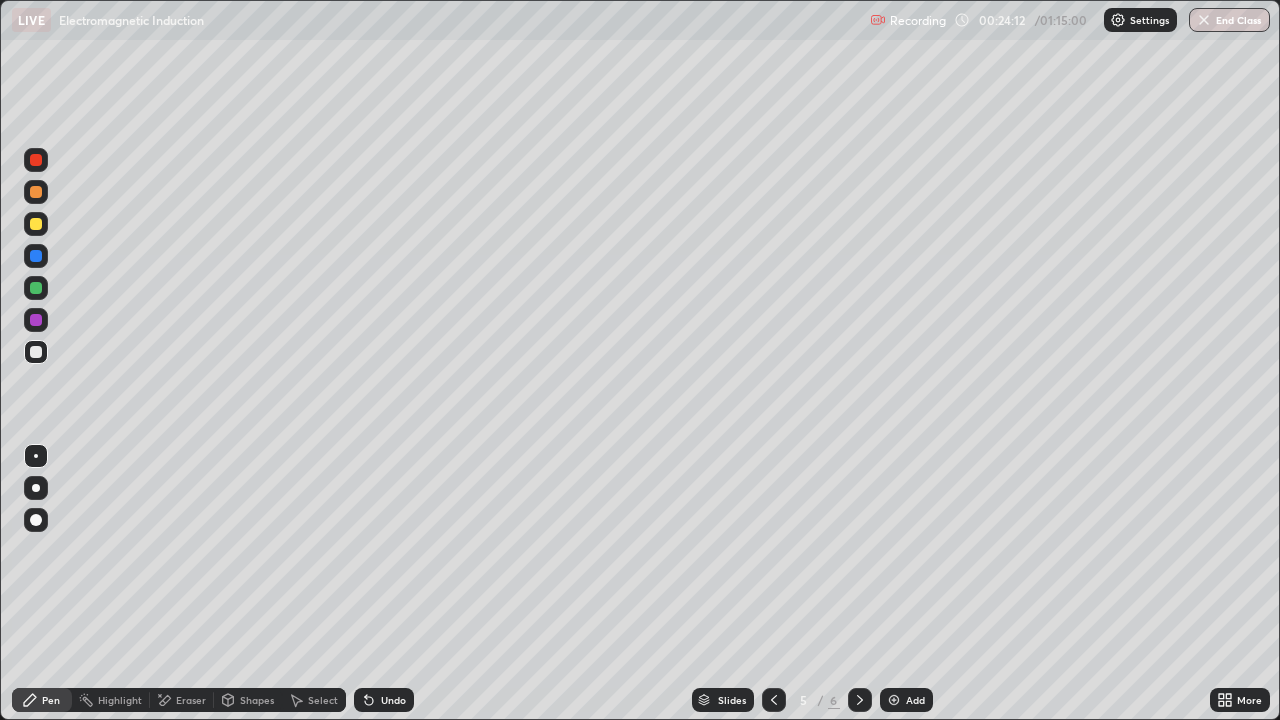 click at bounding box center [894, 700] 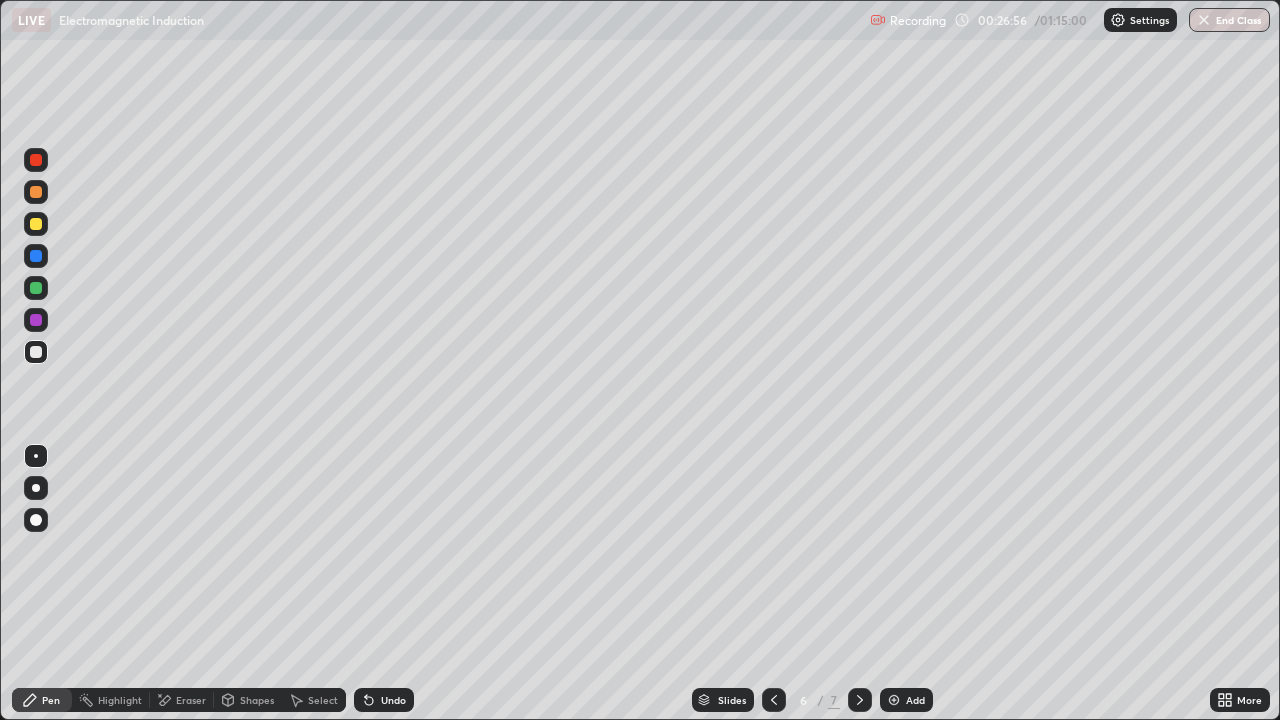 click at bounding box center (36, 224) 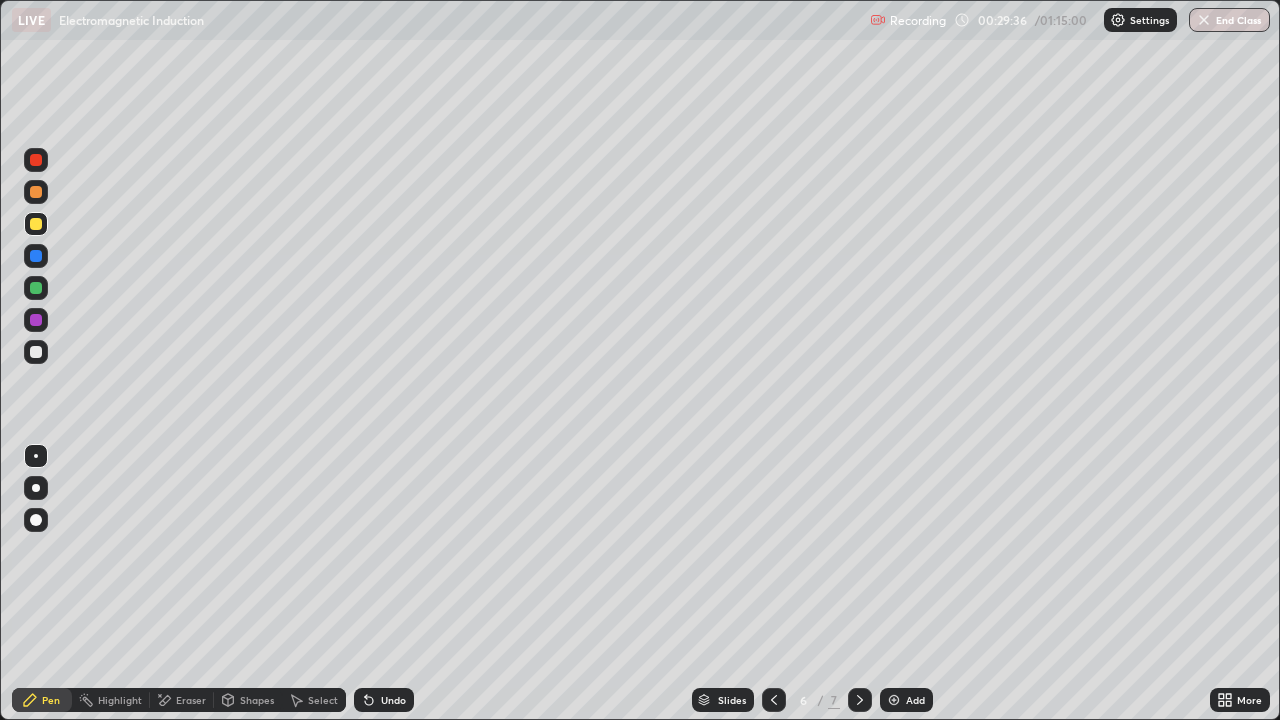 click on "Undo" at bounding box center (393, 700) 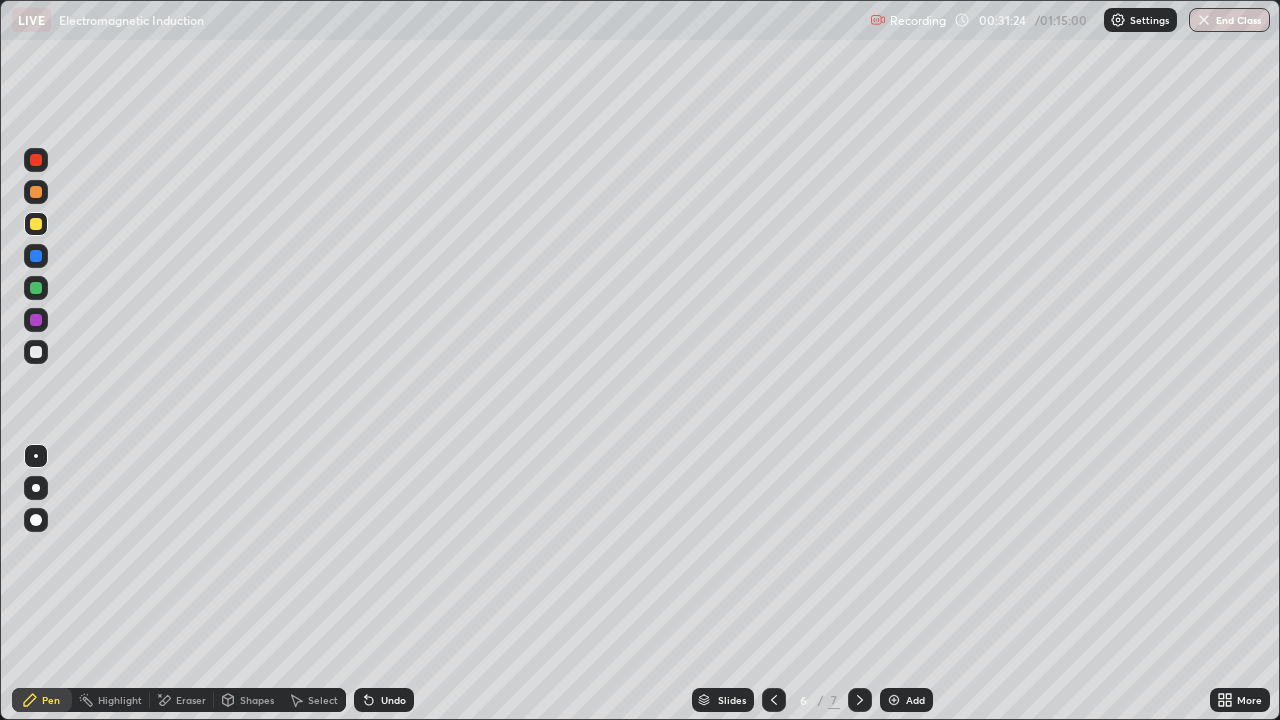 click 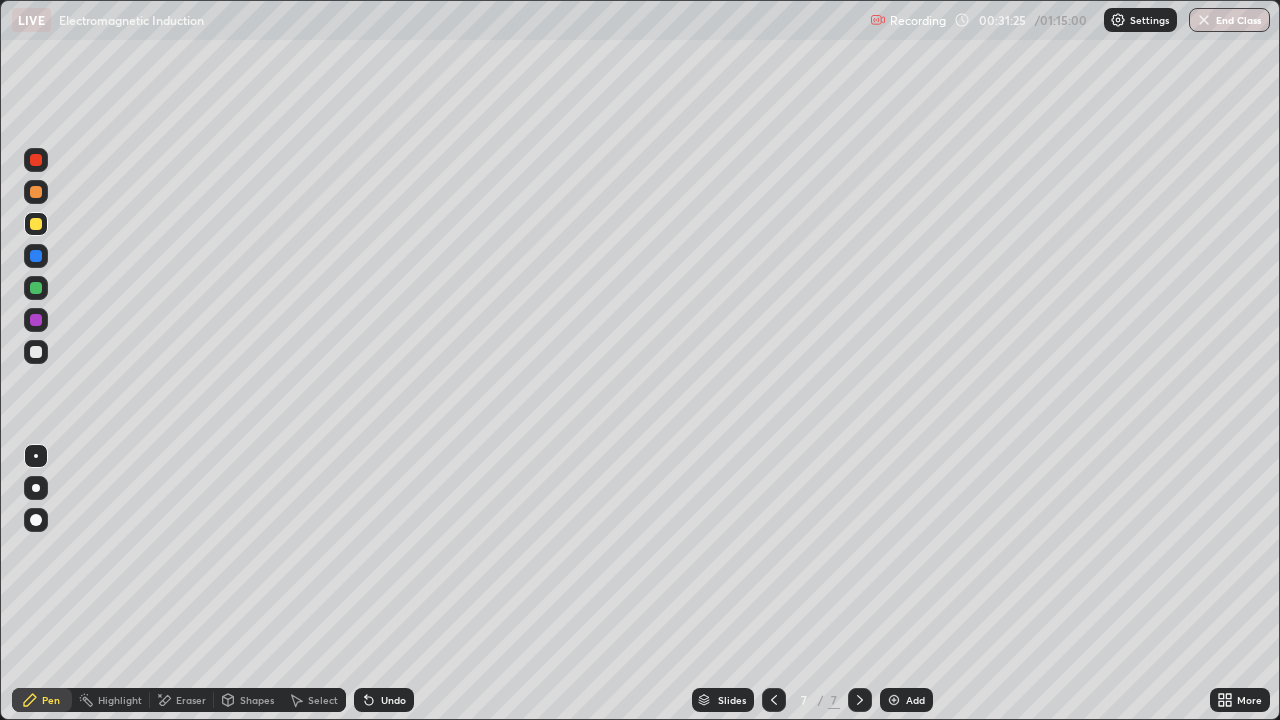 click on "Add" at bounding box center [915, 700] 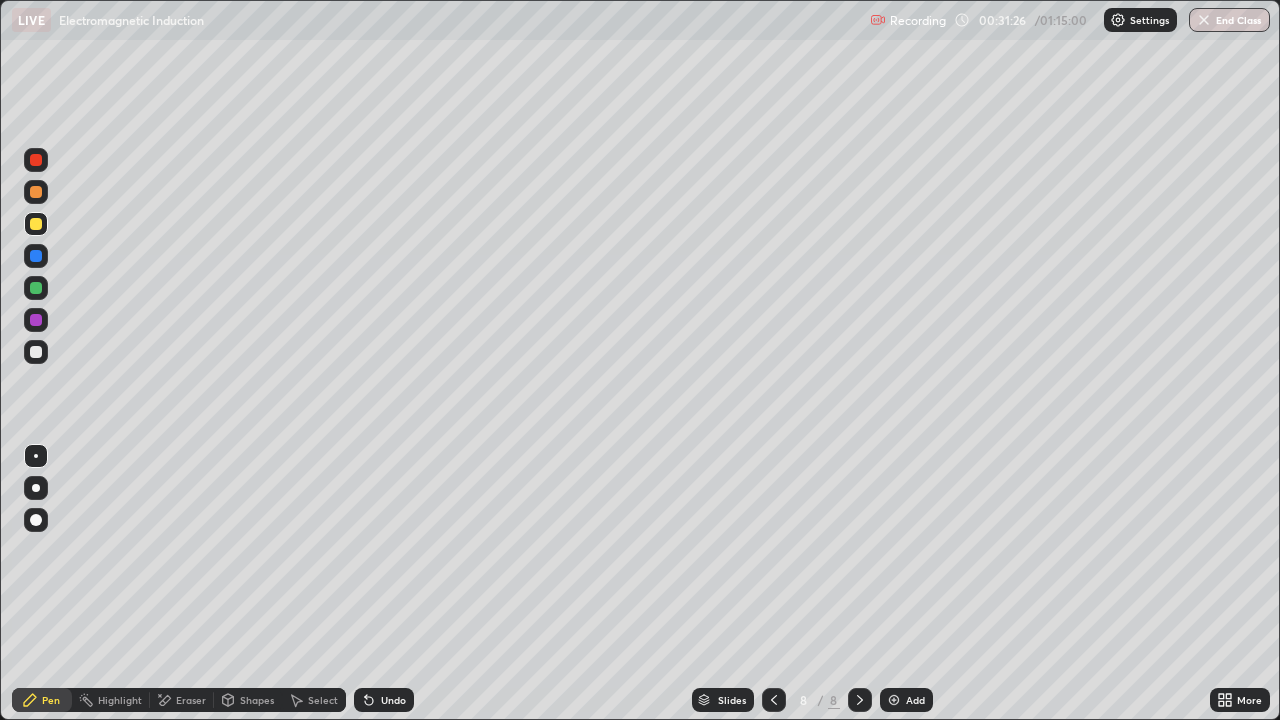 click at bounding box center (36, 352) 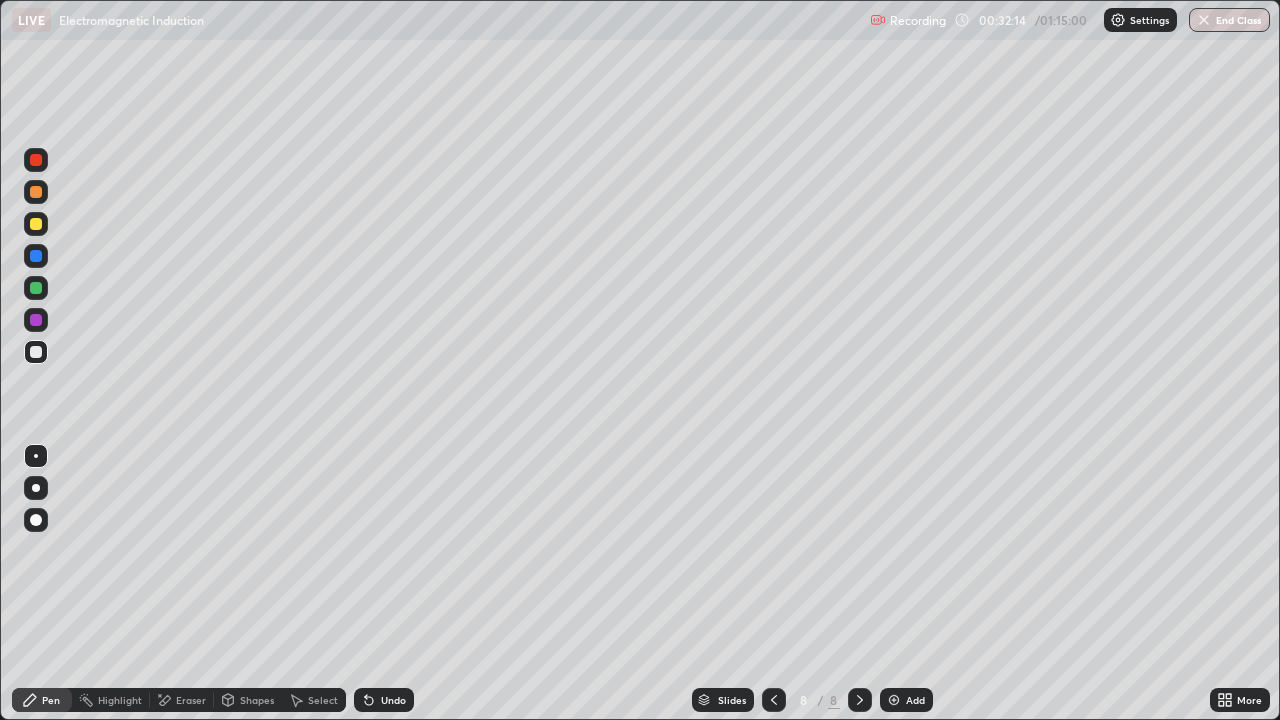 click 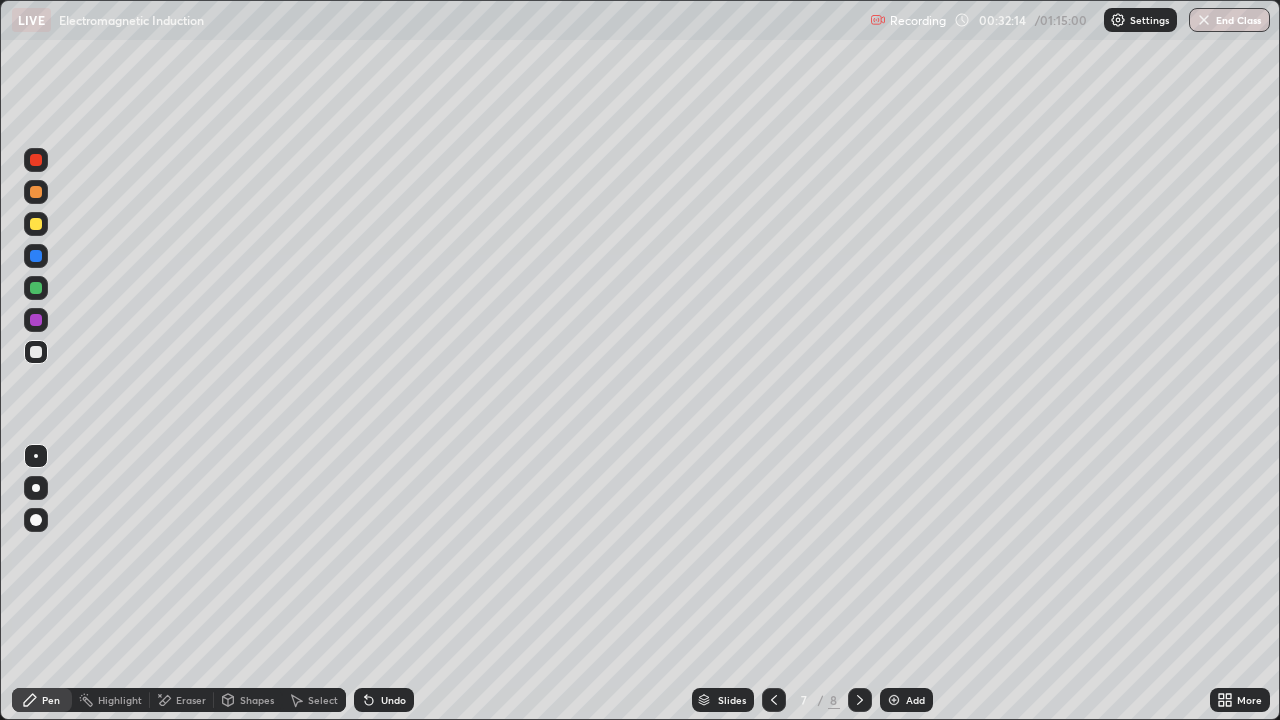 click 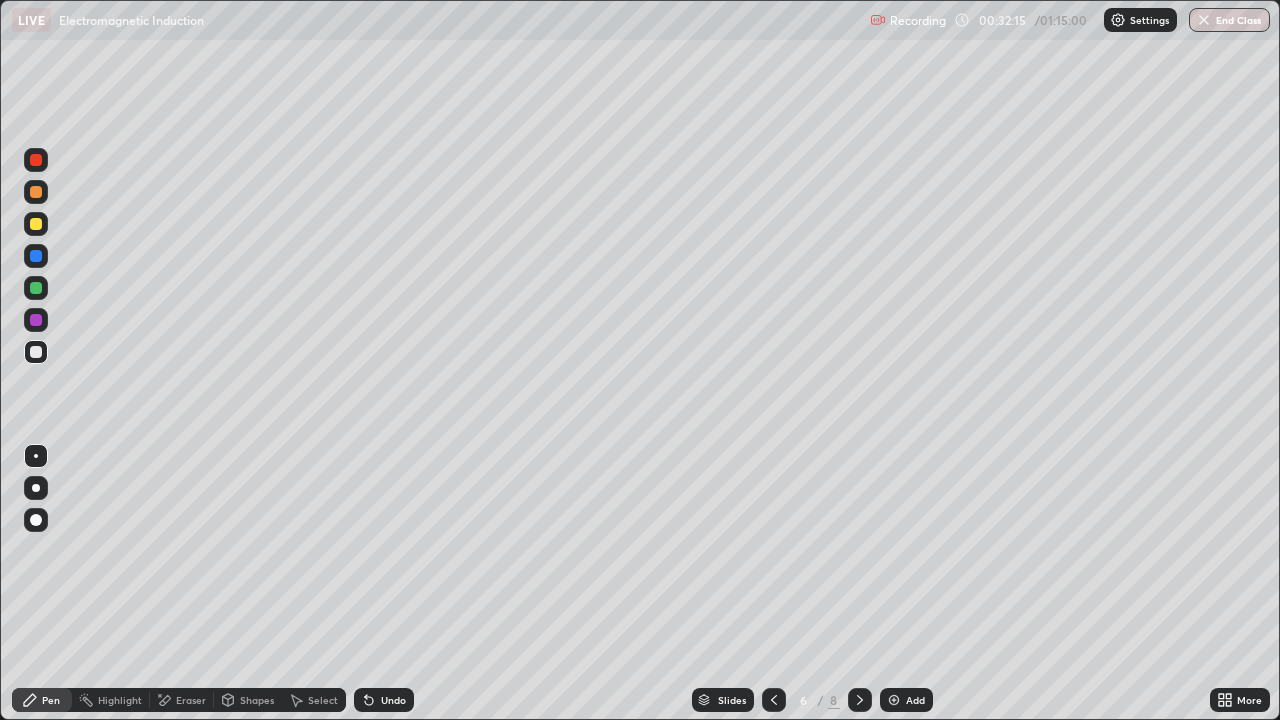 click at bounding box center (774, 700) 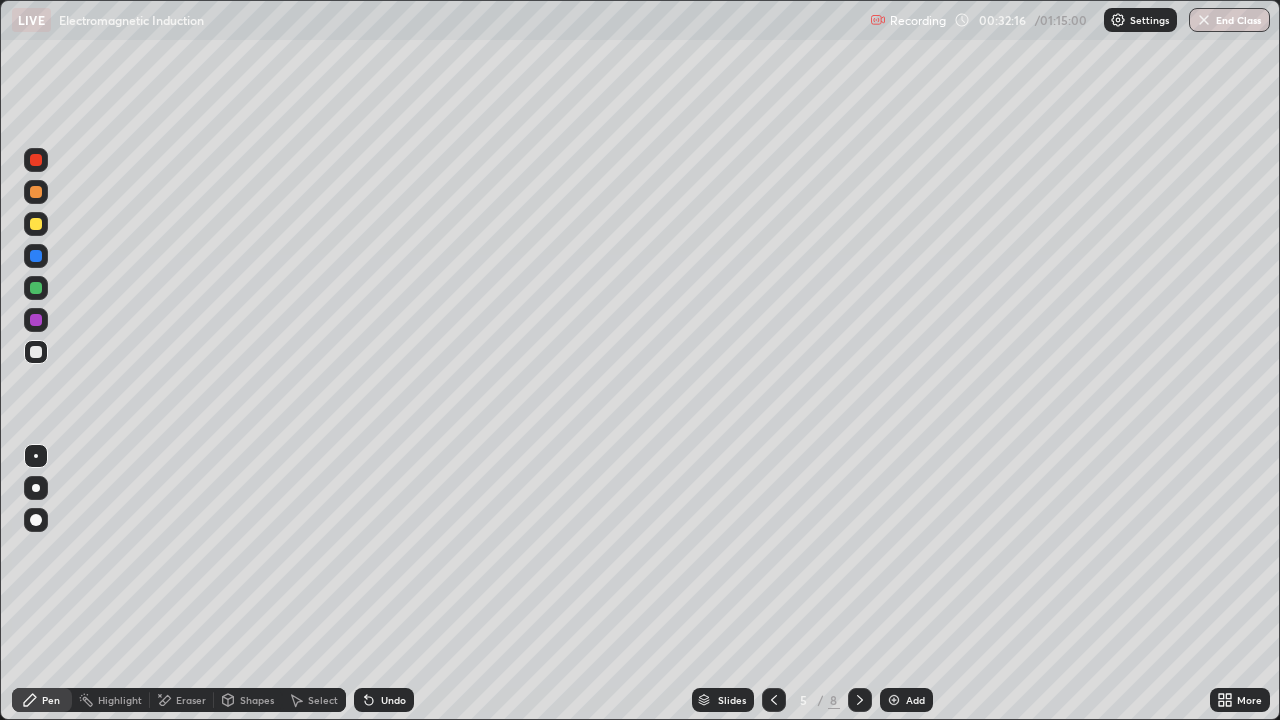 click at bounding box center (774, 700) 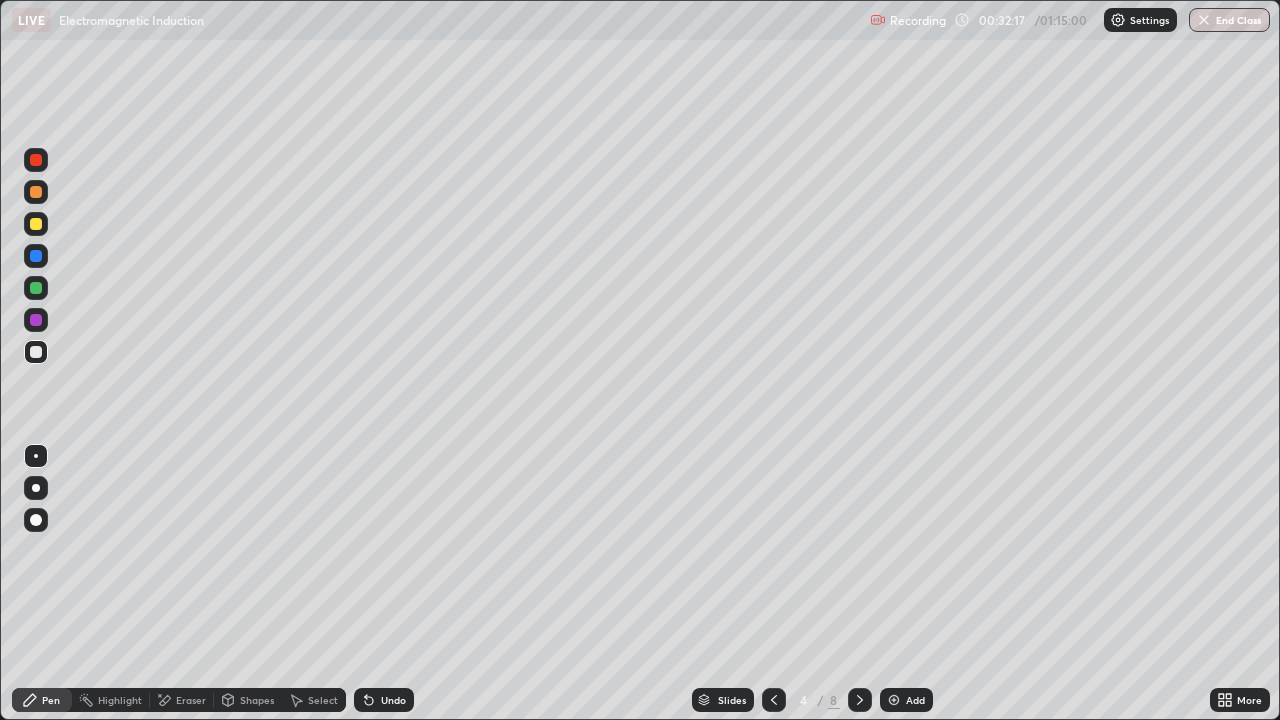 click 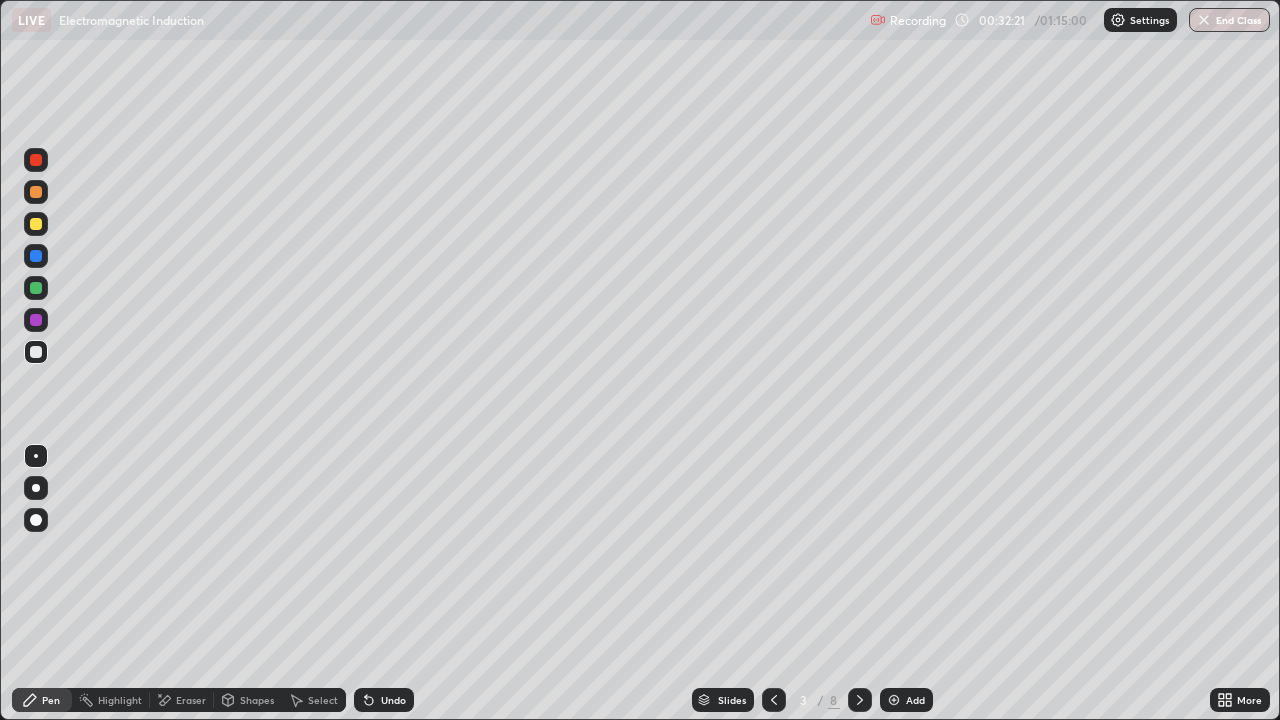 click 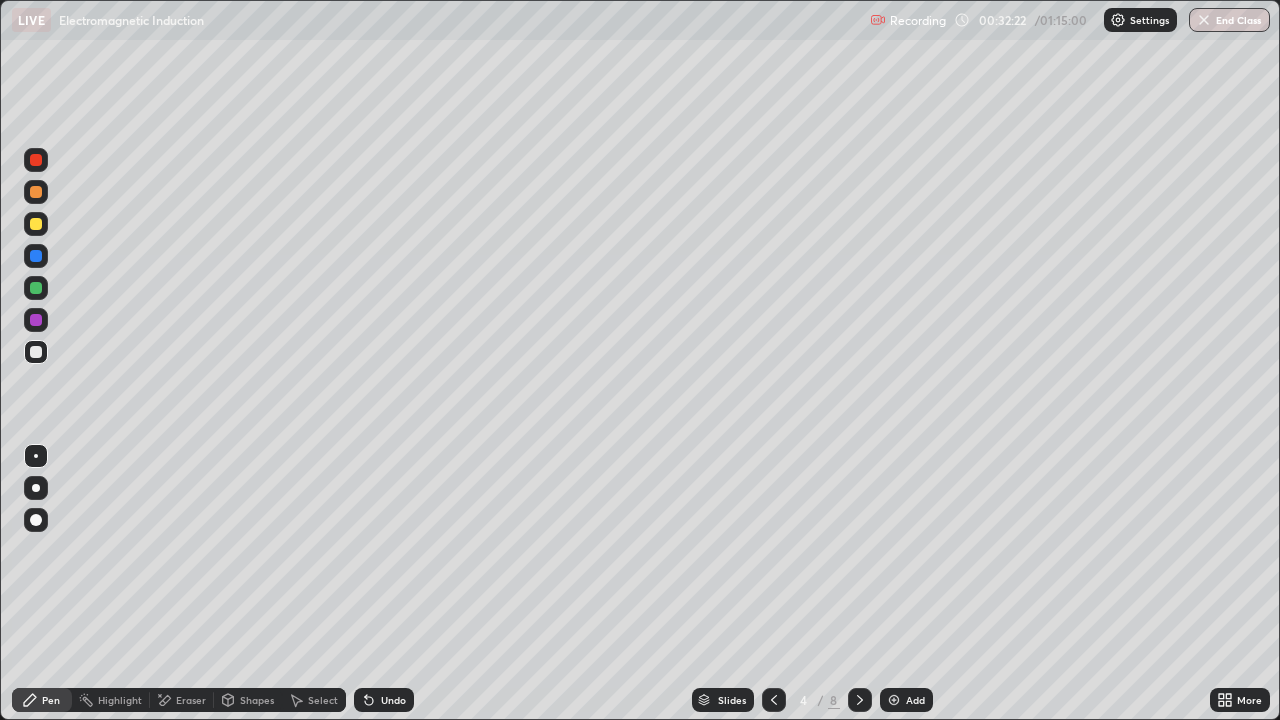 click 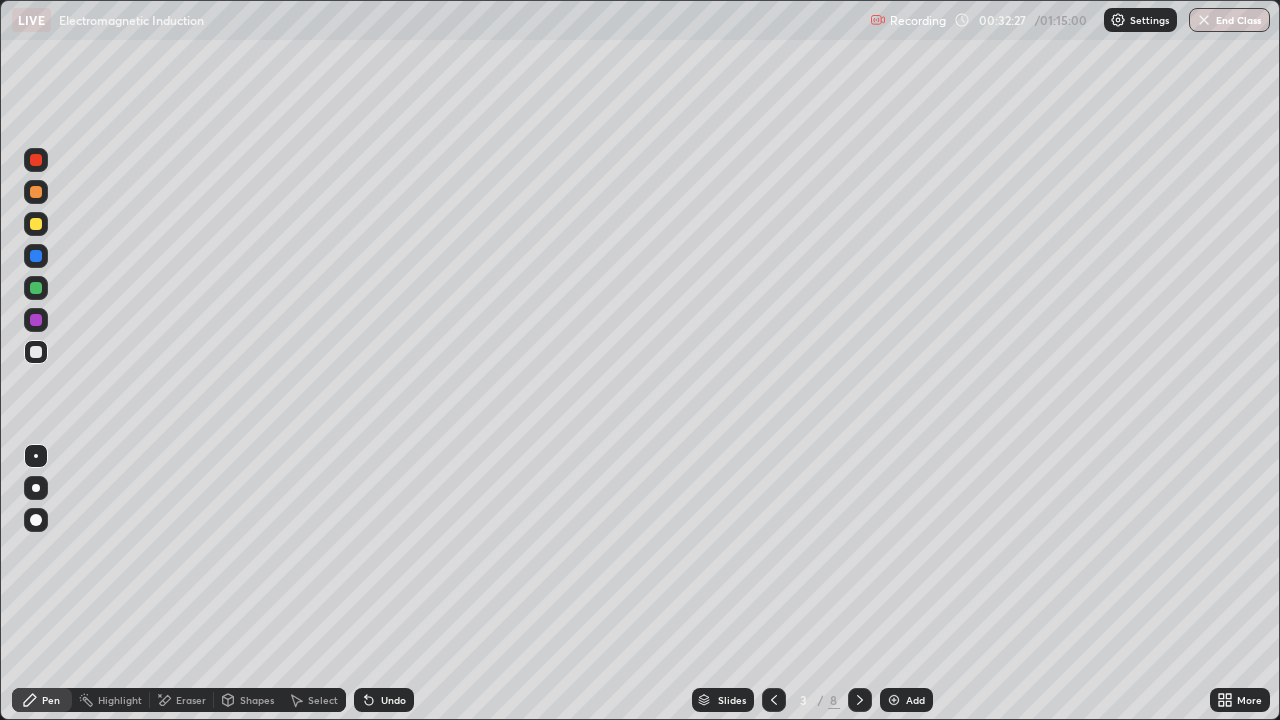 click 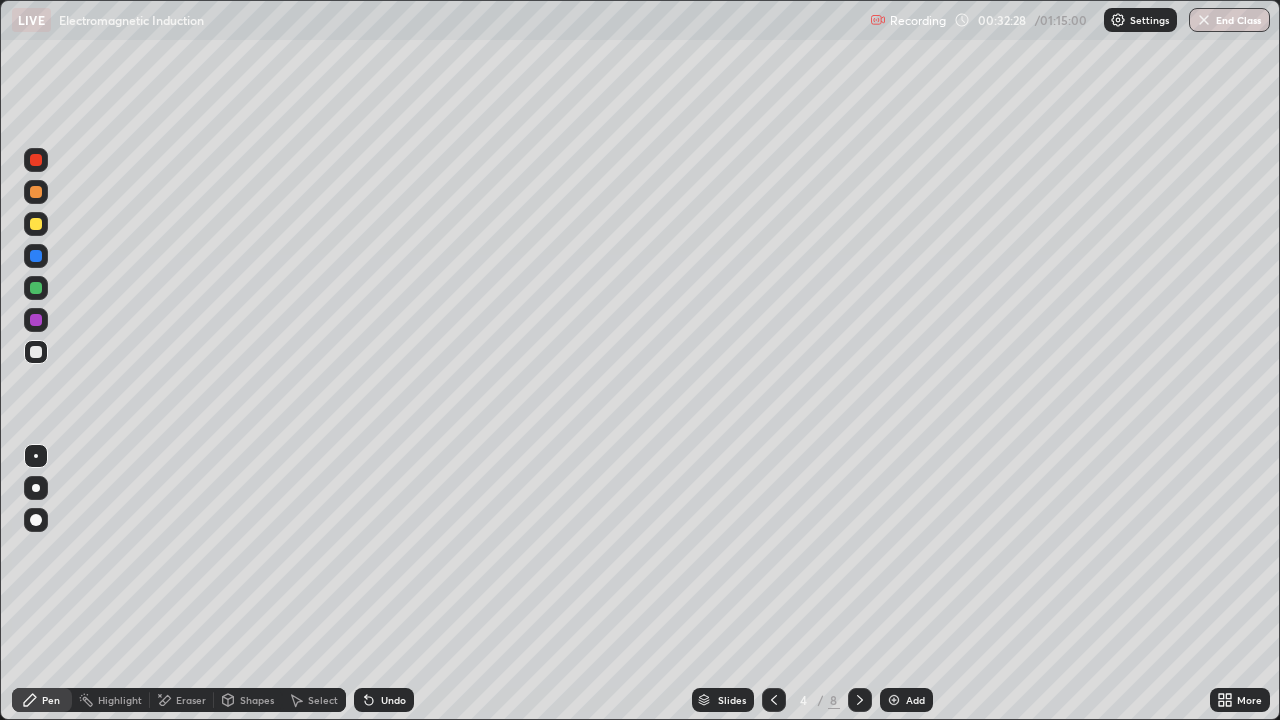 click 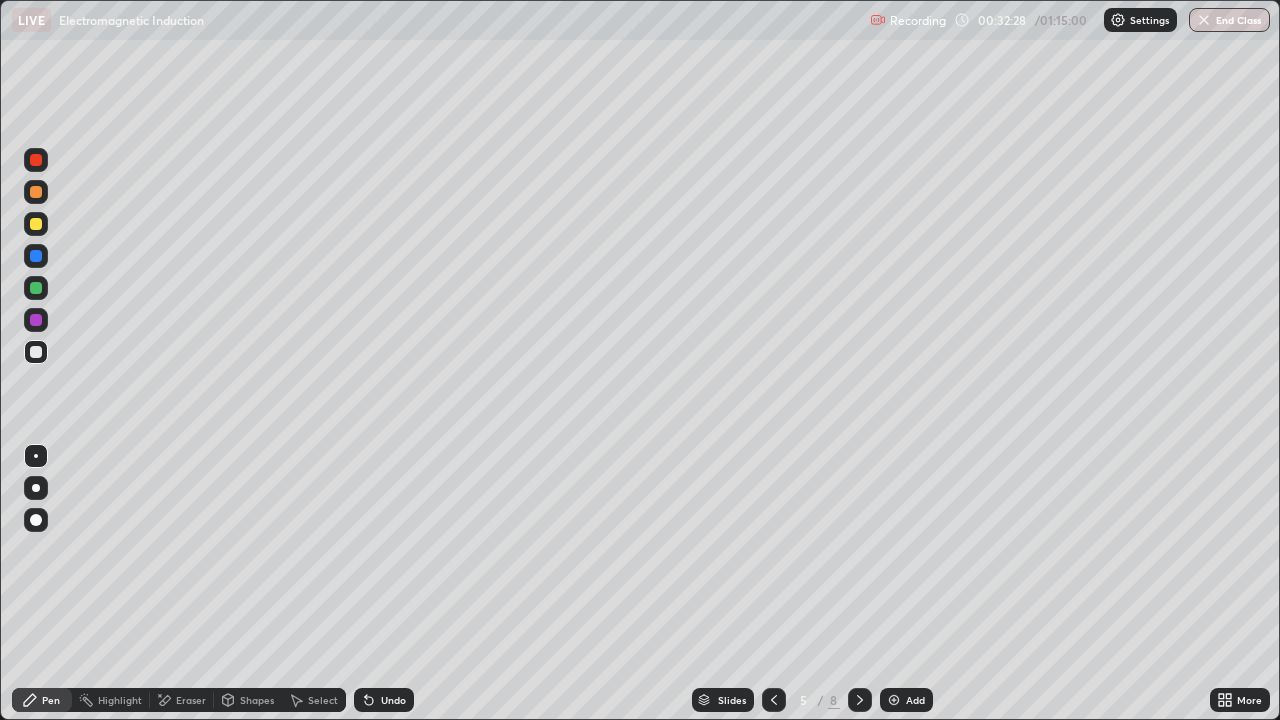 click 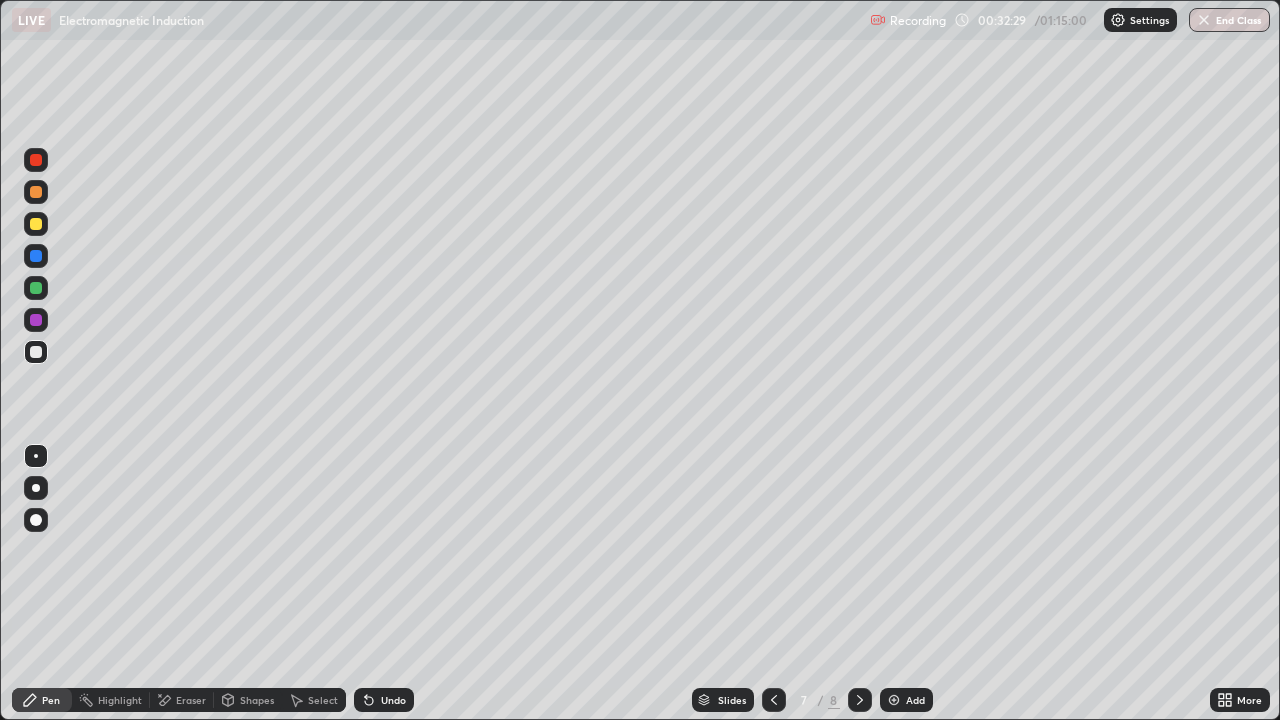 click 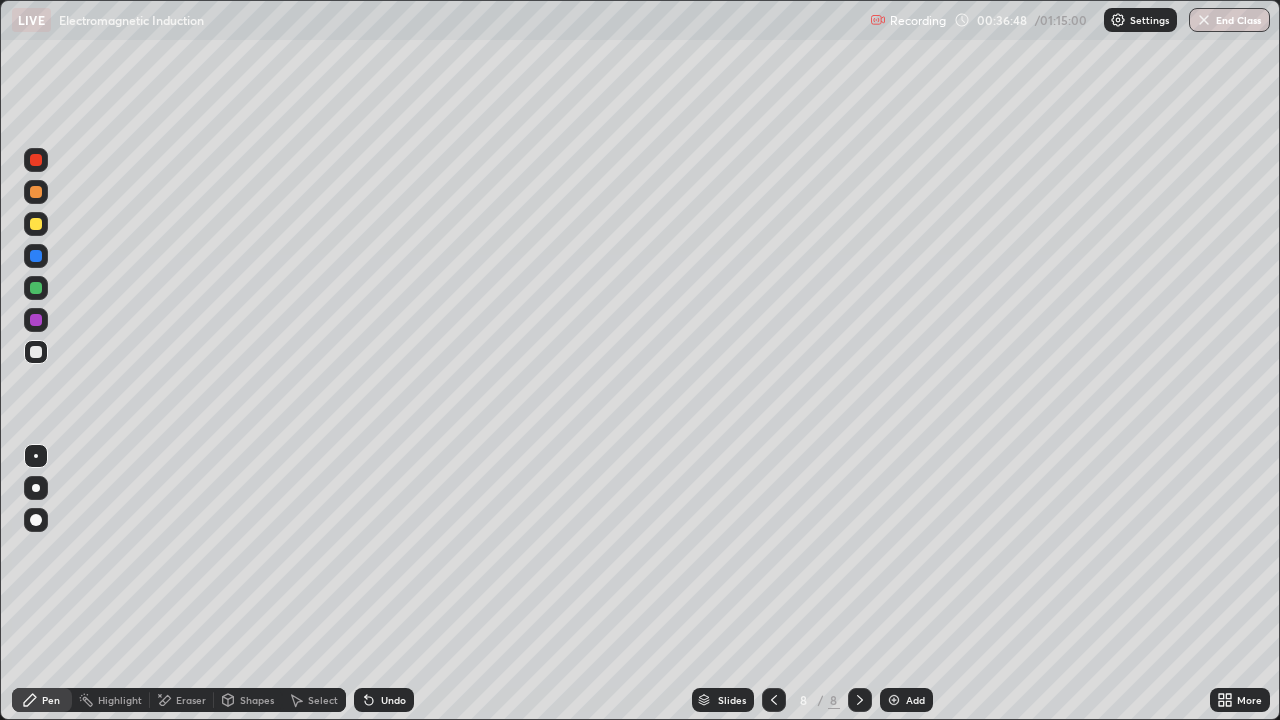 click on "Undo" at bounding box center [384, 700] 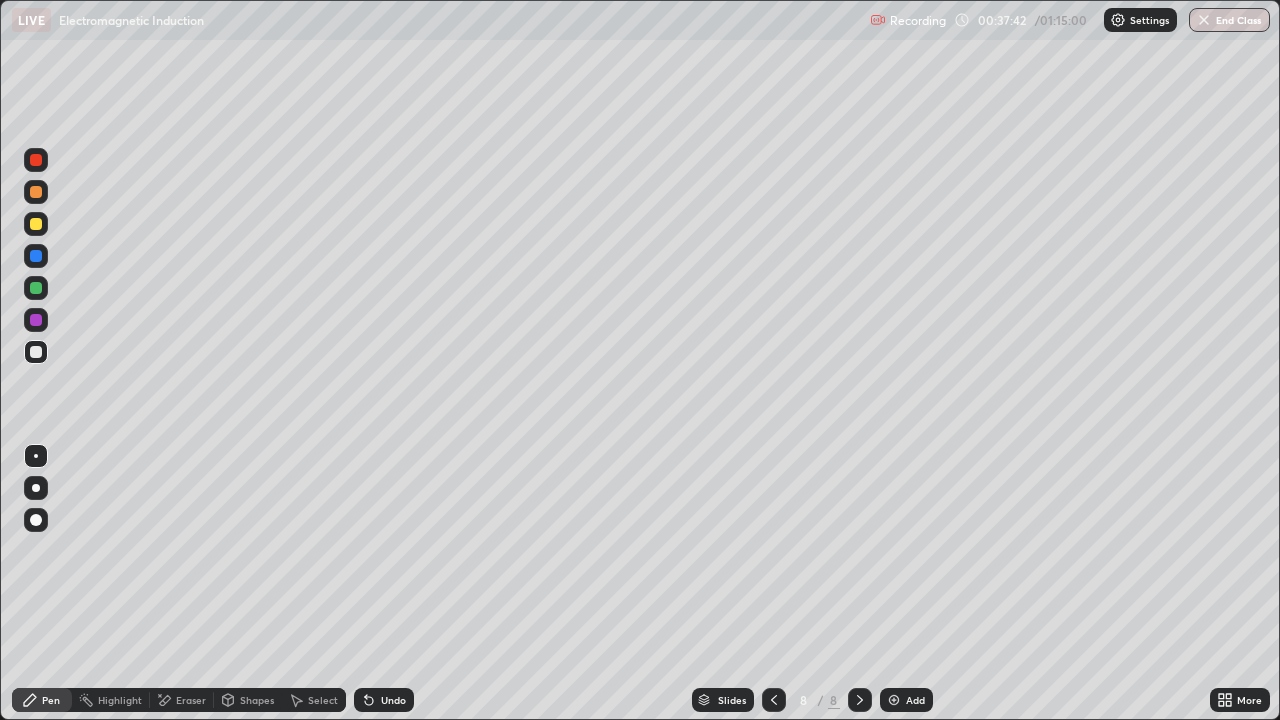 click on "Add" at bounding box center [906, 700] 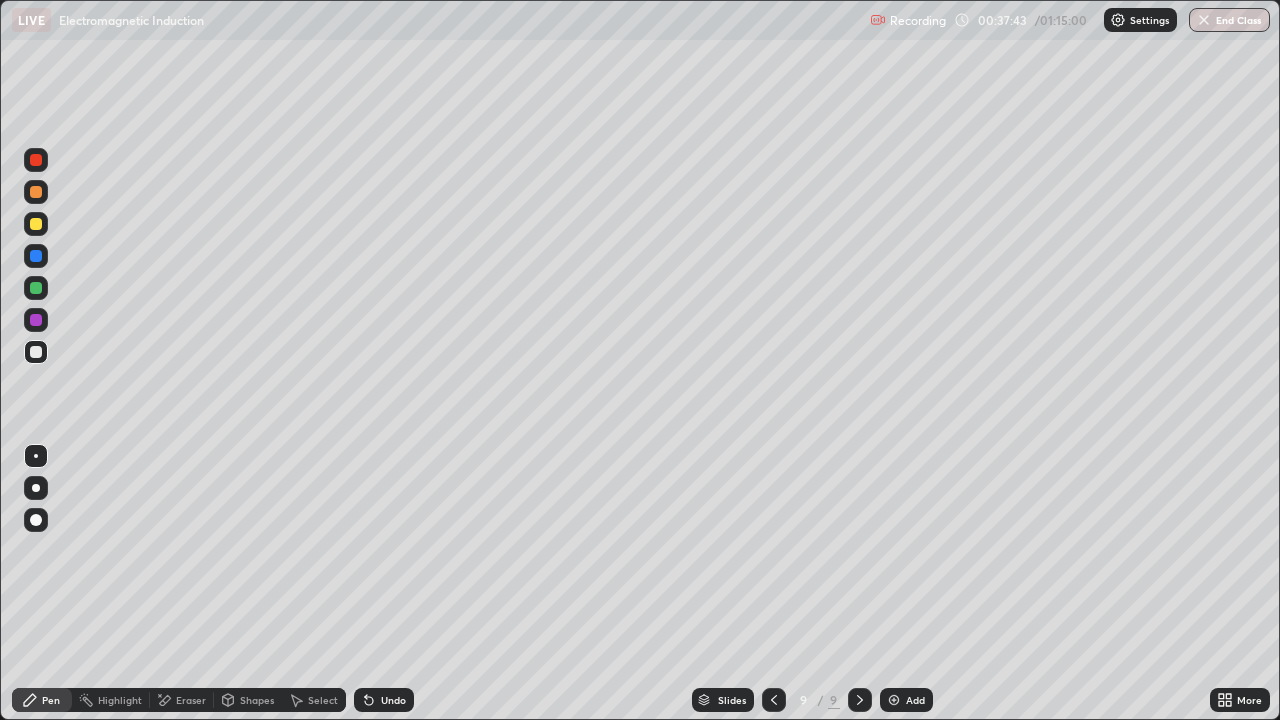 click at bounding box center [36, 224] 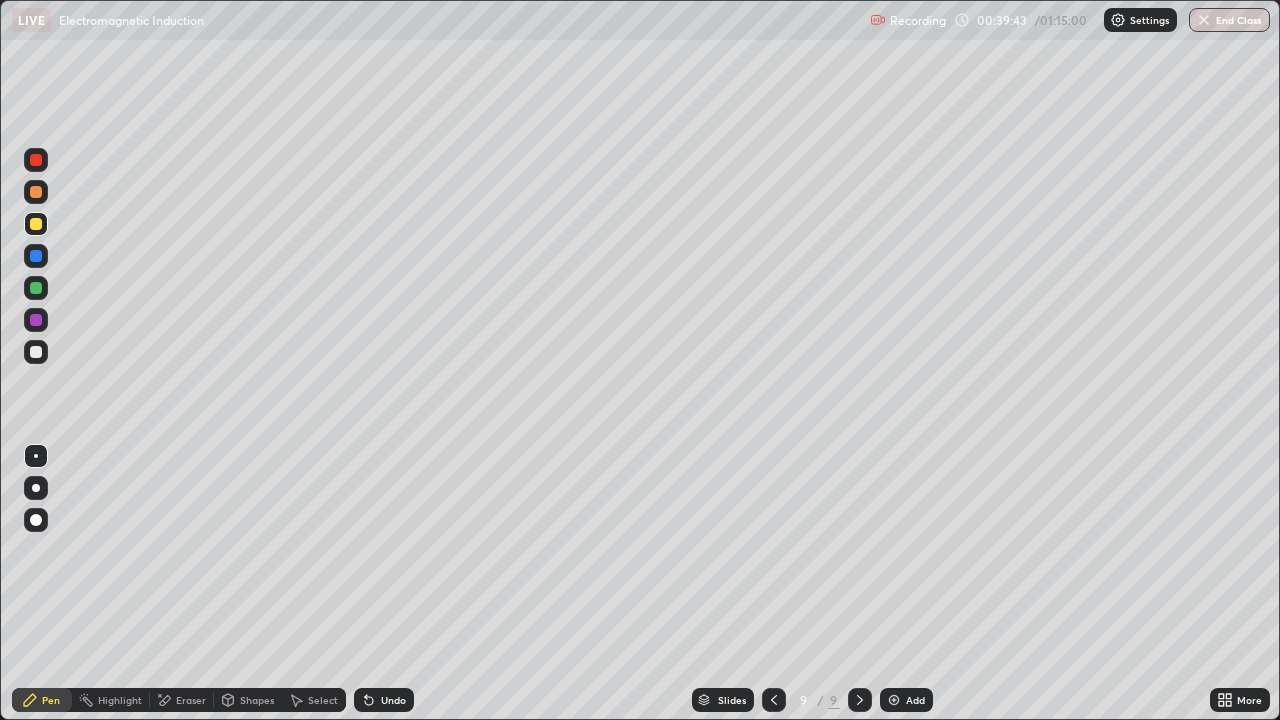 click at bounding box center [36, 192] 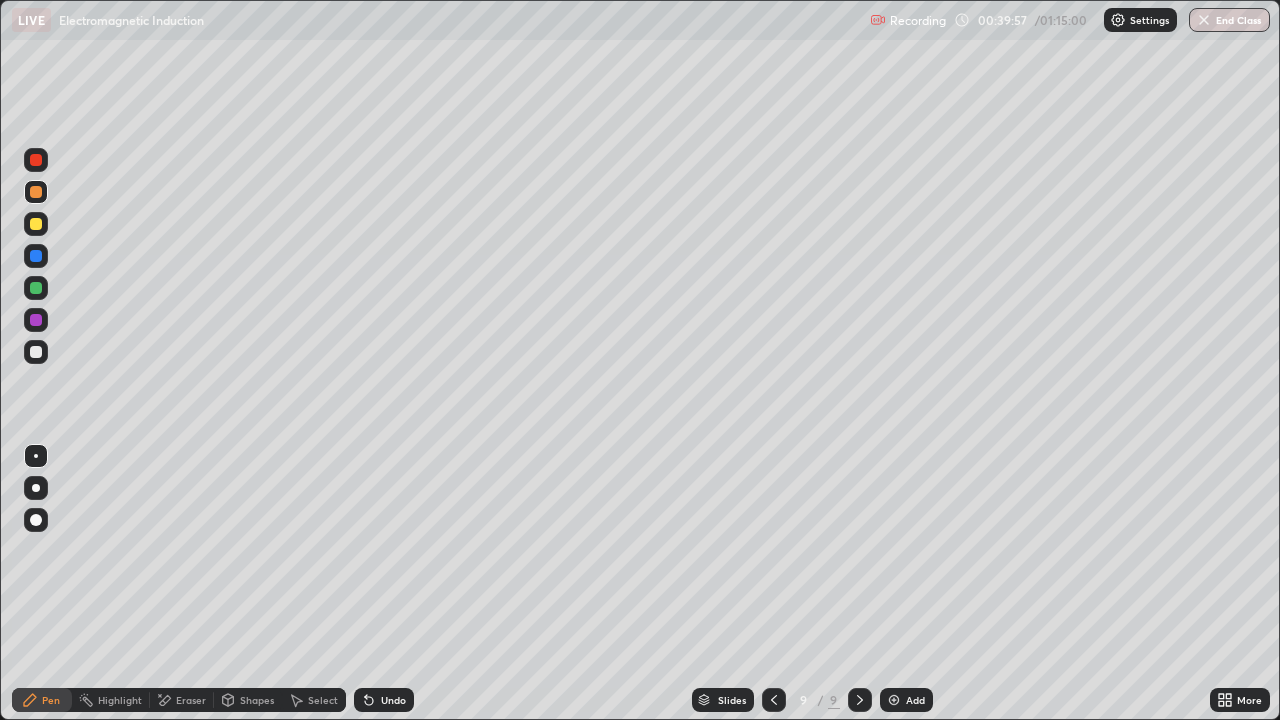 click on "Shapes" at bounding box center [257, 700] 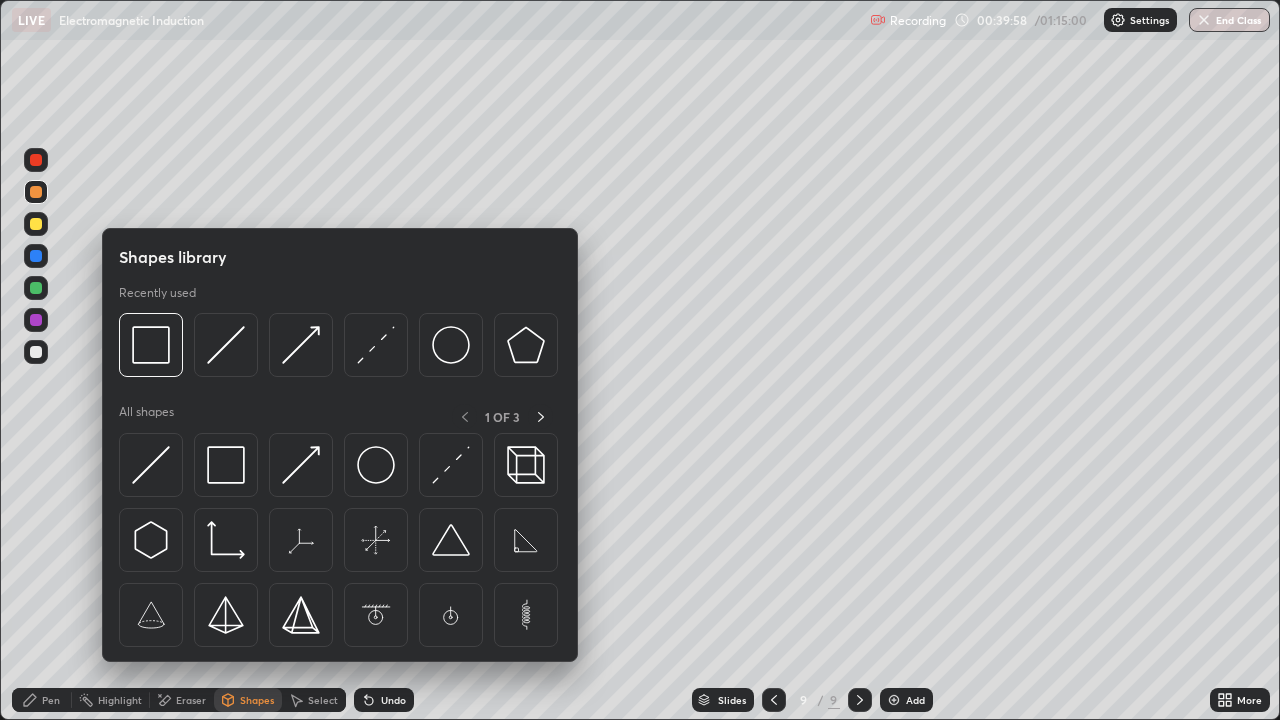 click at bounding box center [36, 320] 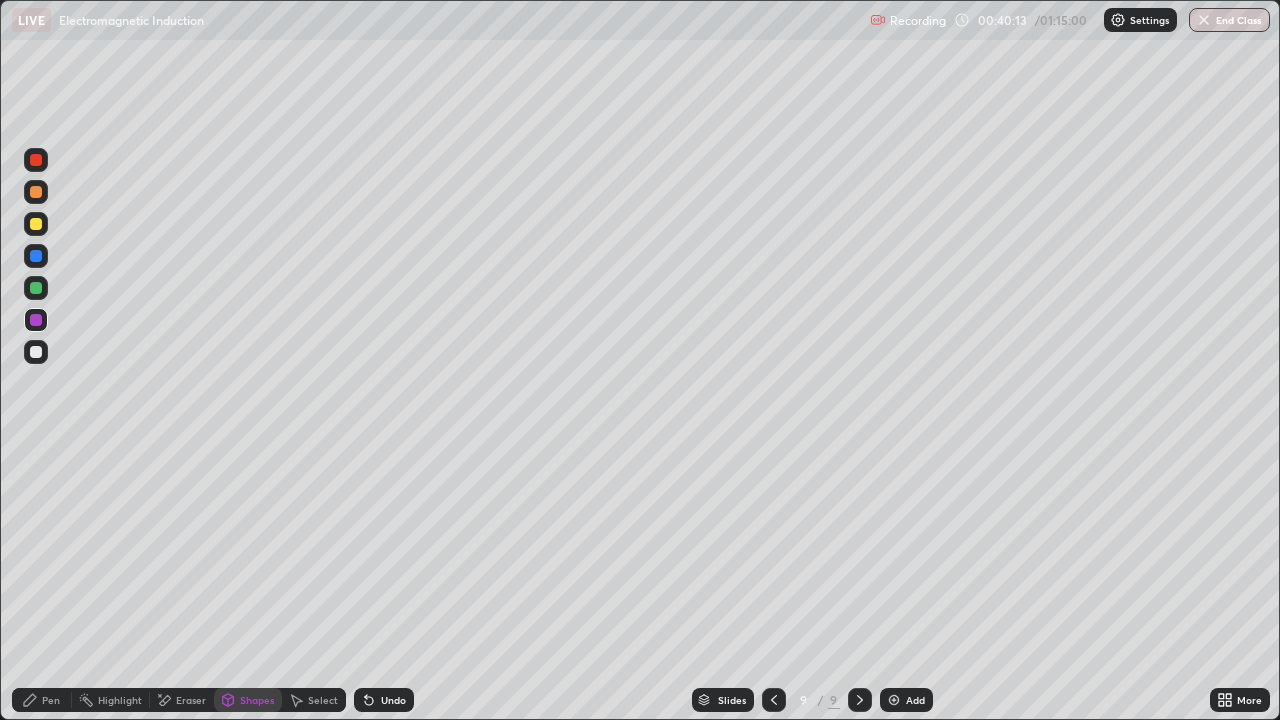 click on "Undo" at bounding box center (393, 700) 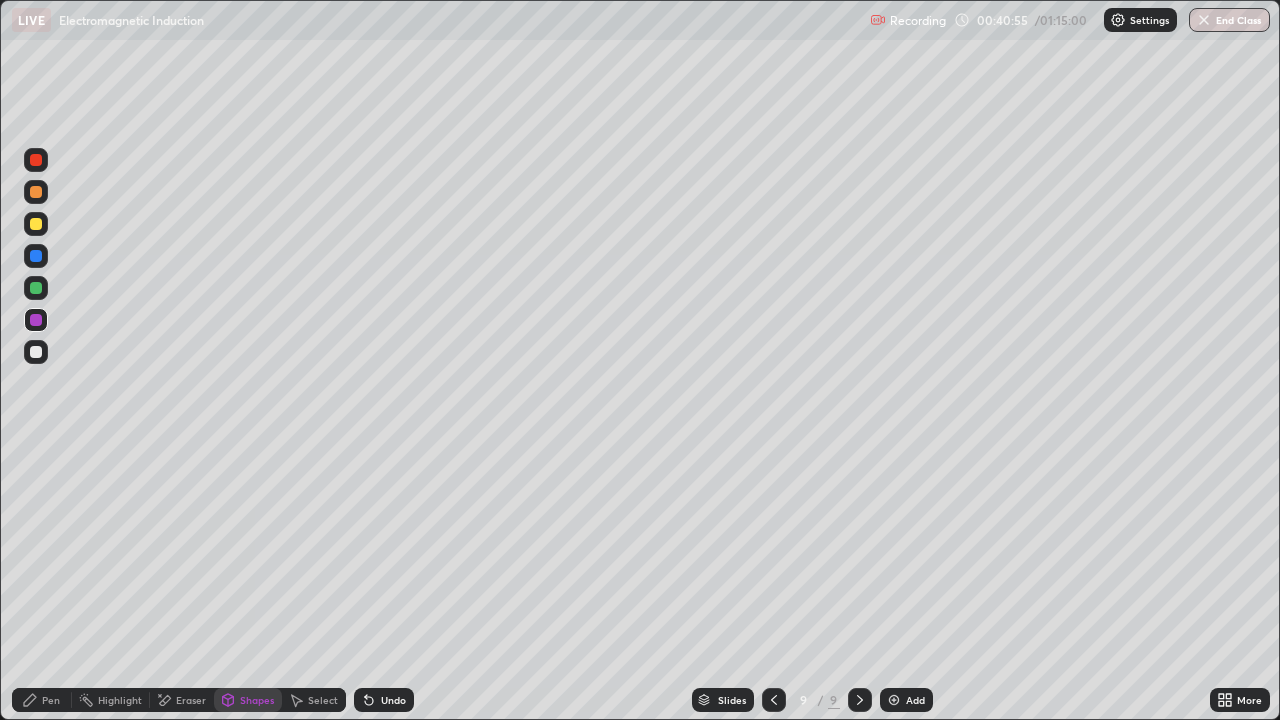 click at bounding box center (36, 352) 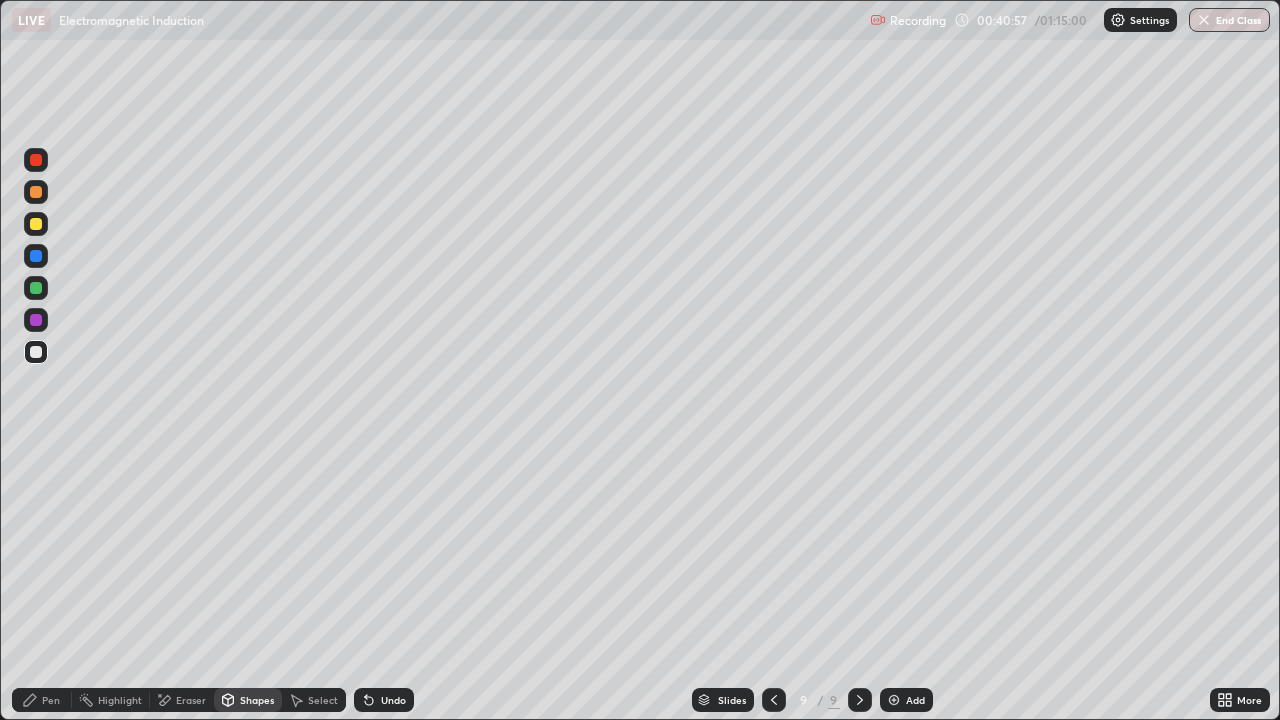 click 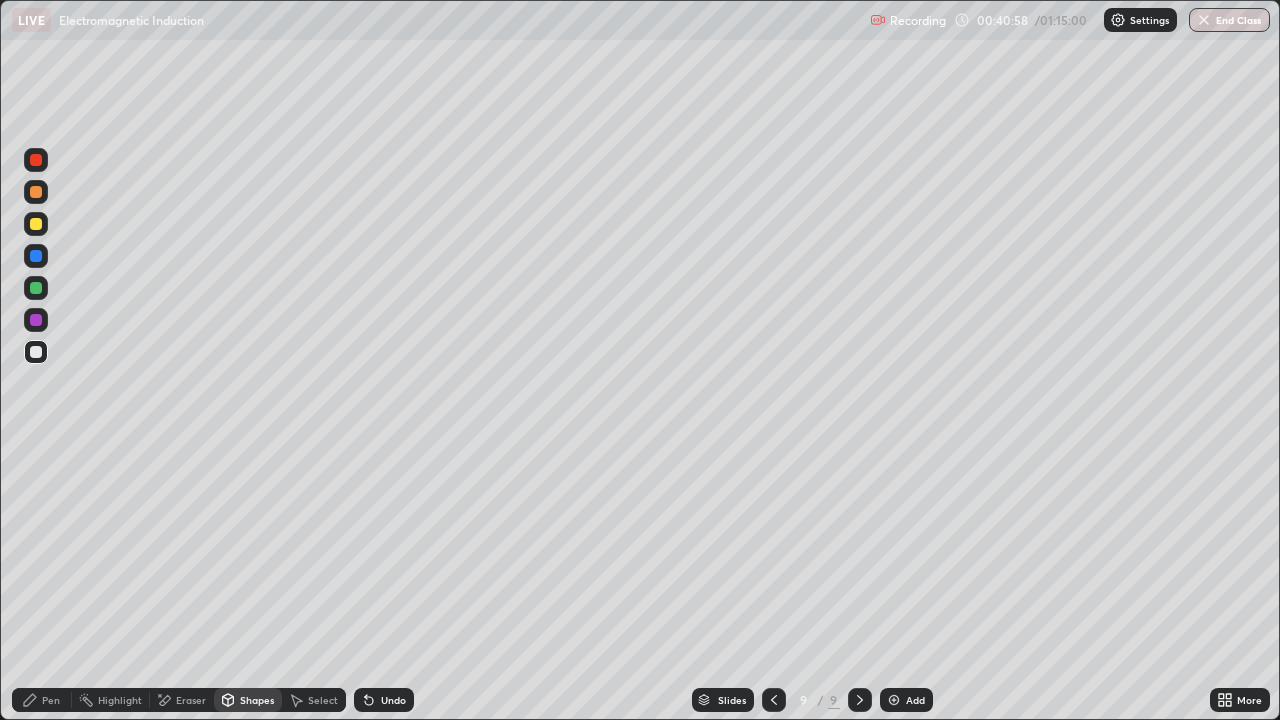 click 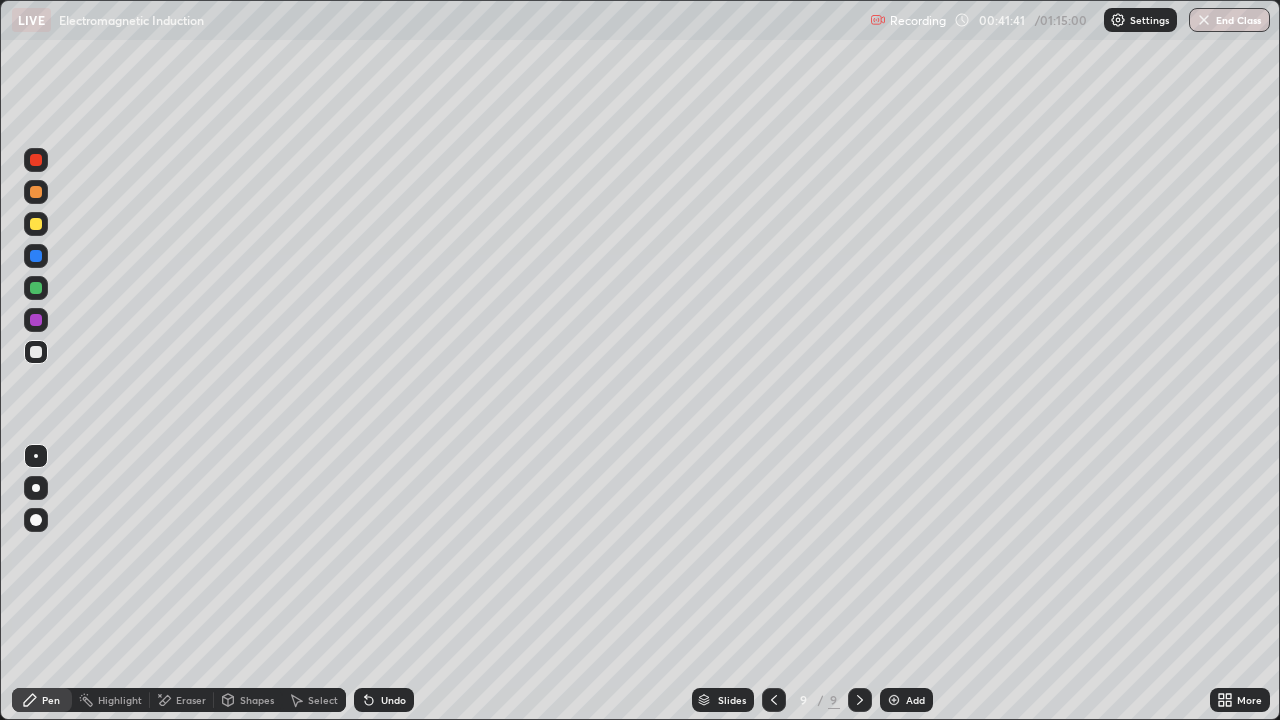 click on "Undo" at bounding box center [393, 700] 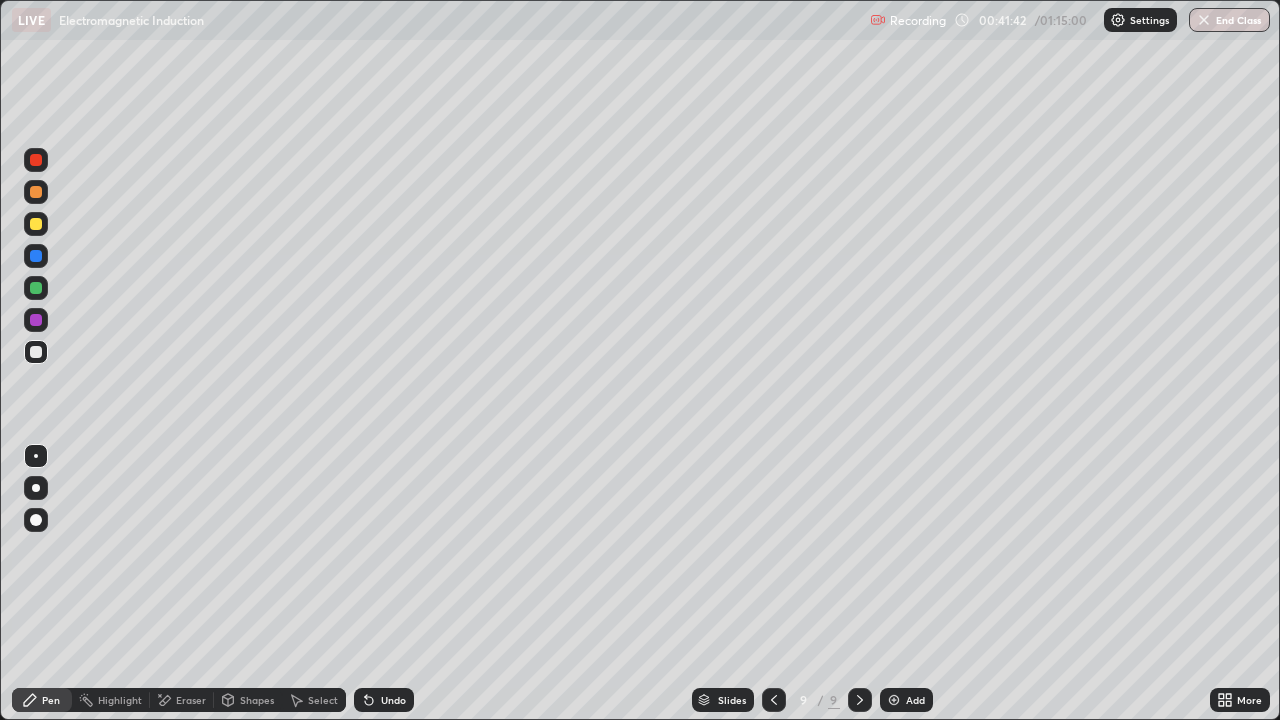 click on "Undo" at bounding box center [393, 700] 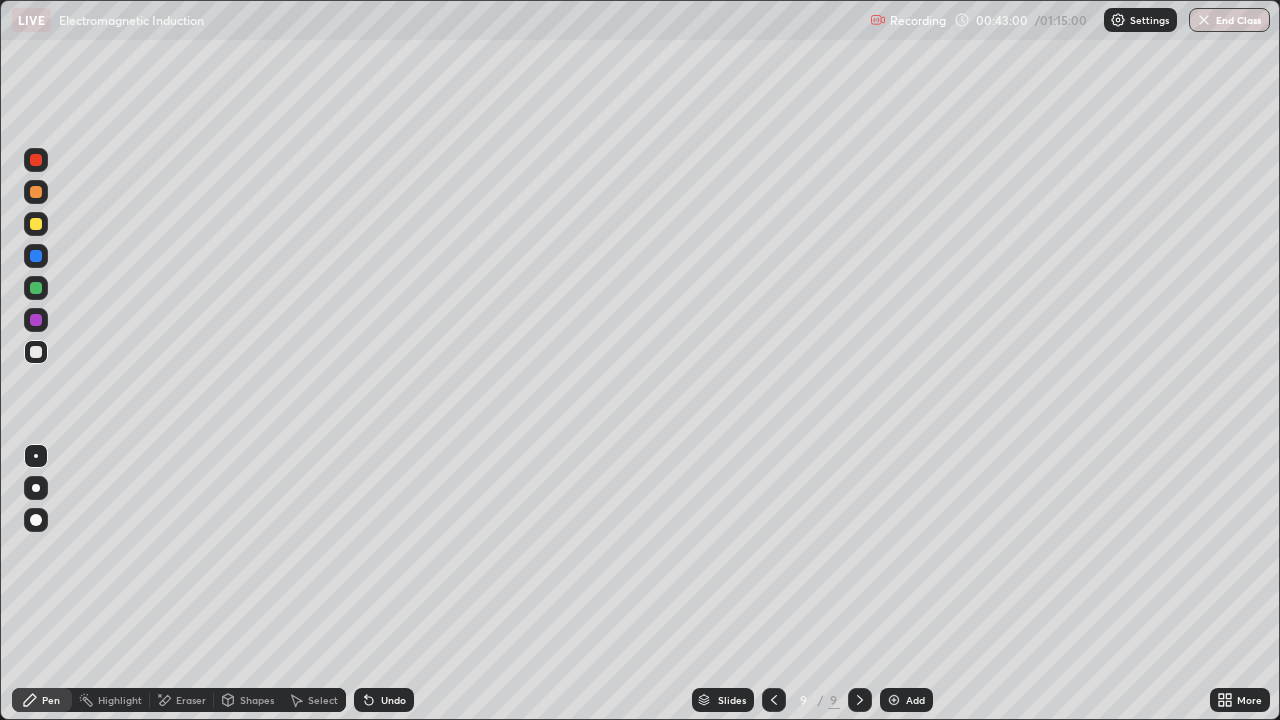 click at bounding box center [894, 700] 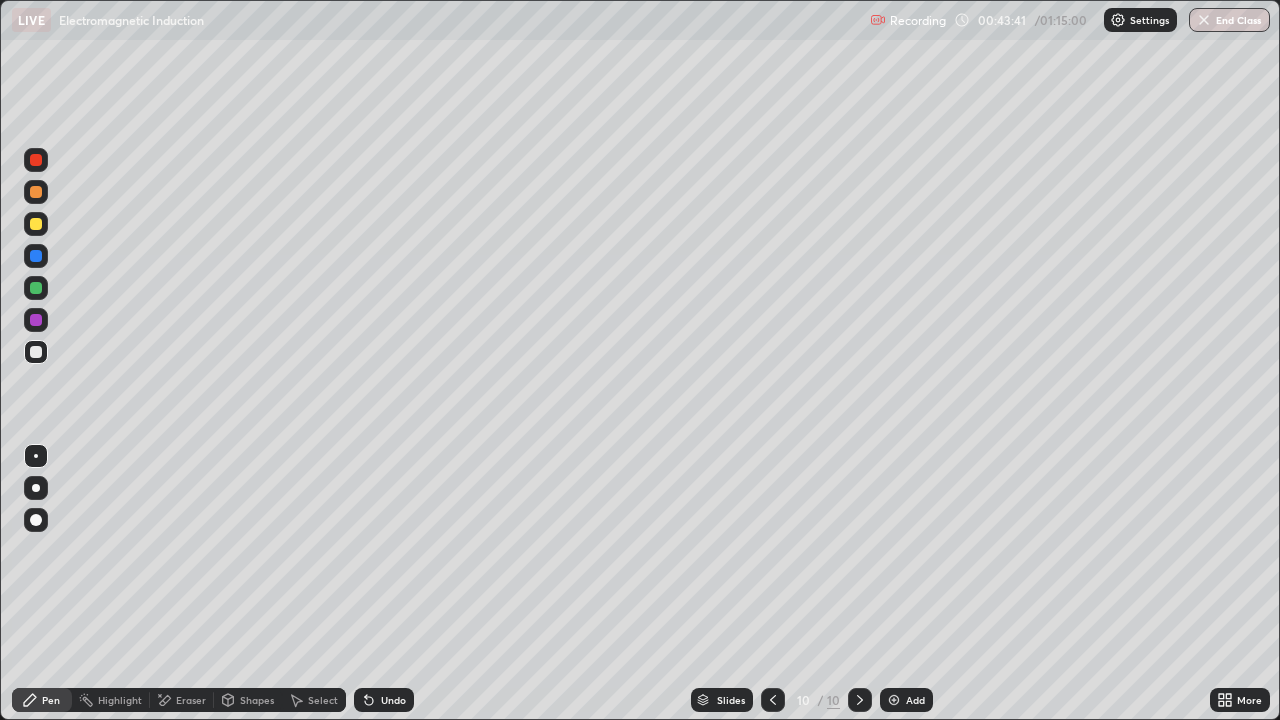 click 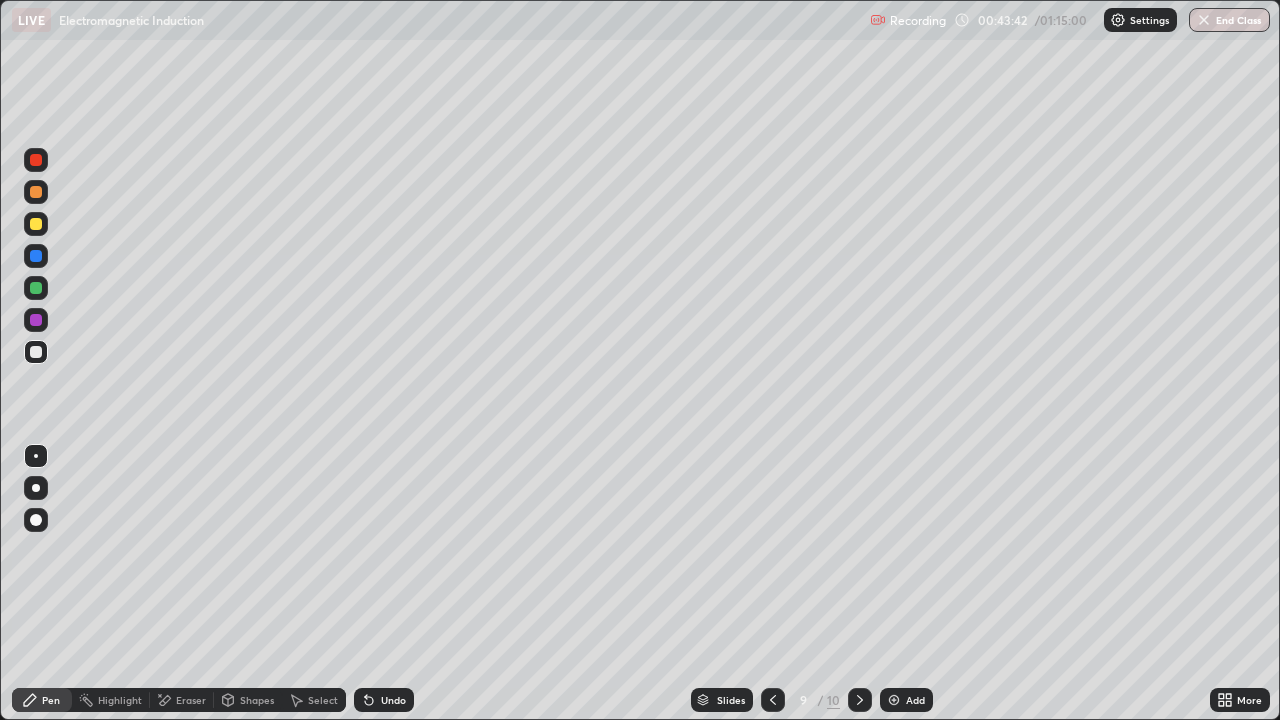click 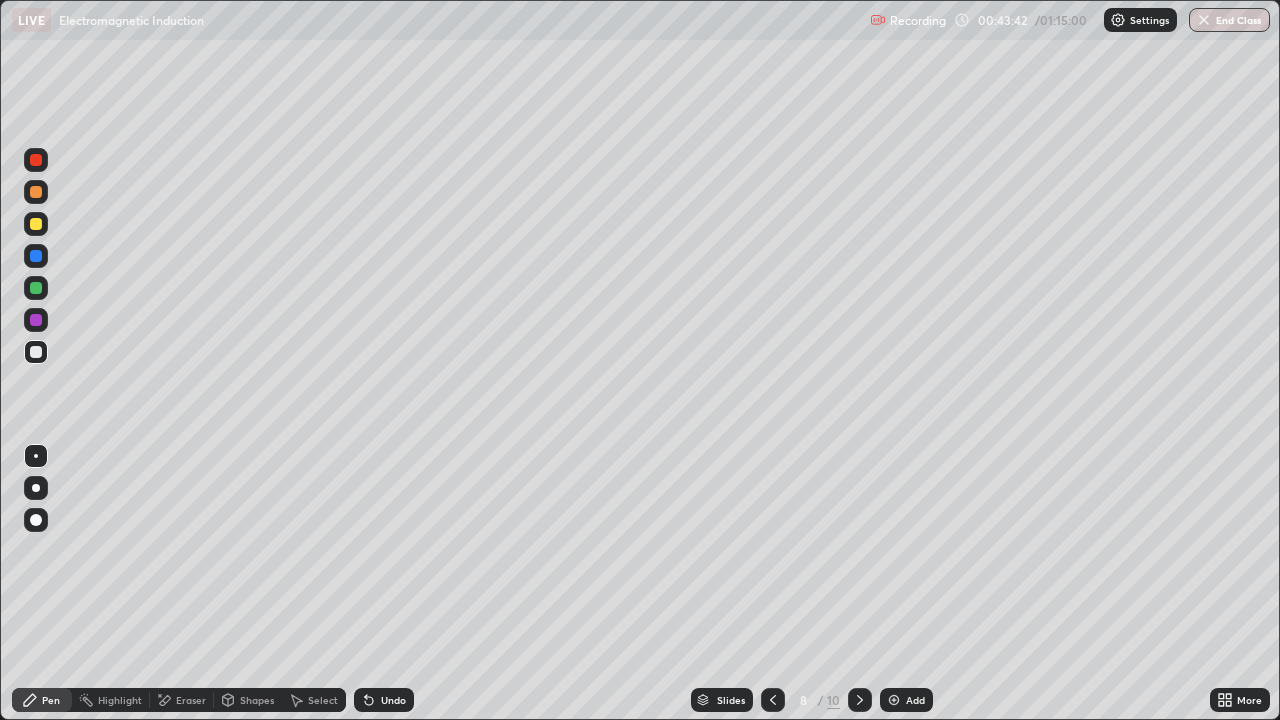 click 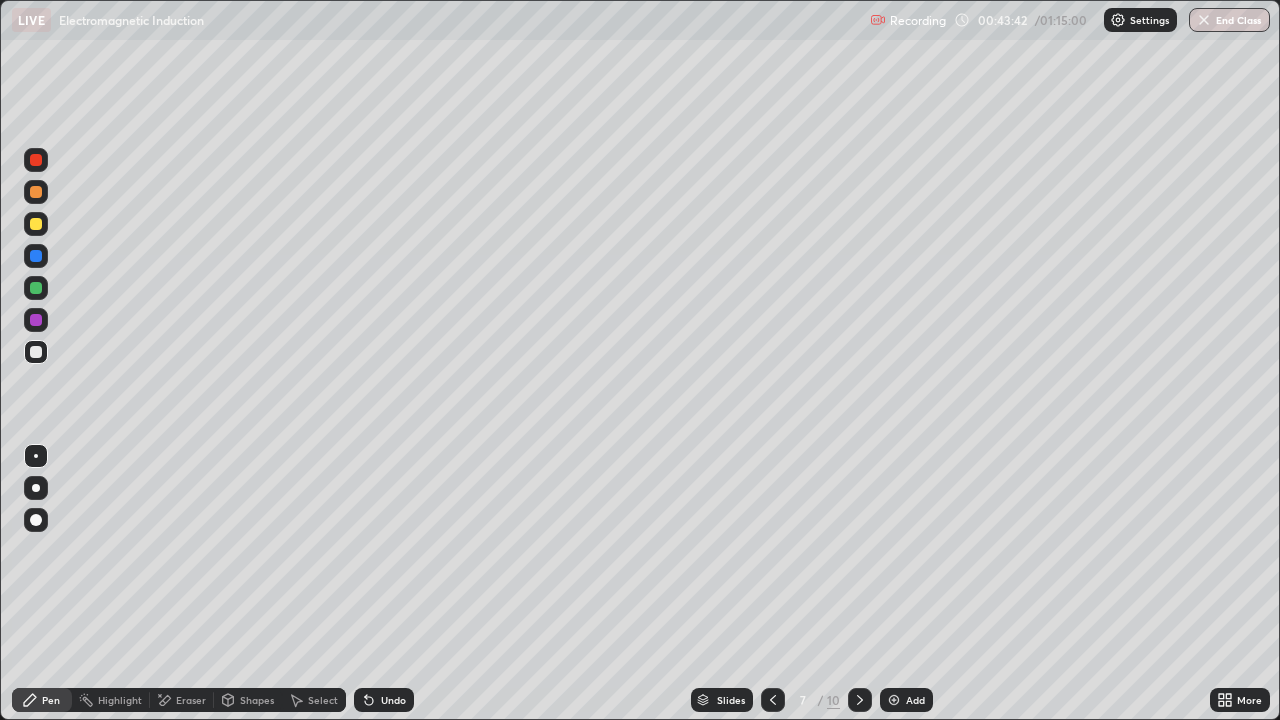 click 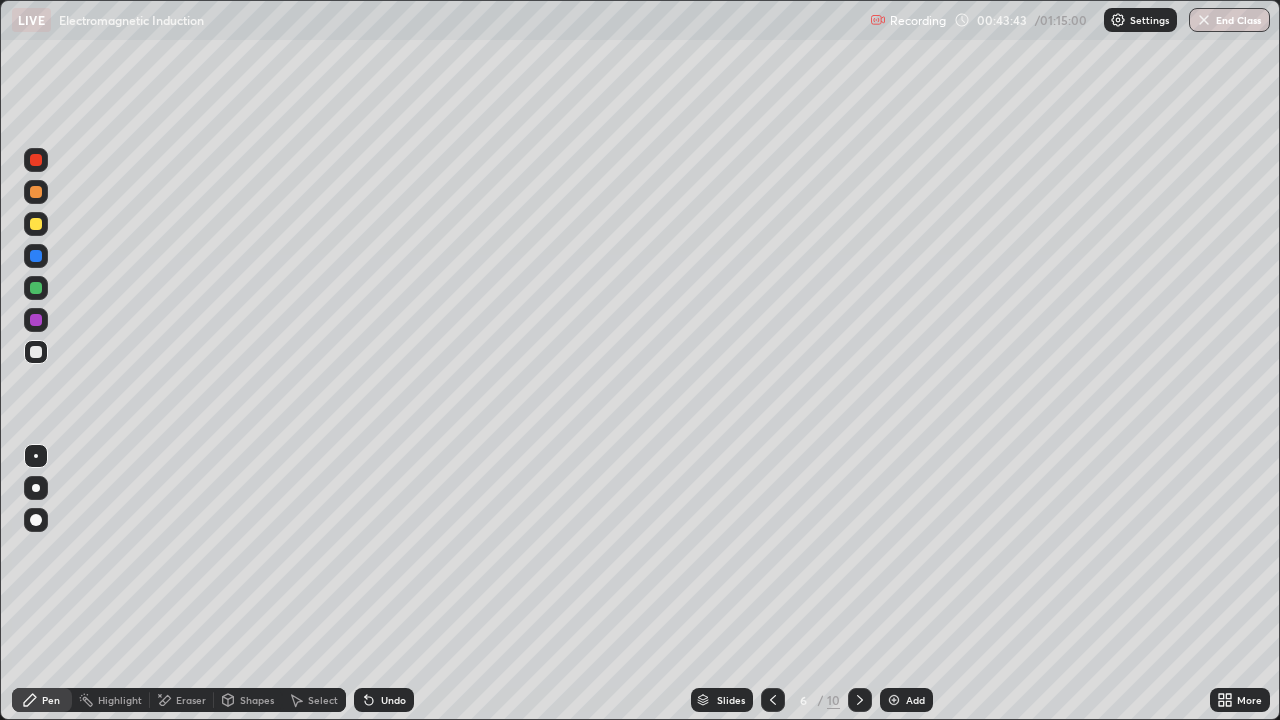 click 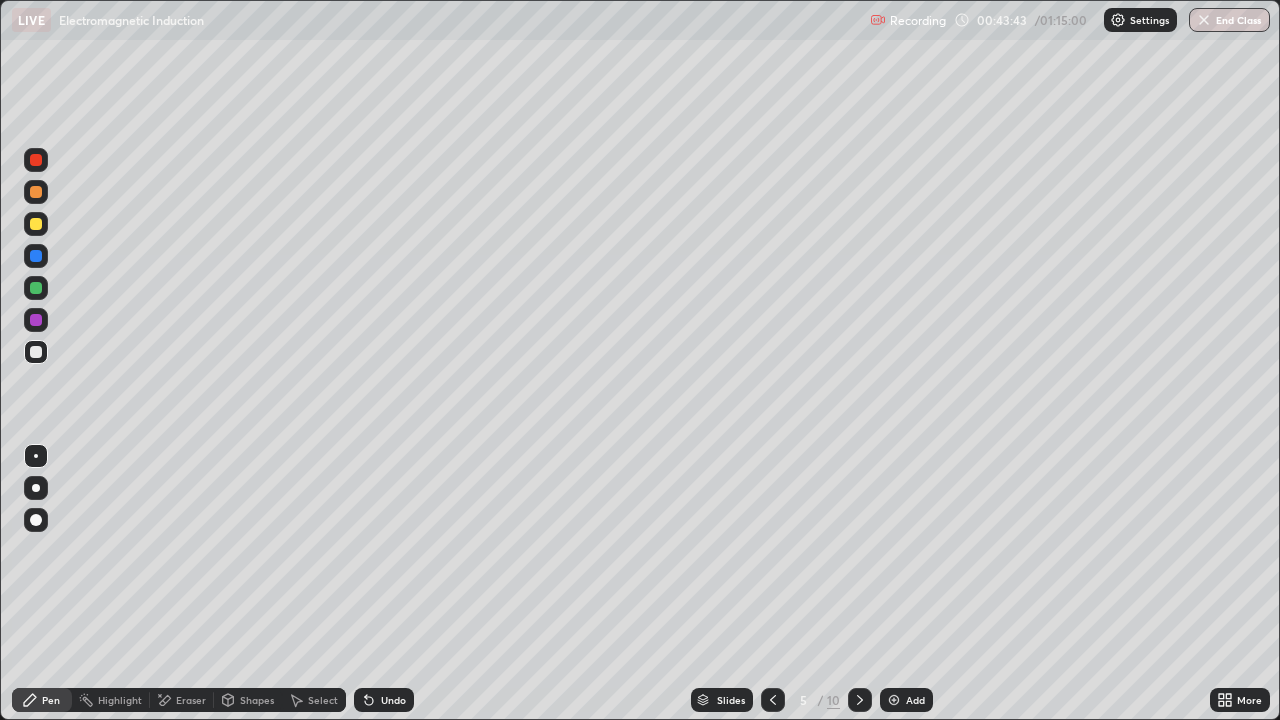 click 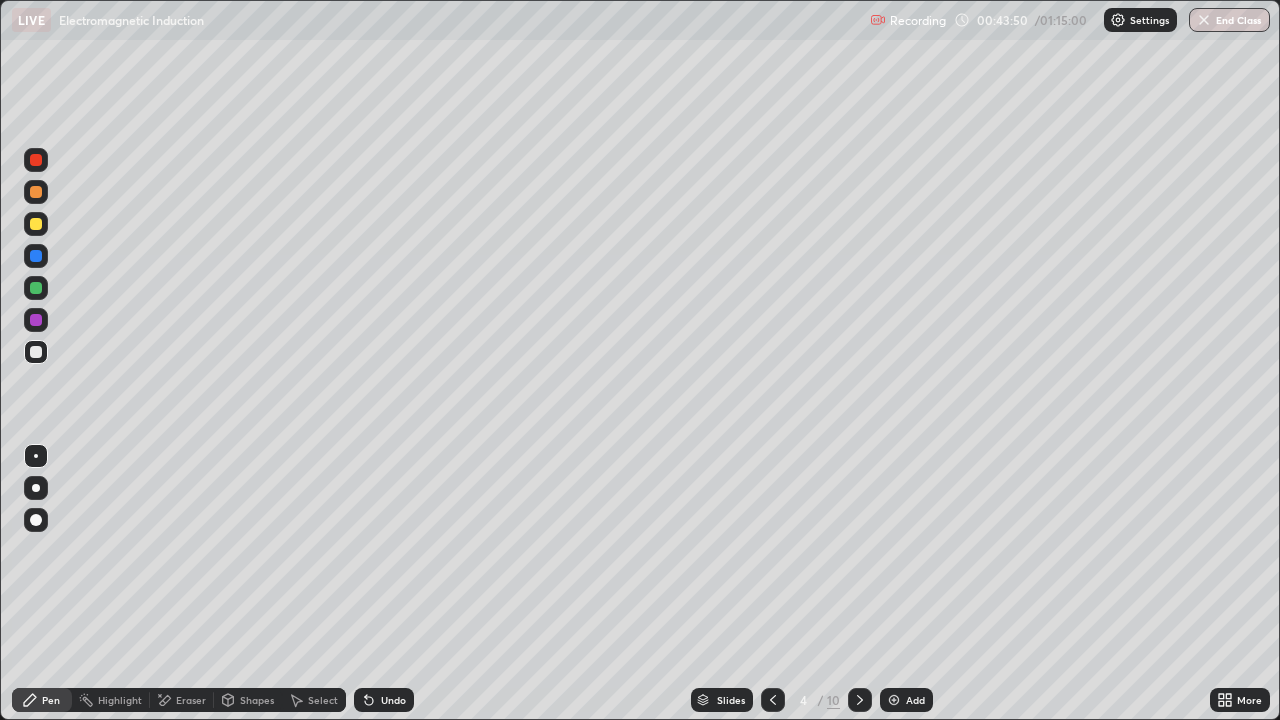 click 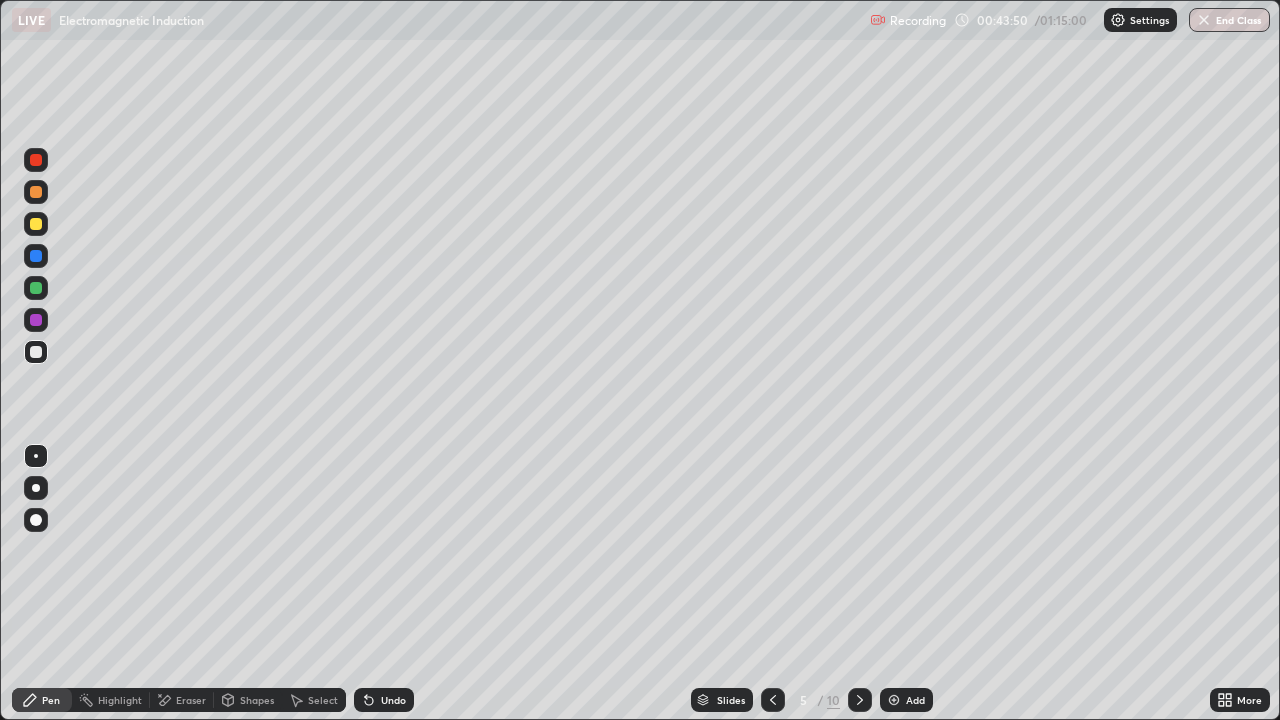 click at bounding box center (860, 700) 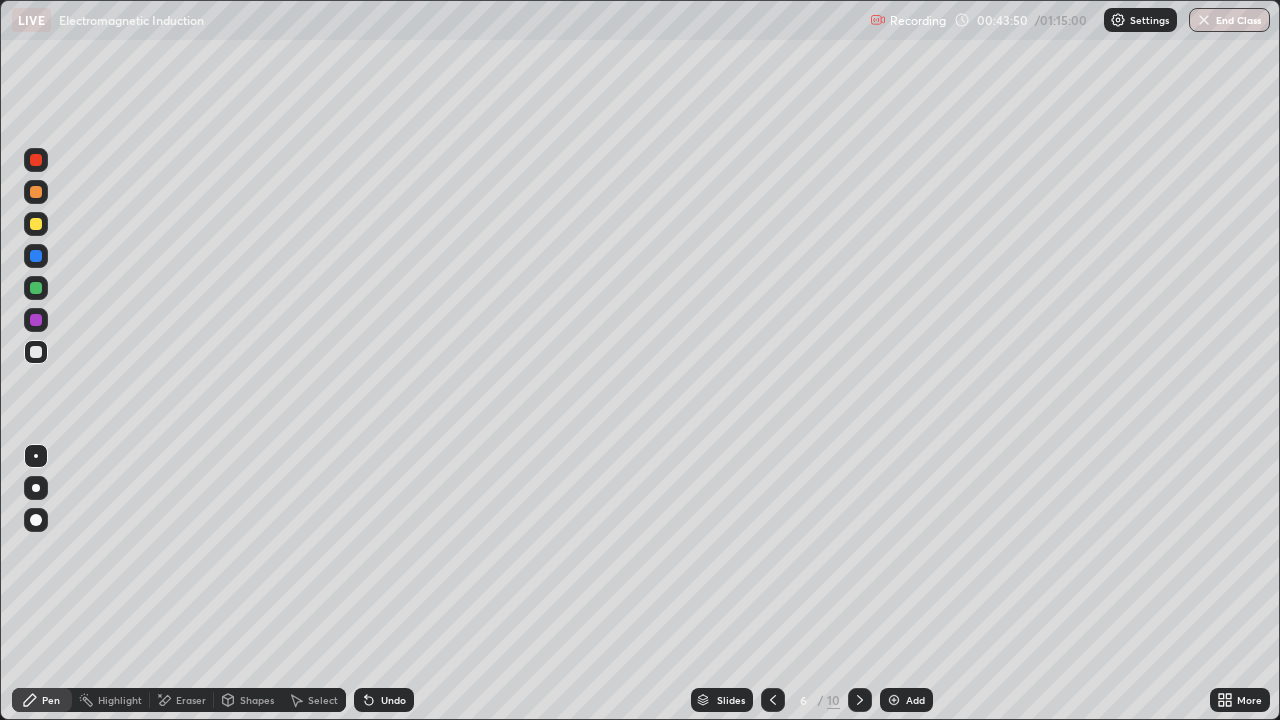 click at bounding box center (860, 700) 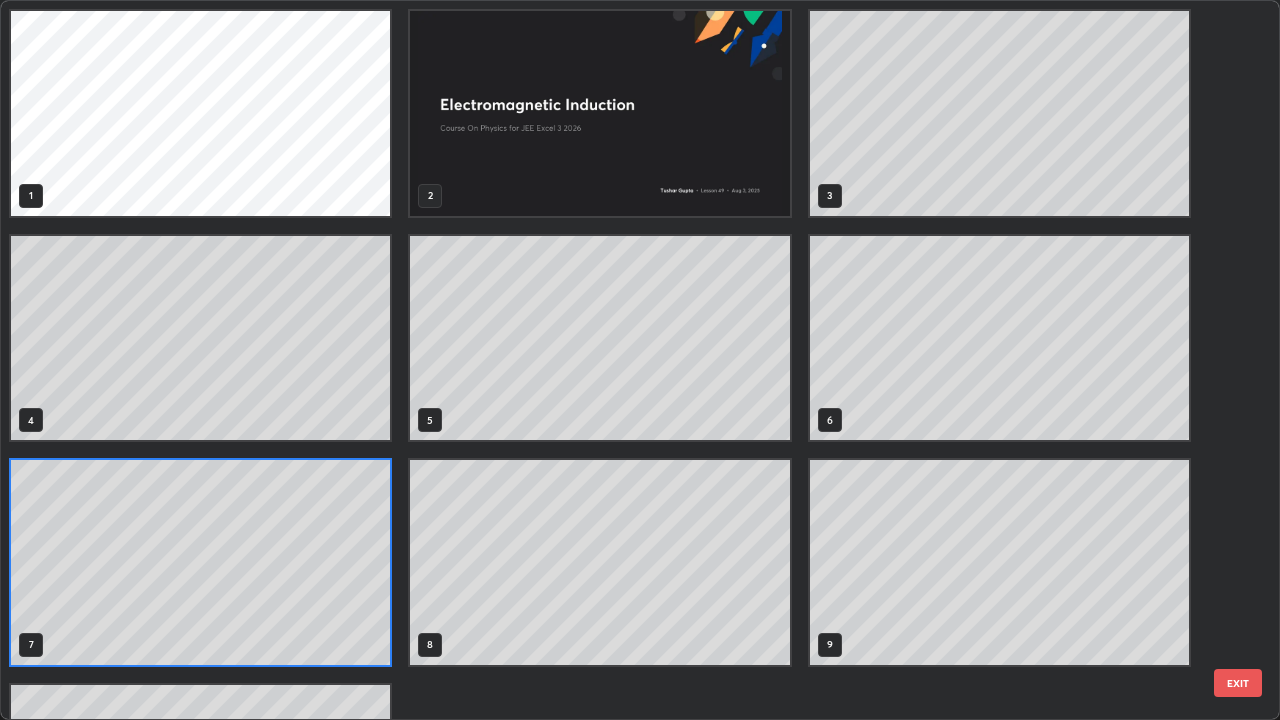 click on "1 2 3 4 5 6 7 8 9 10" at bounding box center (600, 450) 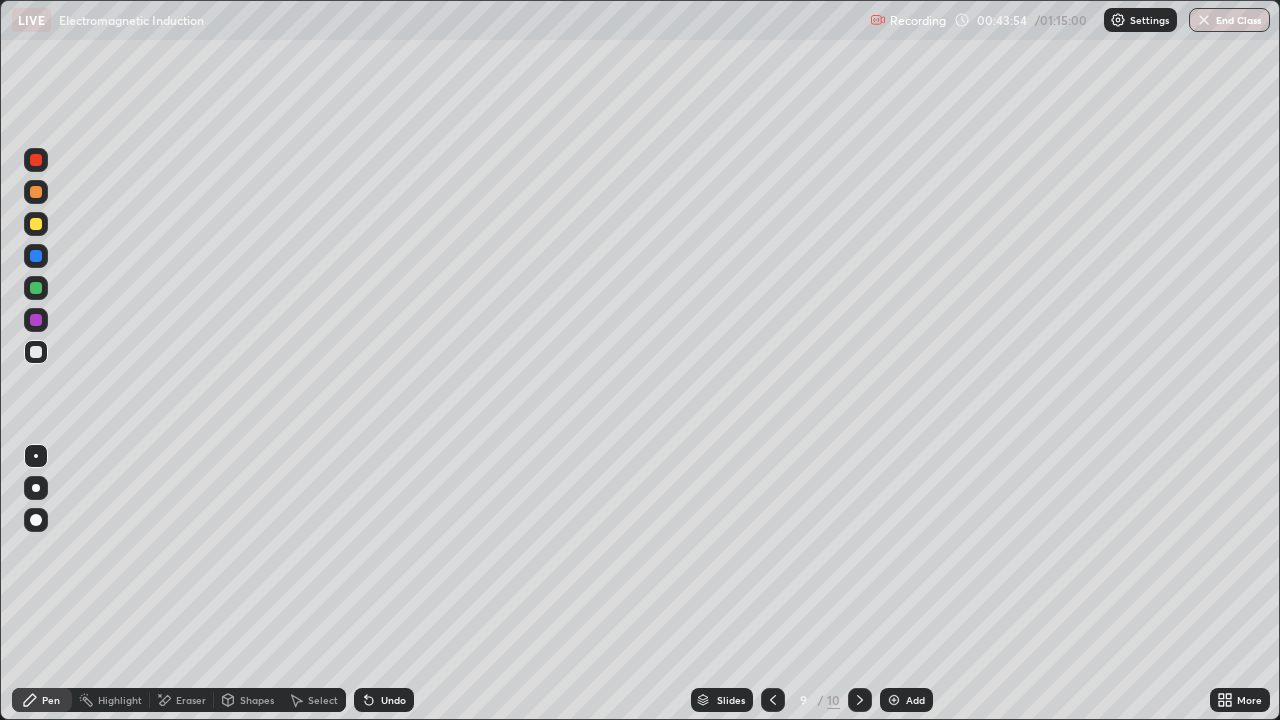 click 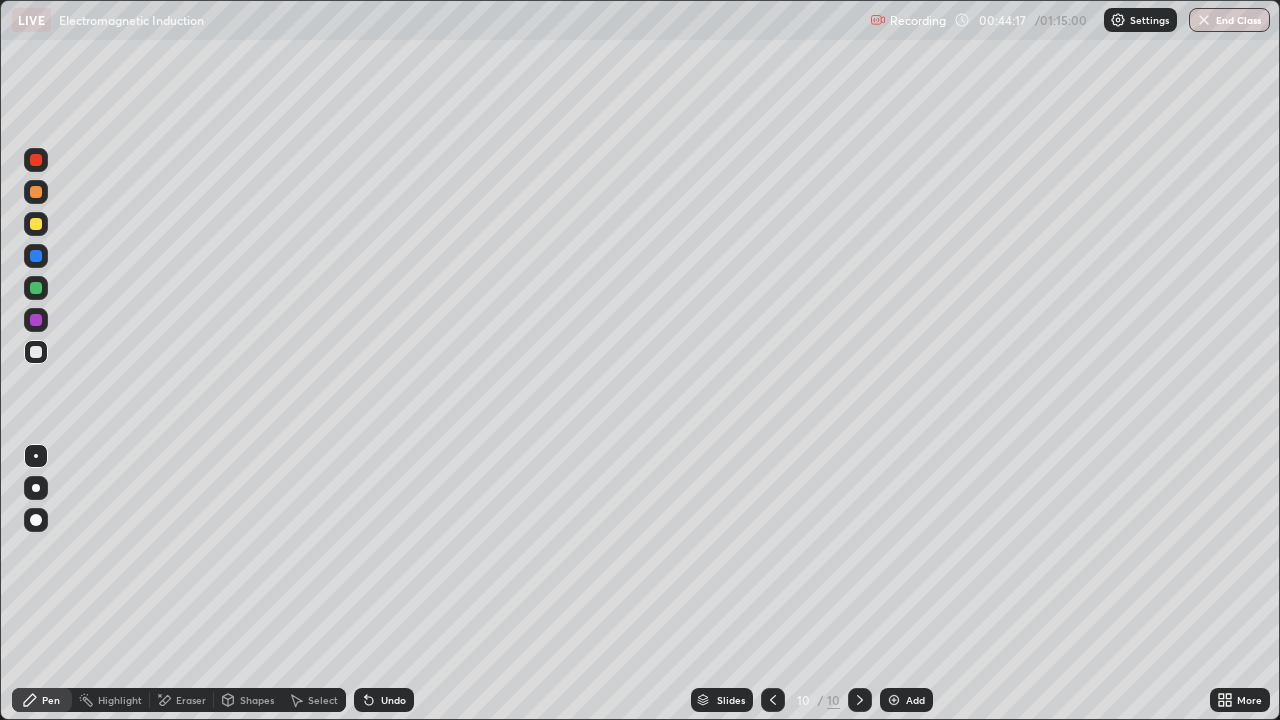 click on "Undo" at bounding box center [393, 700] 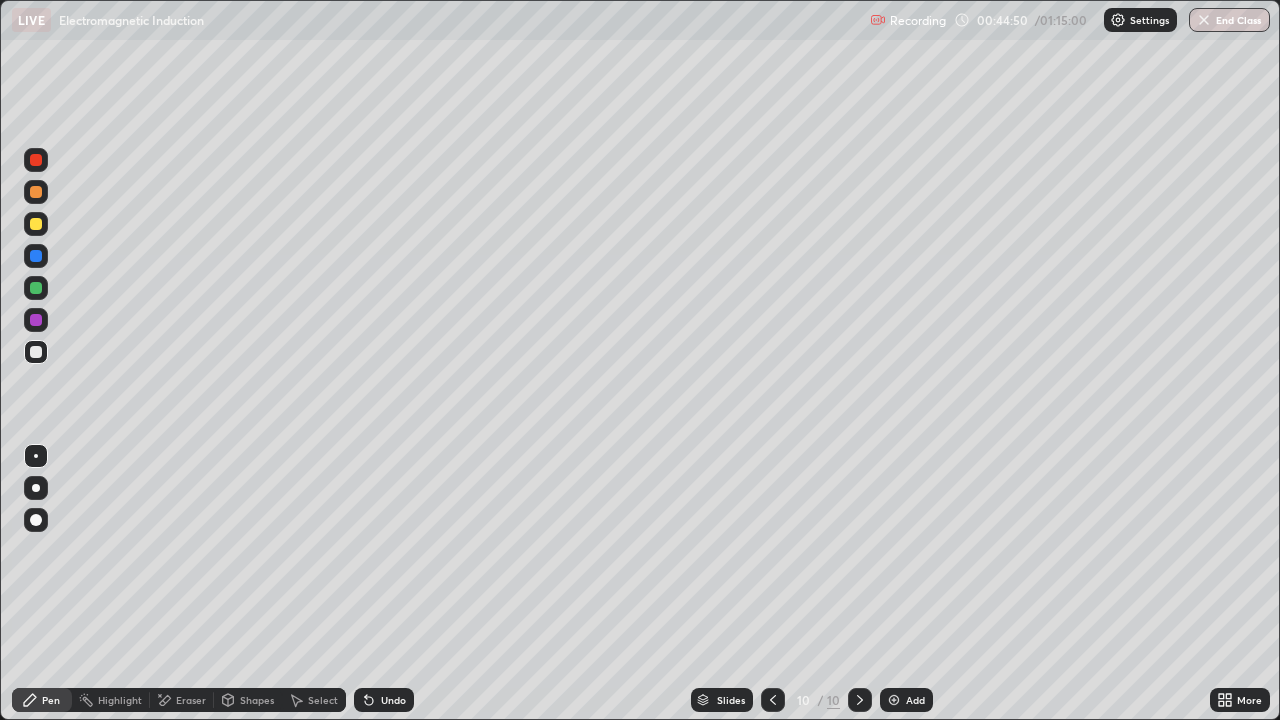 click at bounding box center (773, 700) 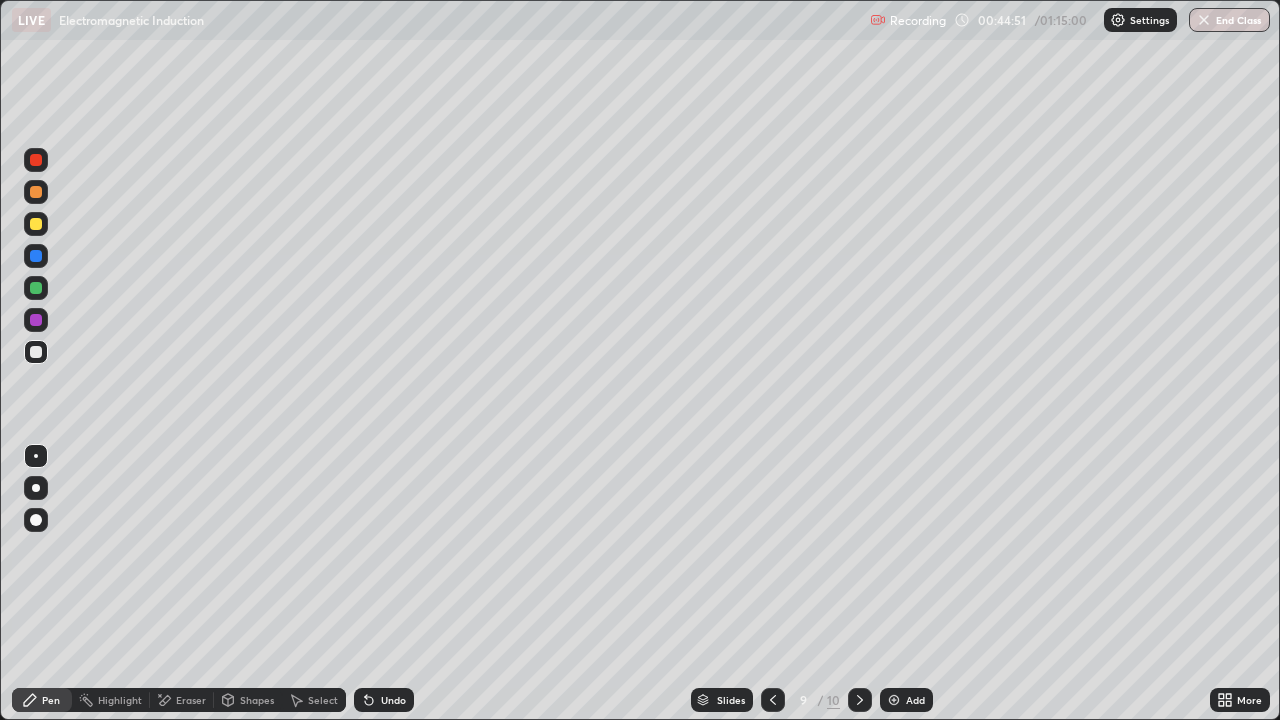 click 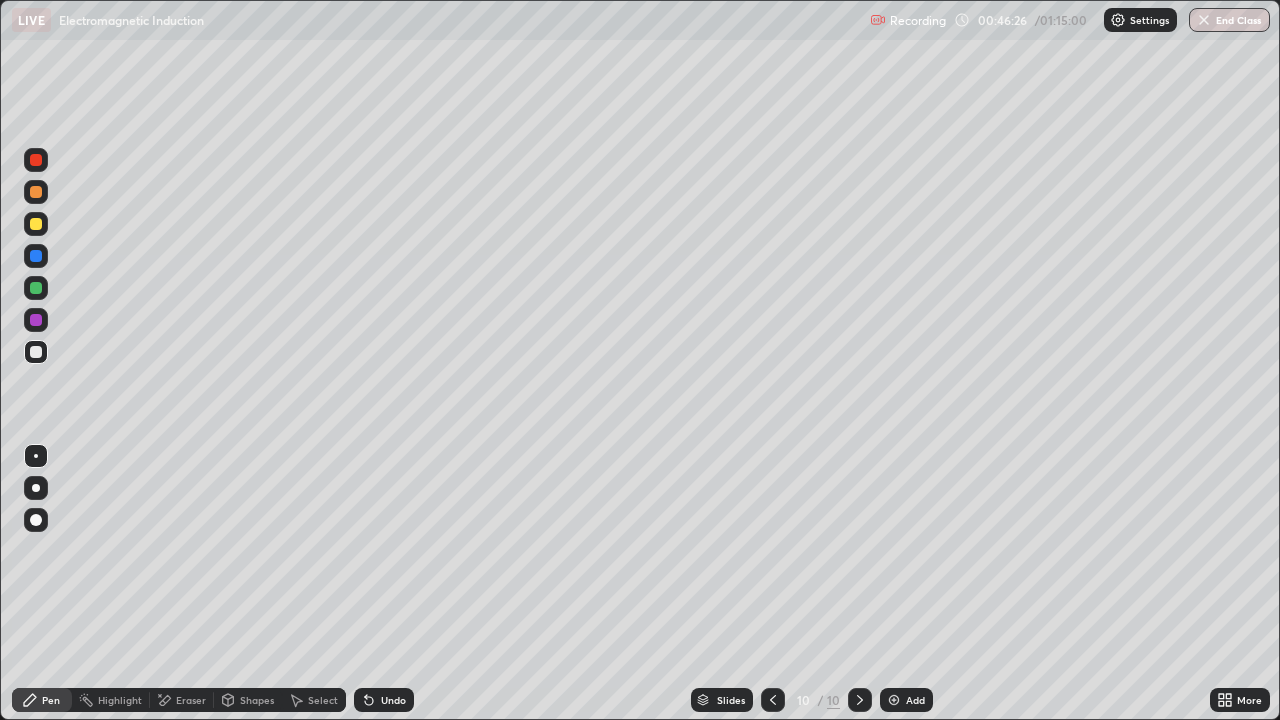 click at bounding box center (894, 700) 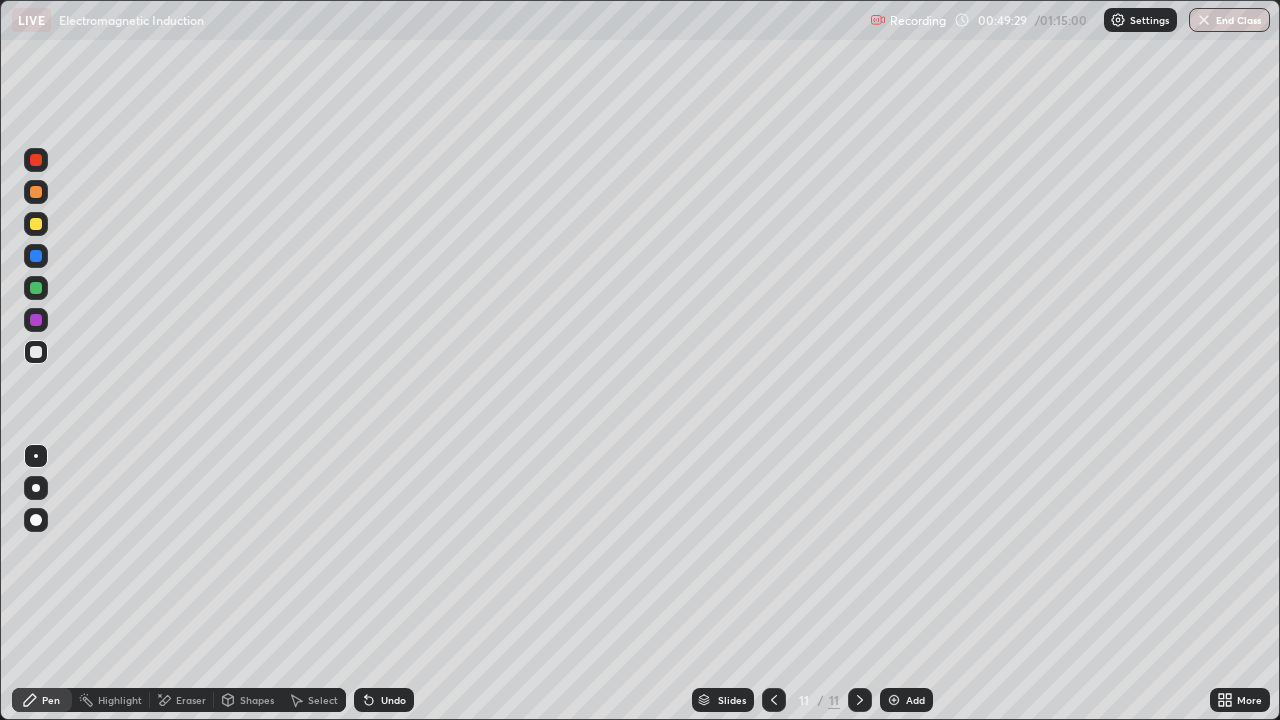 click on "Add" at bounding box center (906, 700) 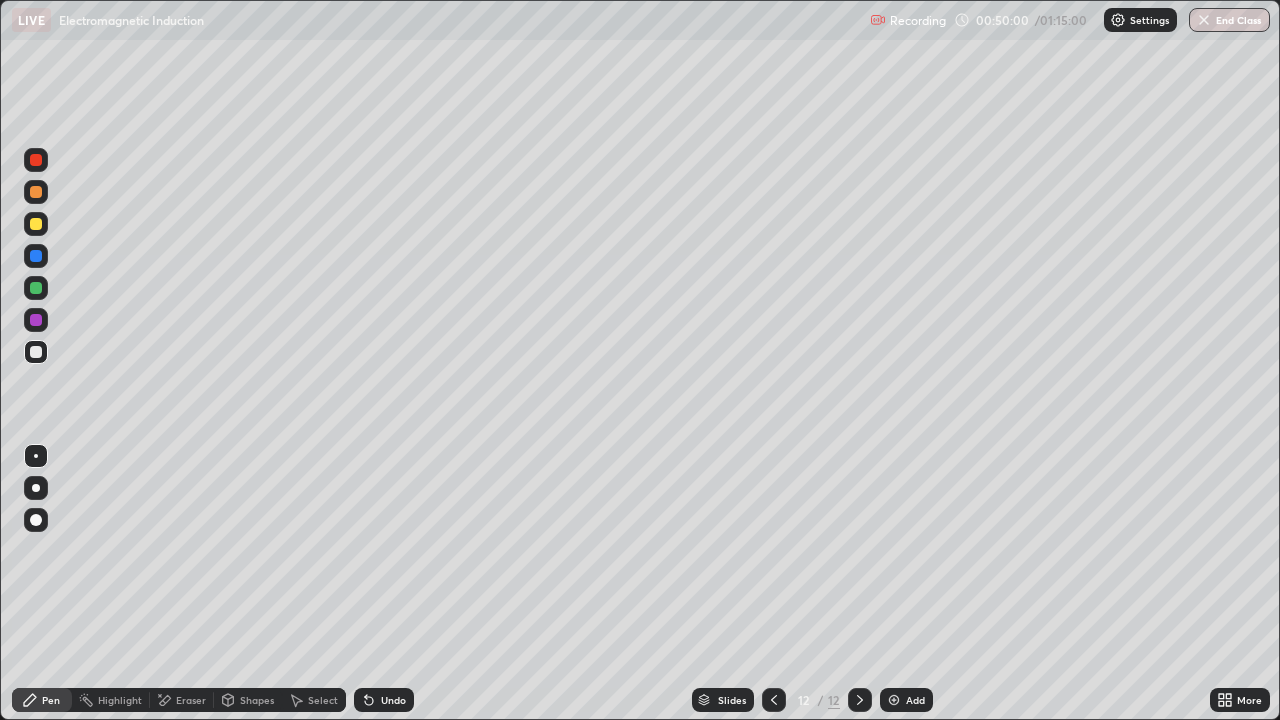 click at bounding box center (36, 224) 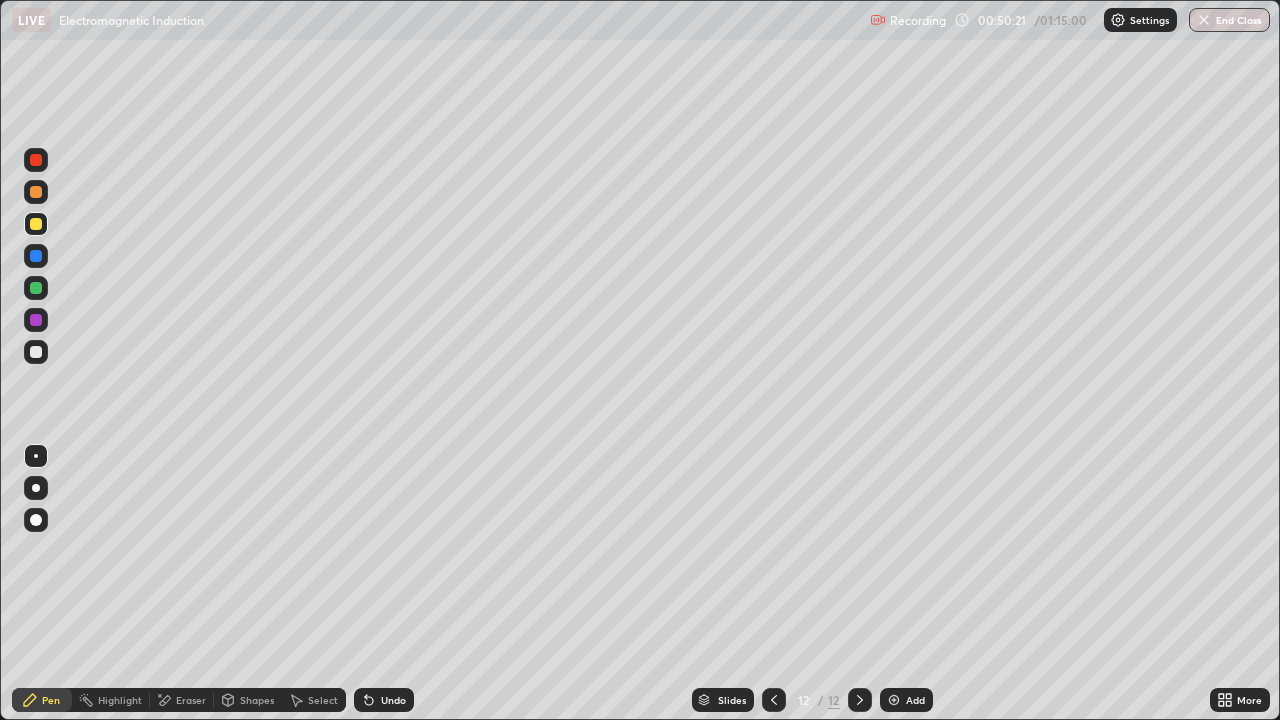 click at bounding box center (36, 192) 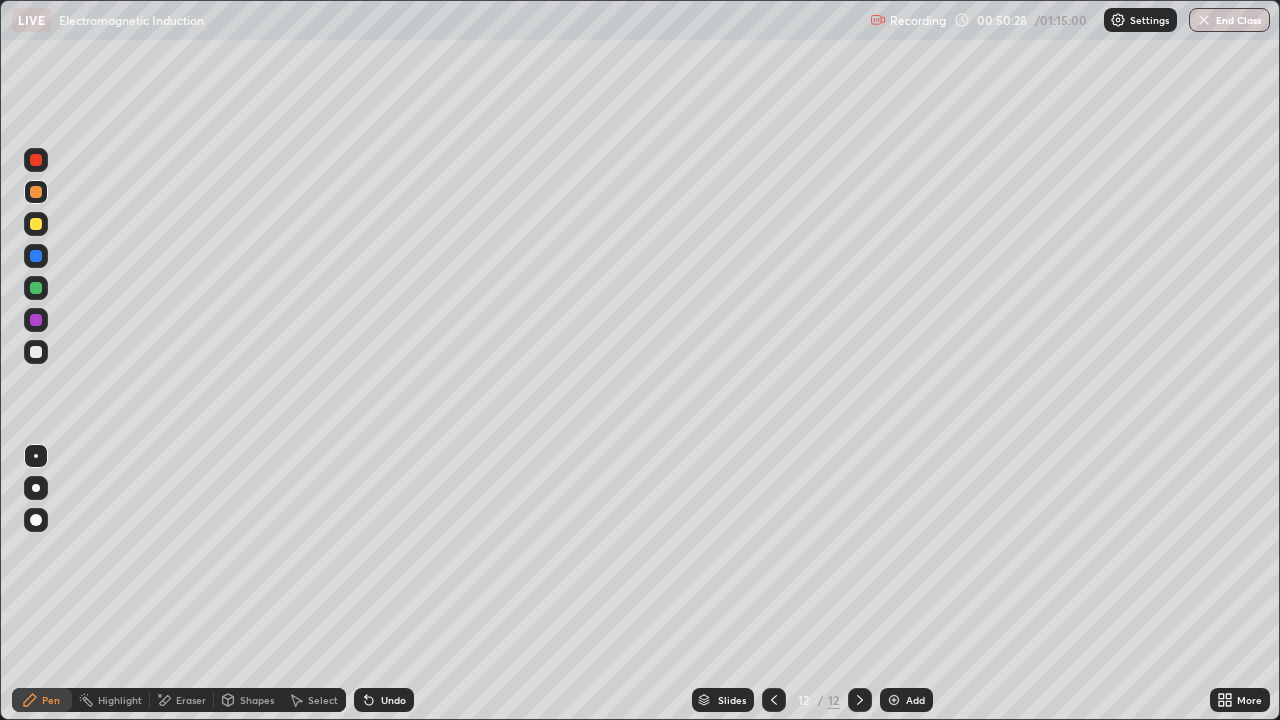 click at bounding box center [36, 352] 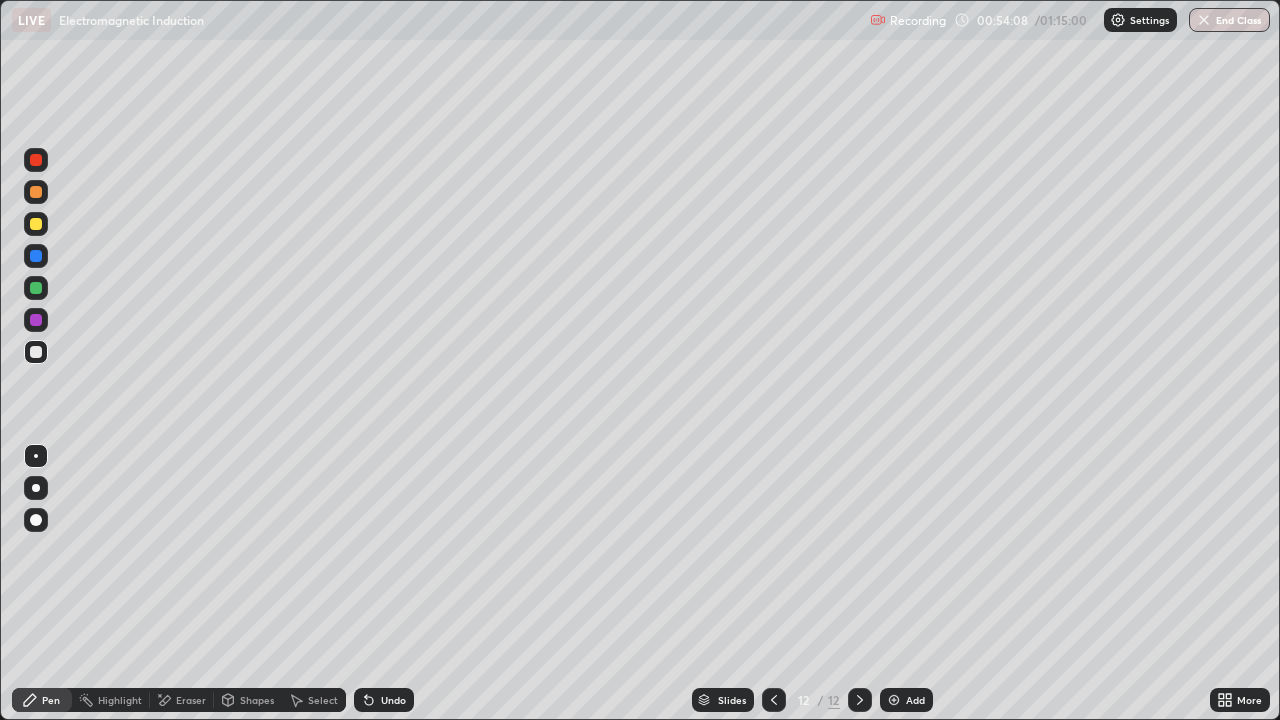 click on "Add" at bounding box center (915, 700) 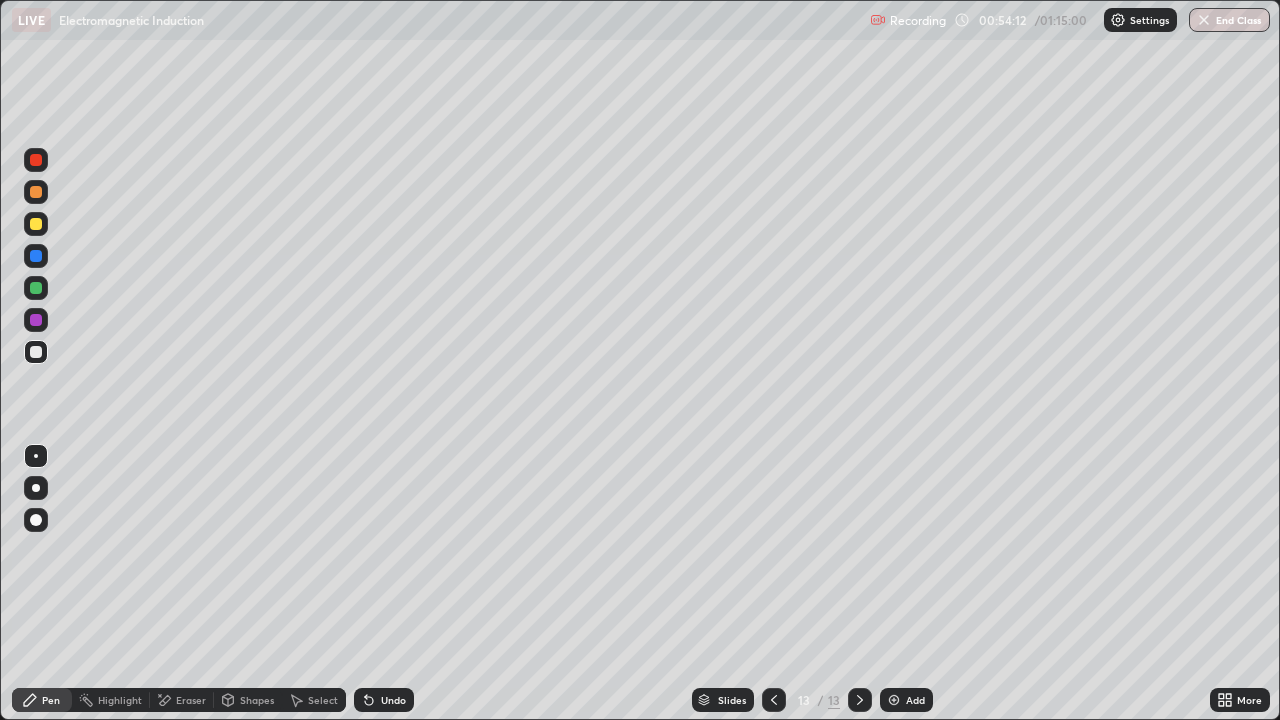 click at bounding box center (774, 700) 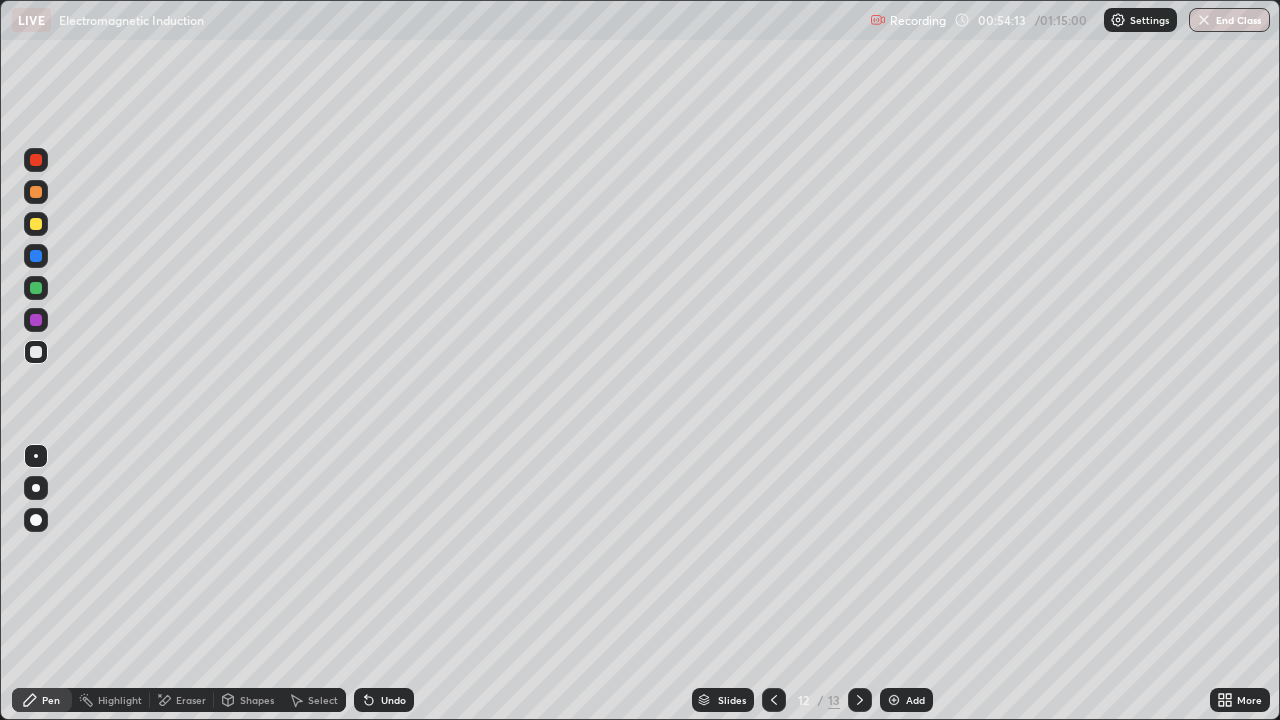 click 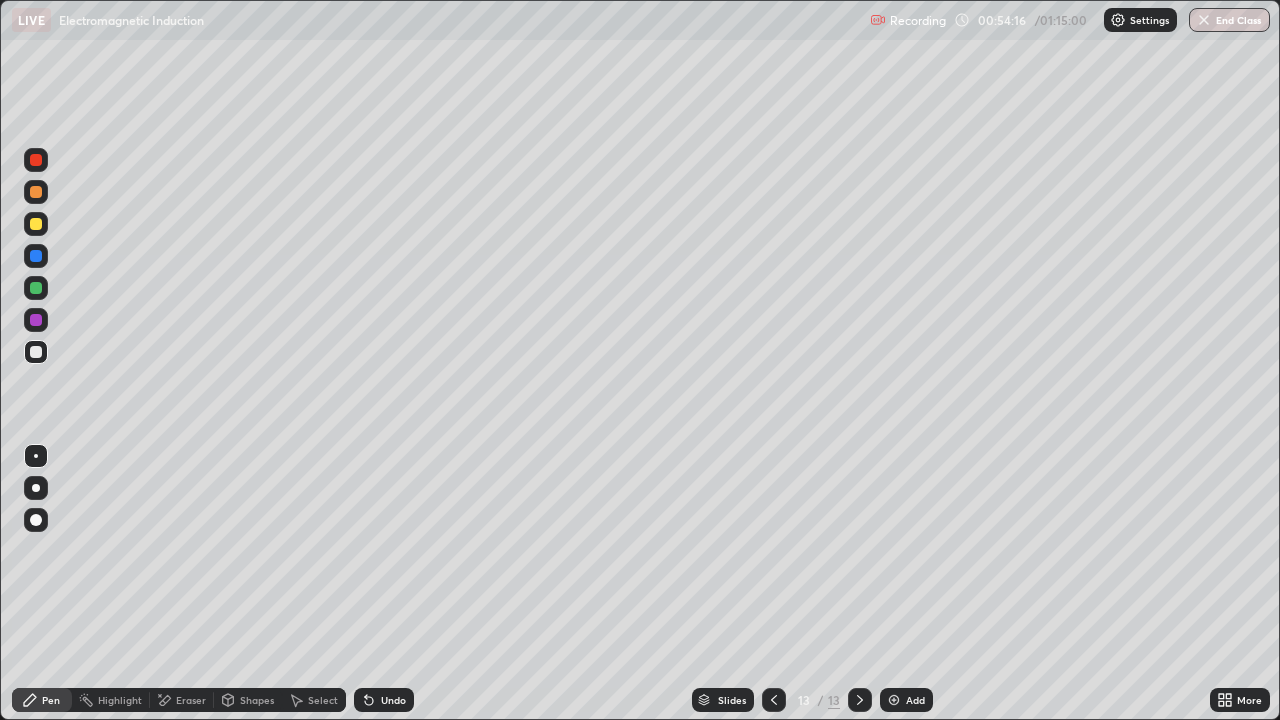 click 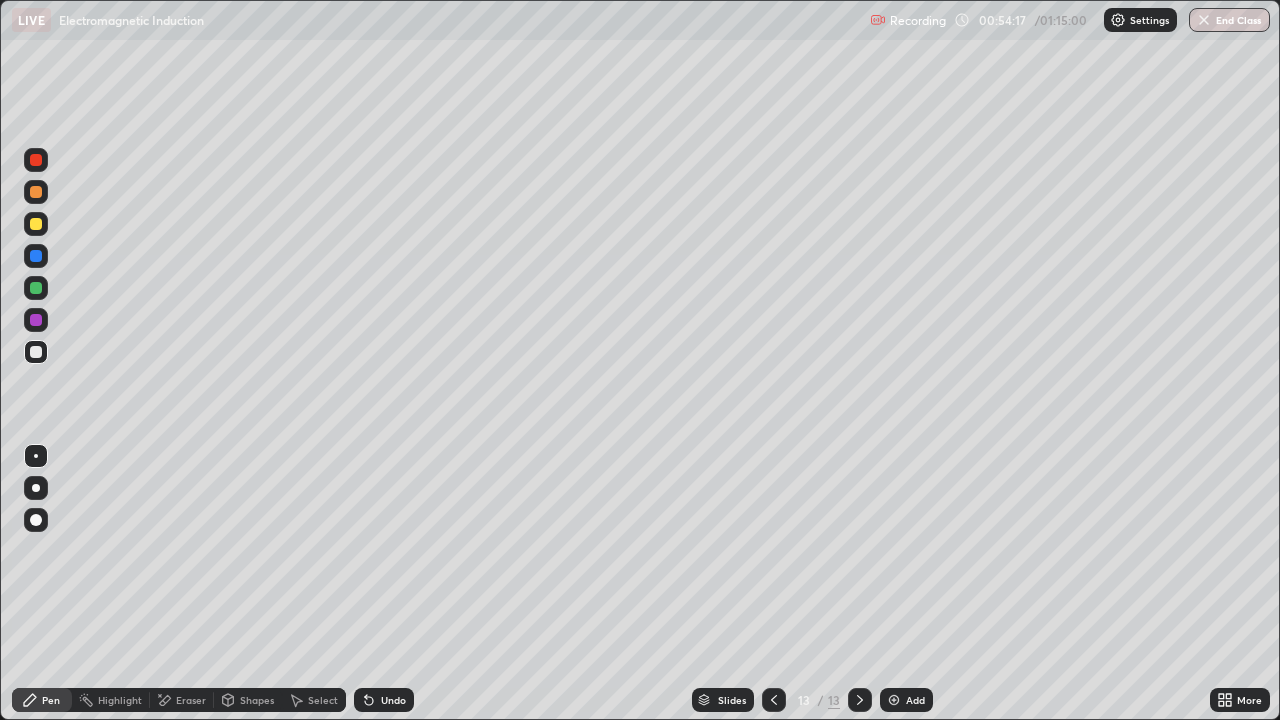 click 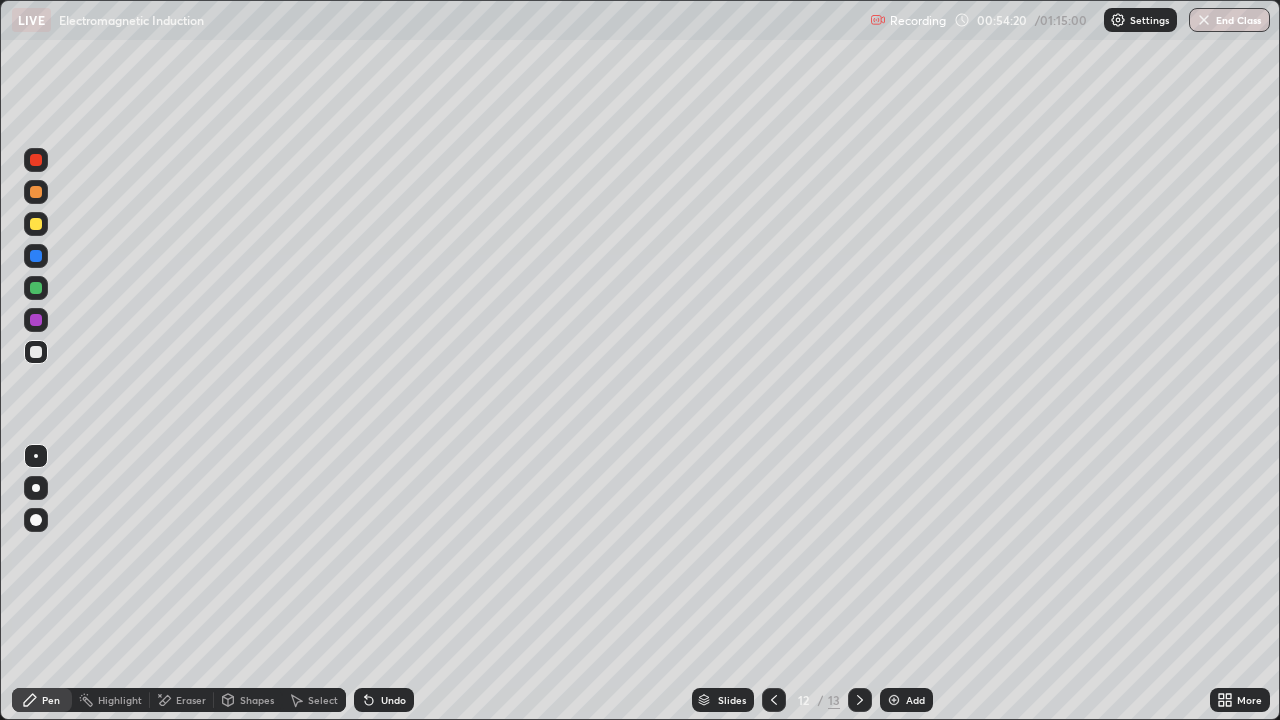 click at bounding box center [860, 700] 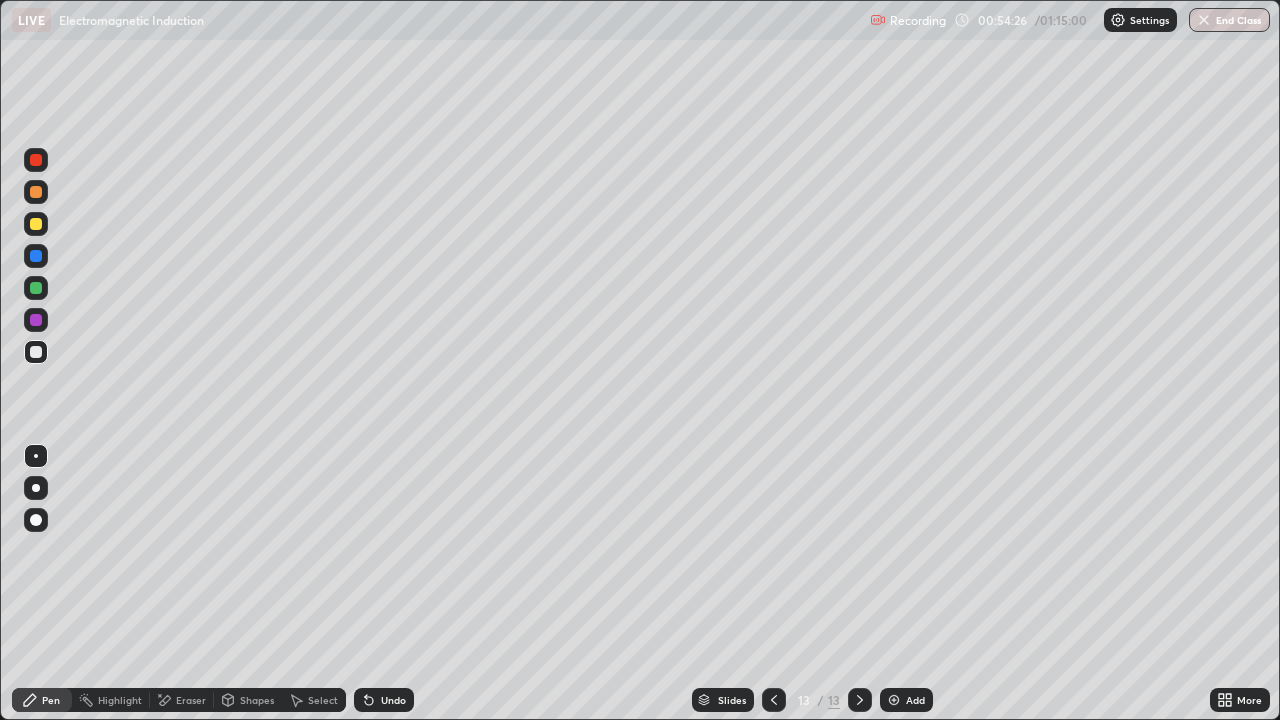 click at bounding box center [774, 700] 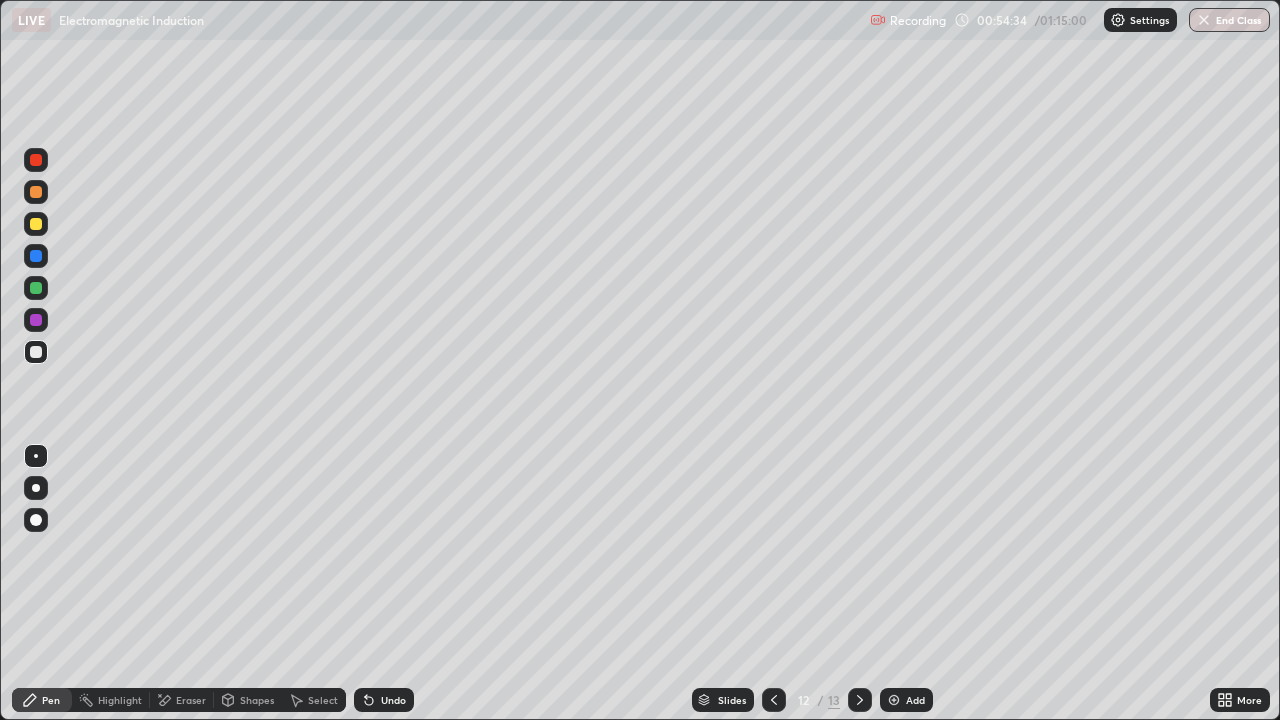 click at bounding box center (860, 700) 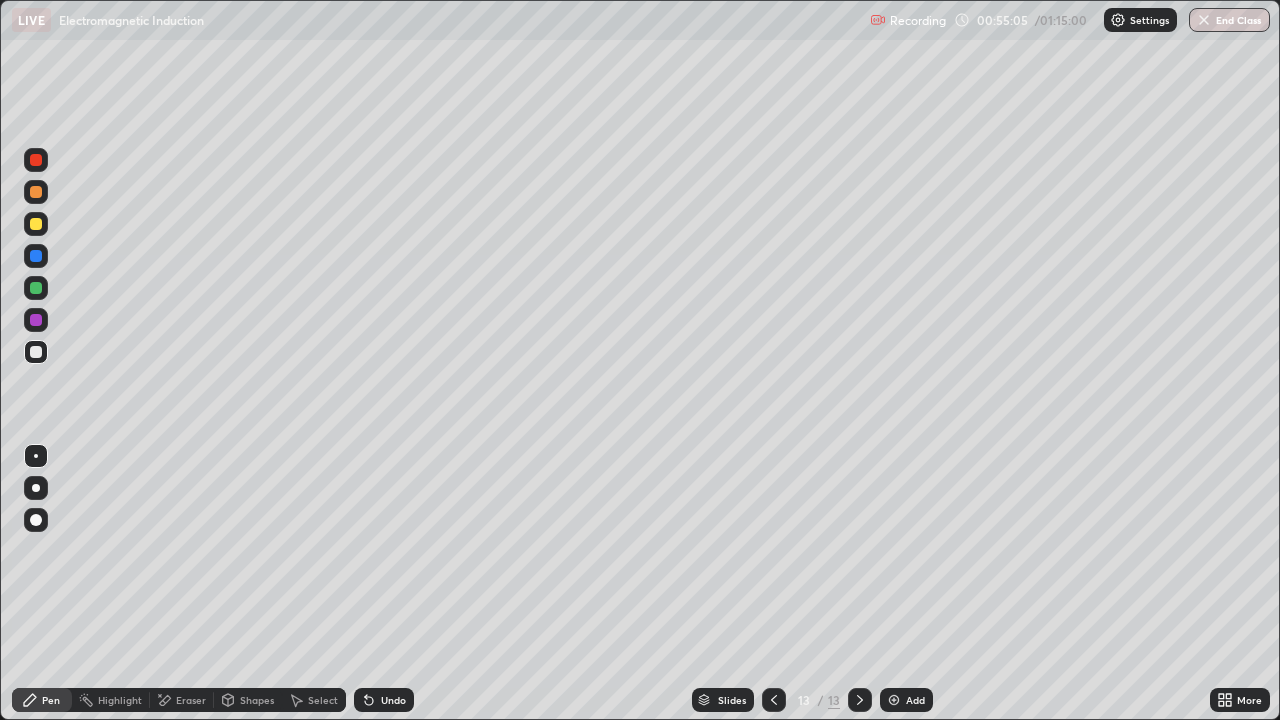 click at bounding box center [774, 700] 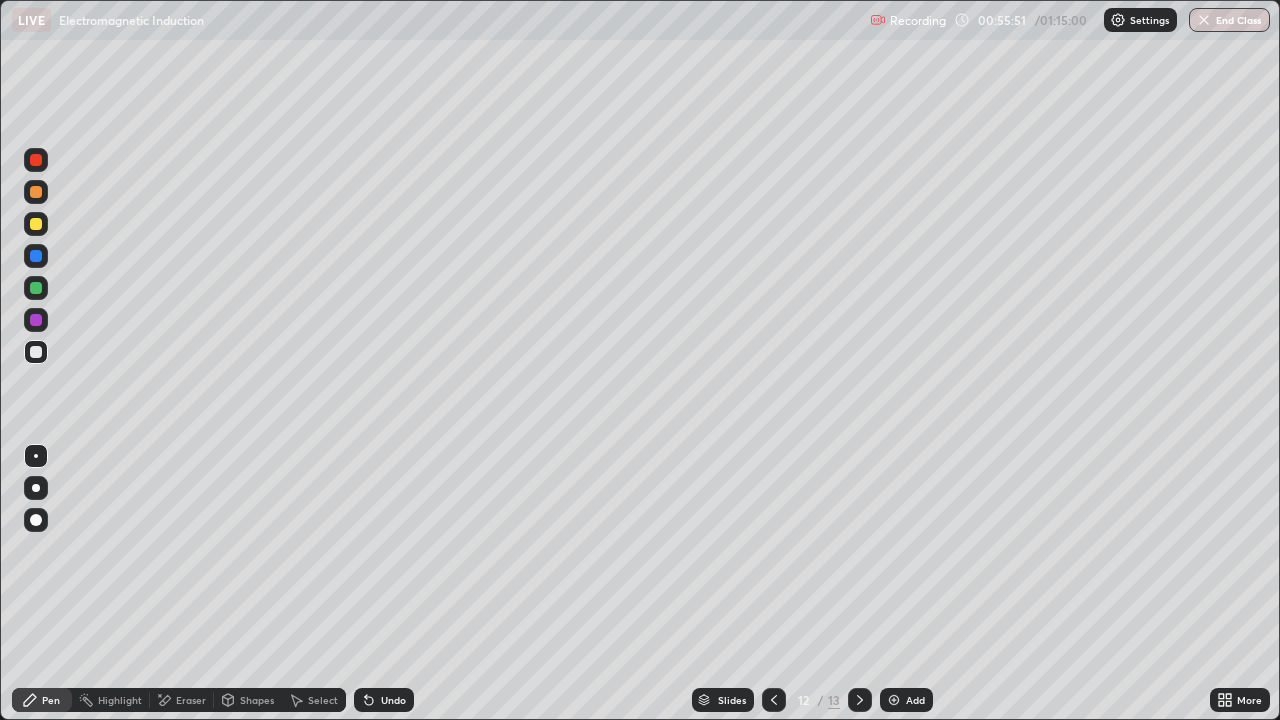 click at bounding box center (860, 700) 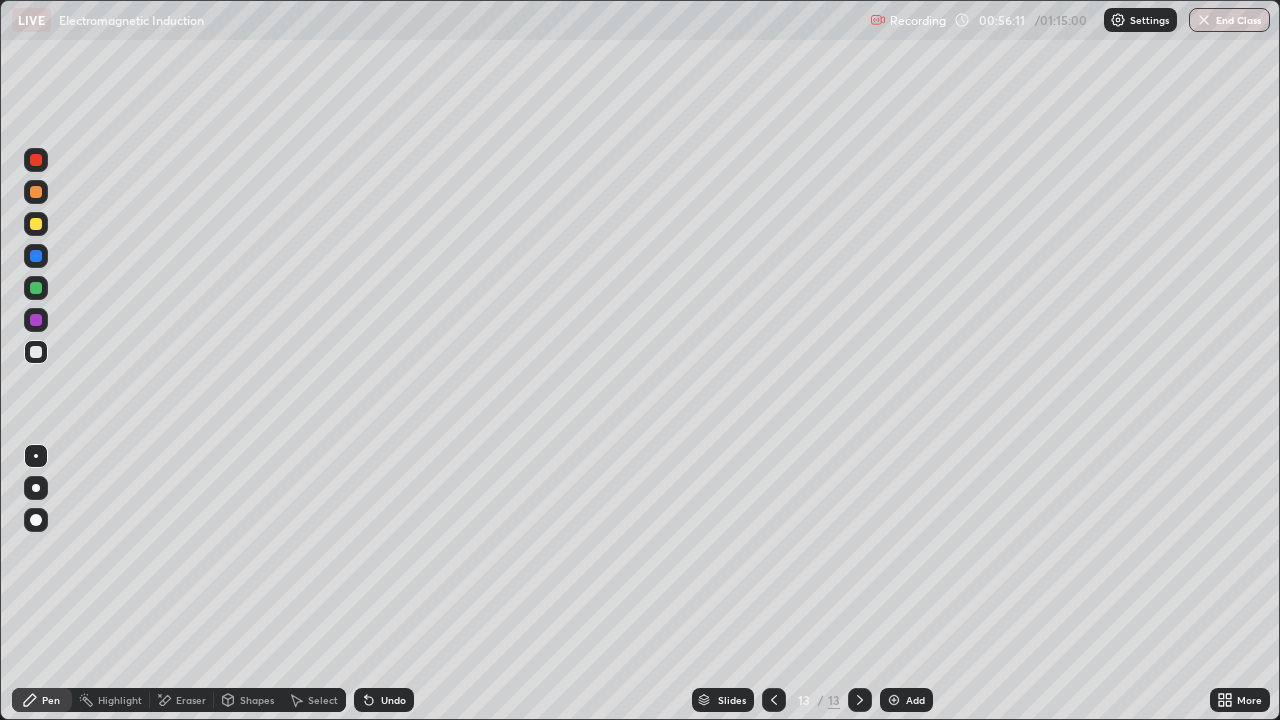 click at bounding box center [894, 700] 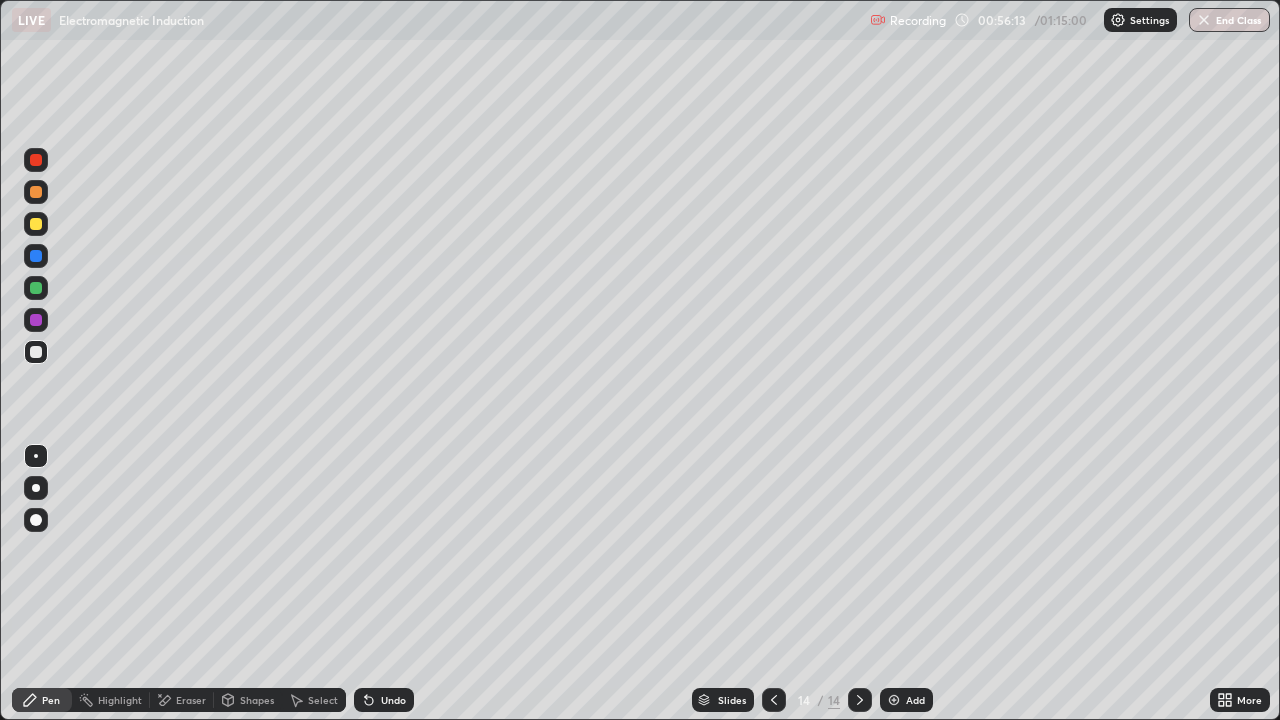click at bounding box center [36, 224] 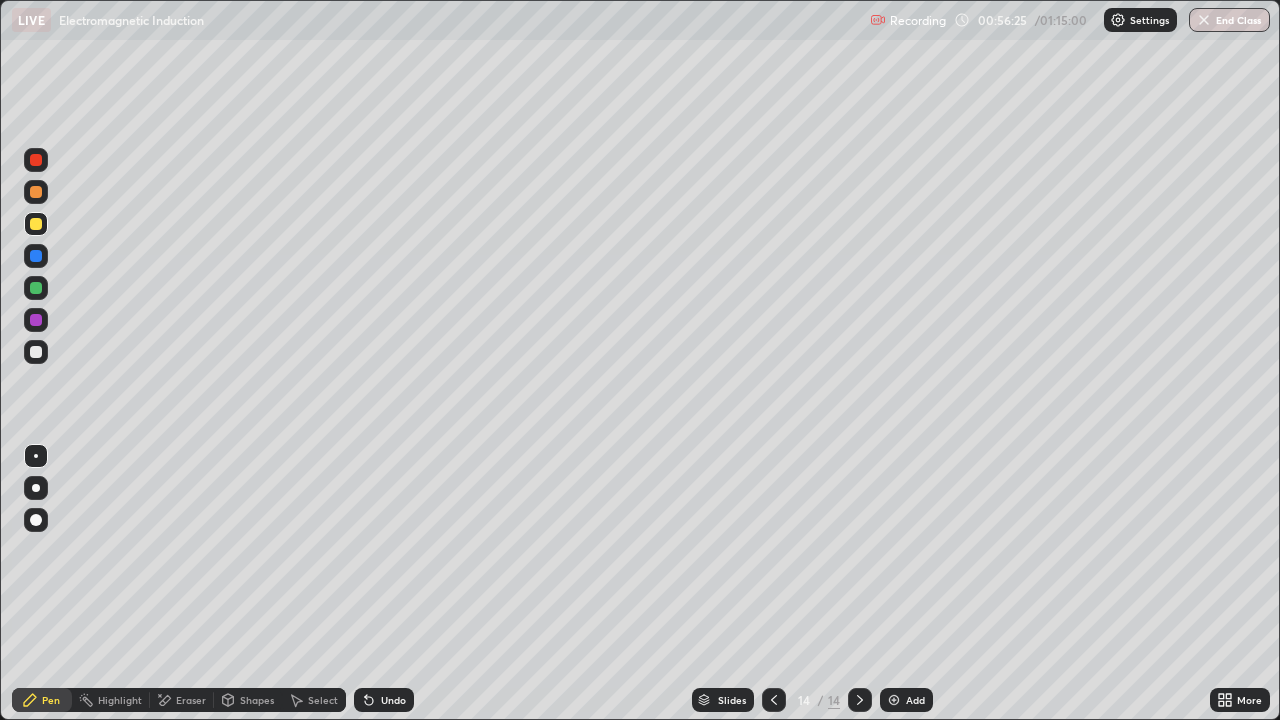 click 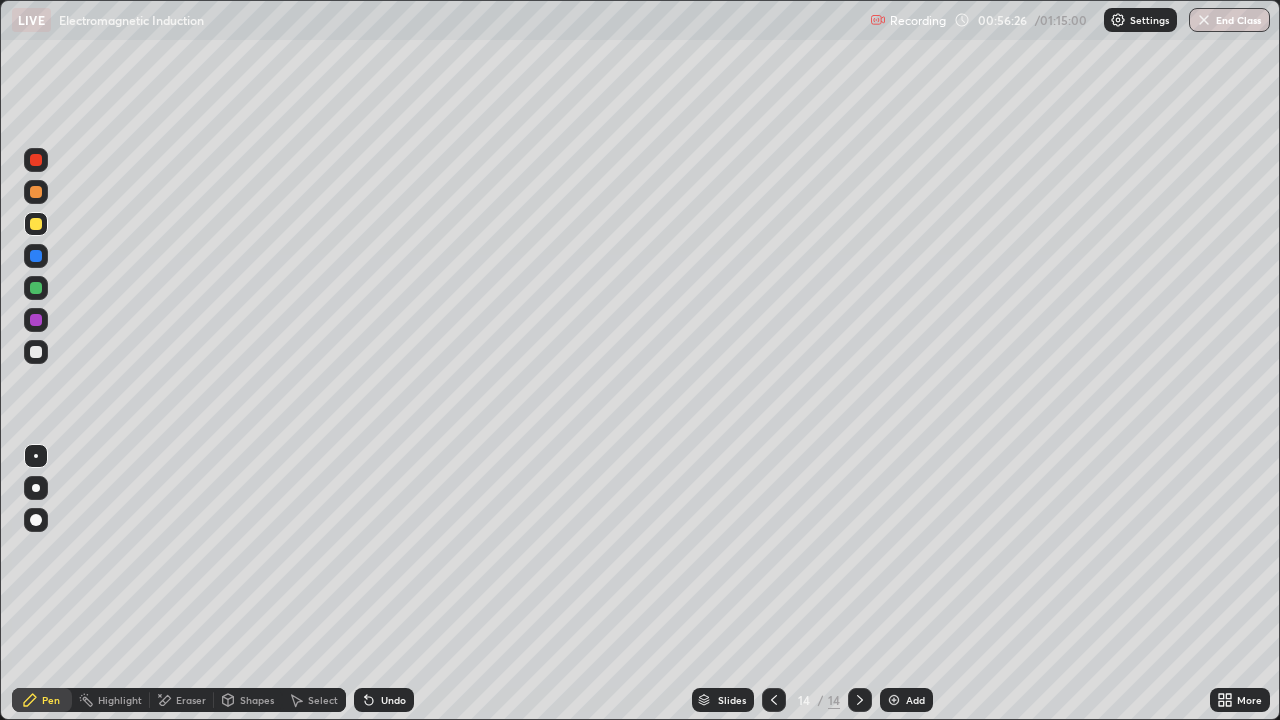 click on "Undo" at bounding box center [384, 700] 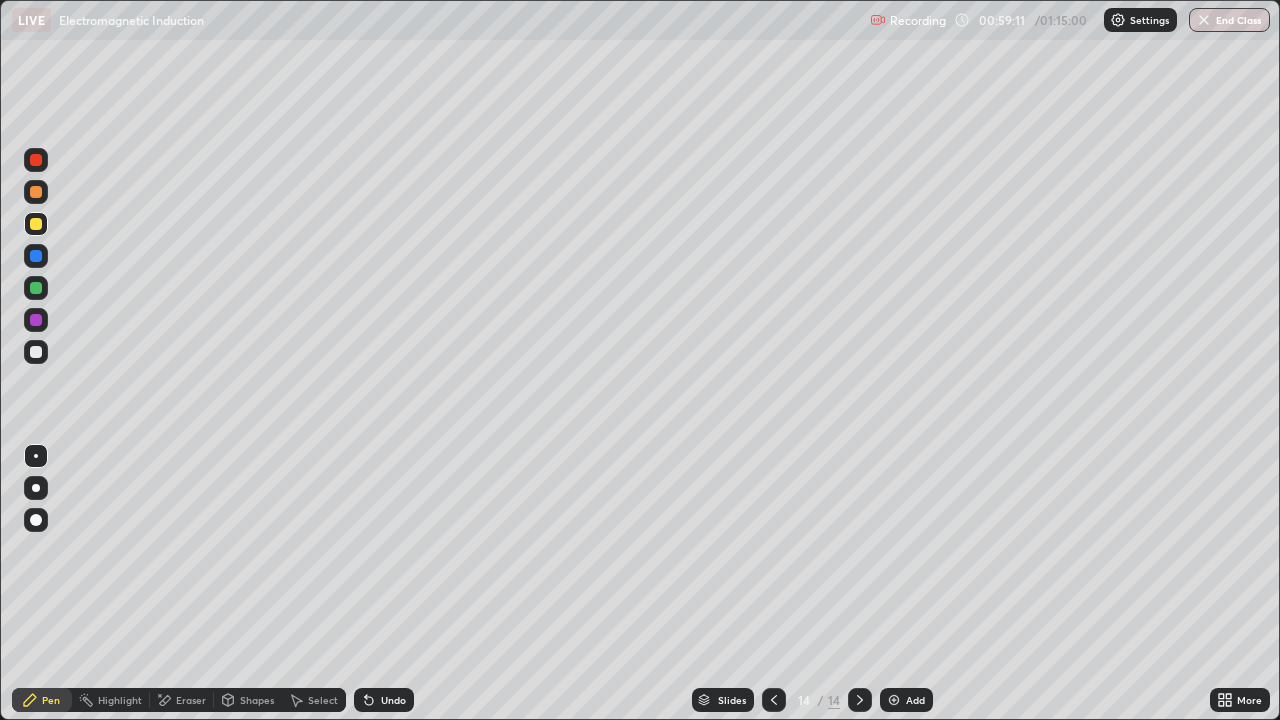 click on "Add" at bounding box center (906, 700) 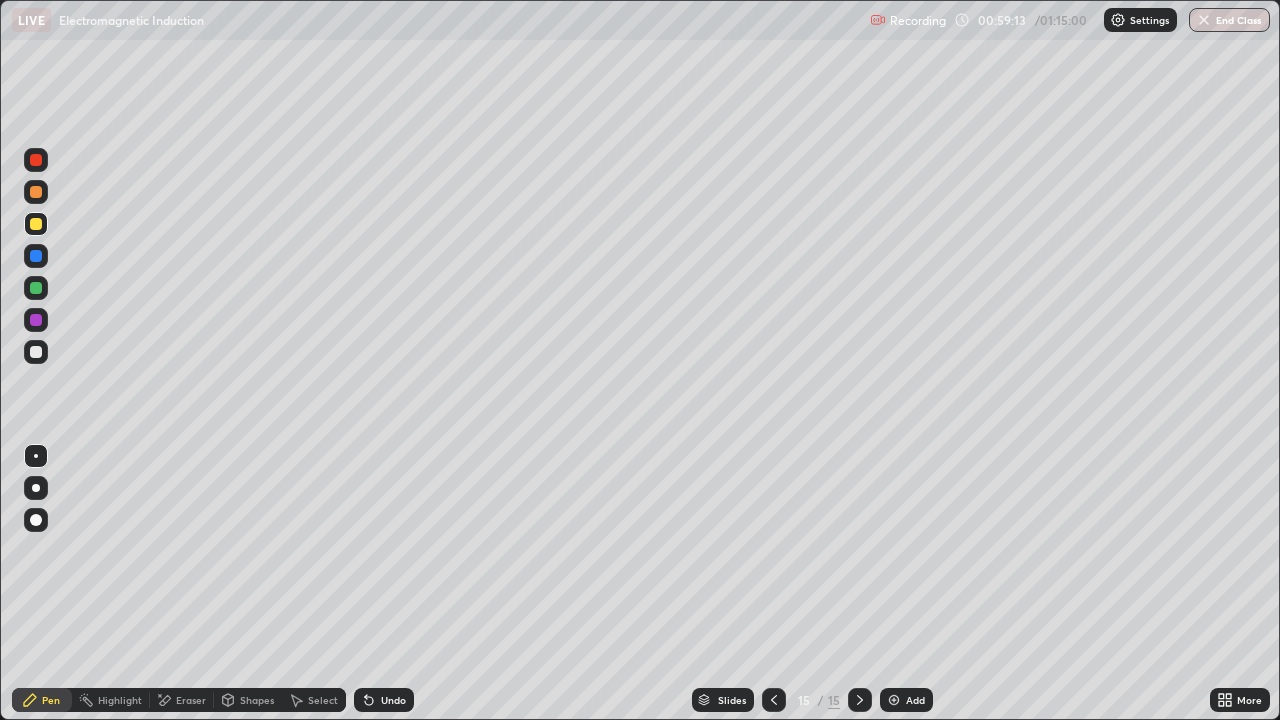 click at bounding box center (36, 352) 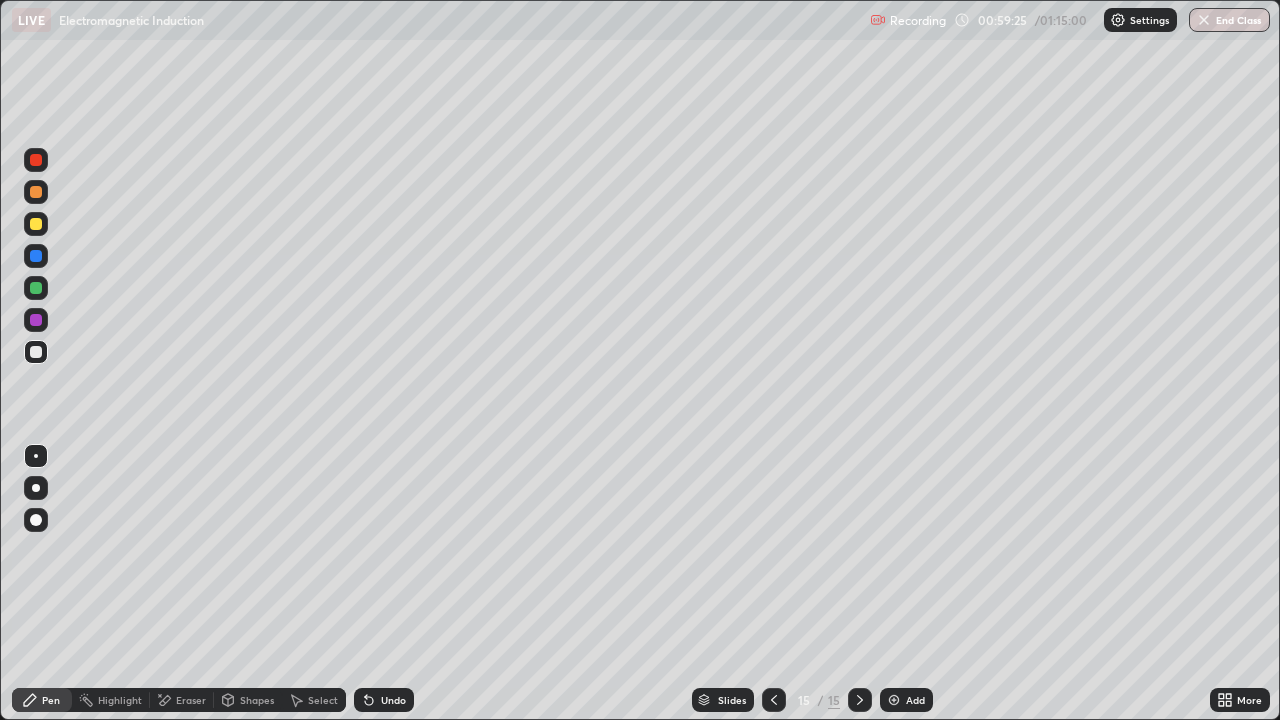 click on "Undo" at bounding box center (393, 700) 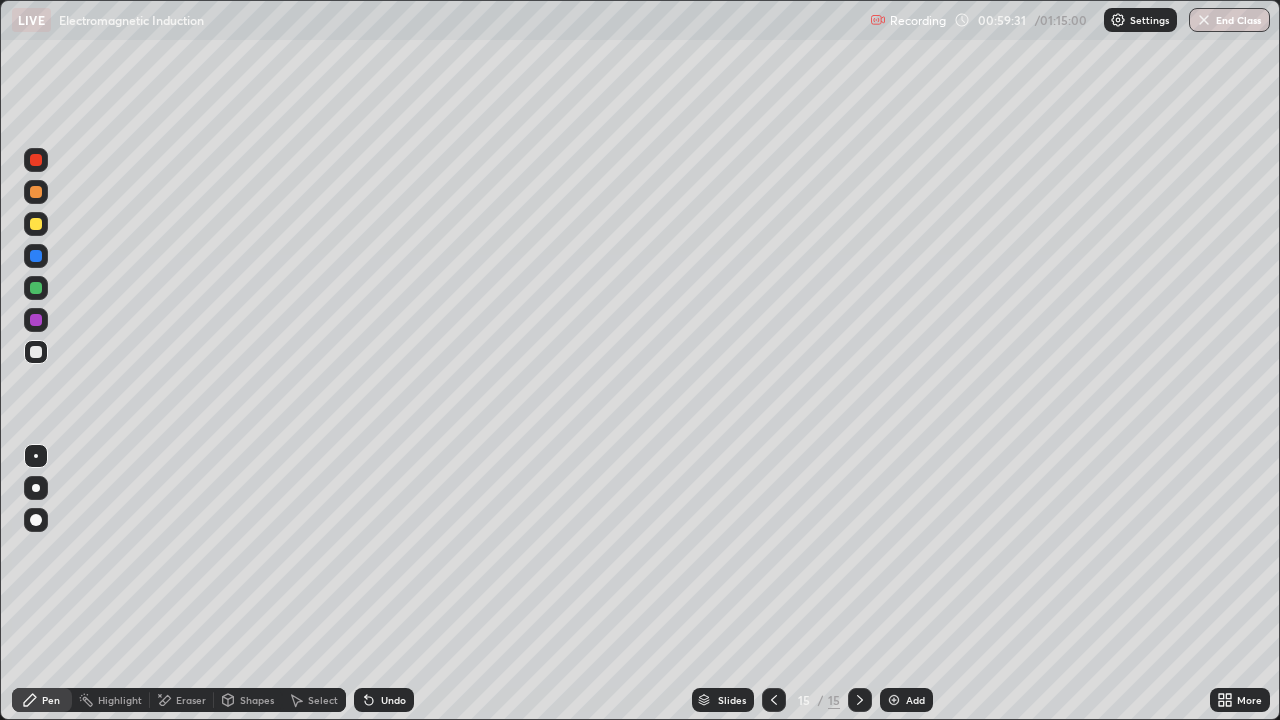 click 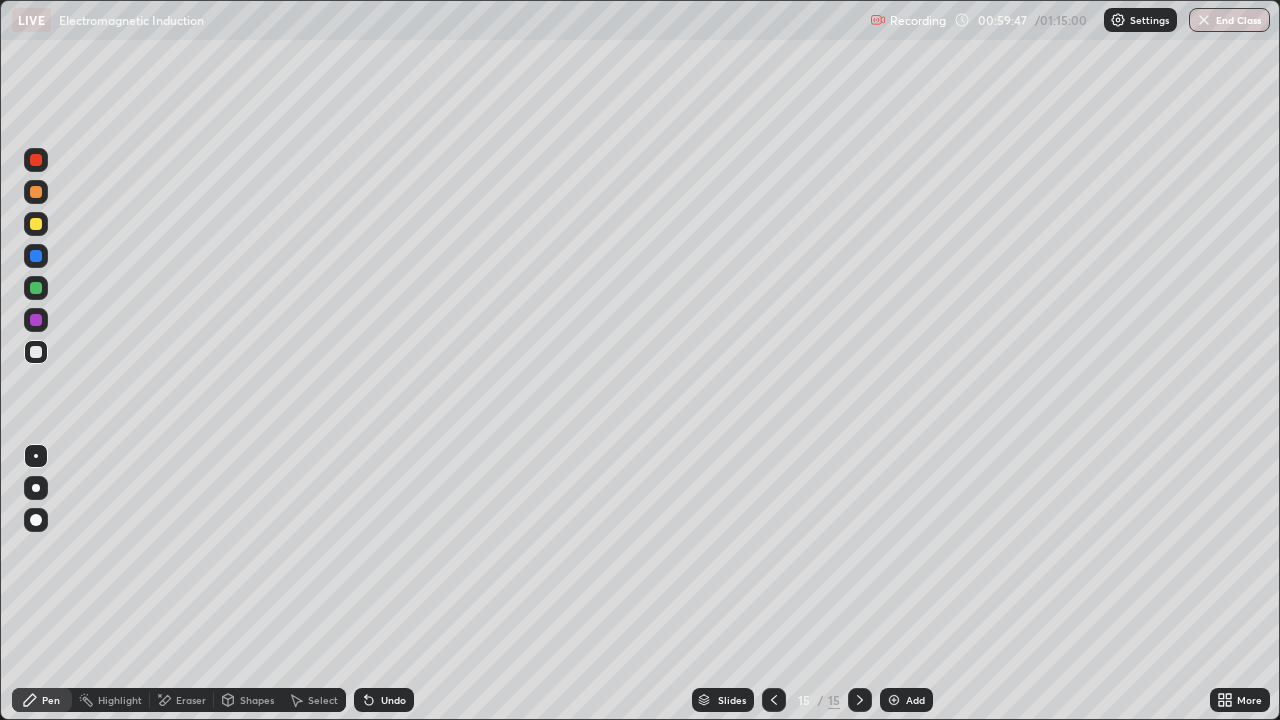 click 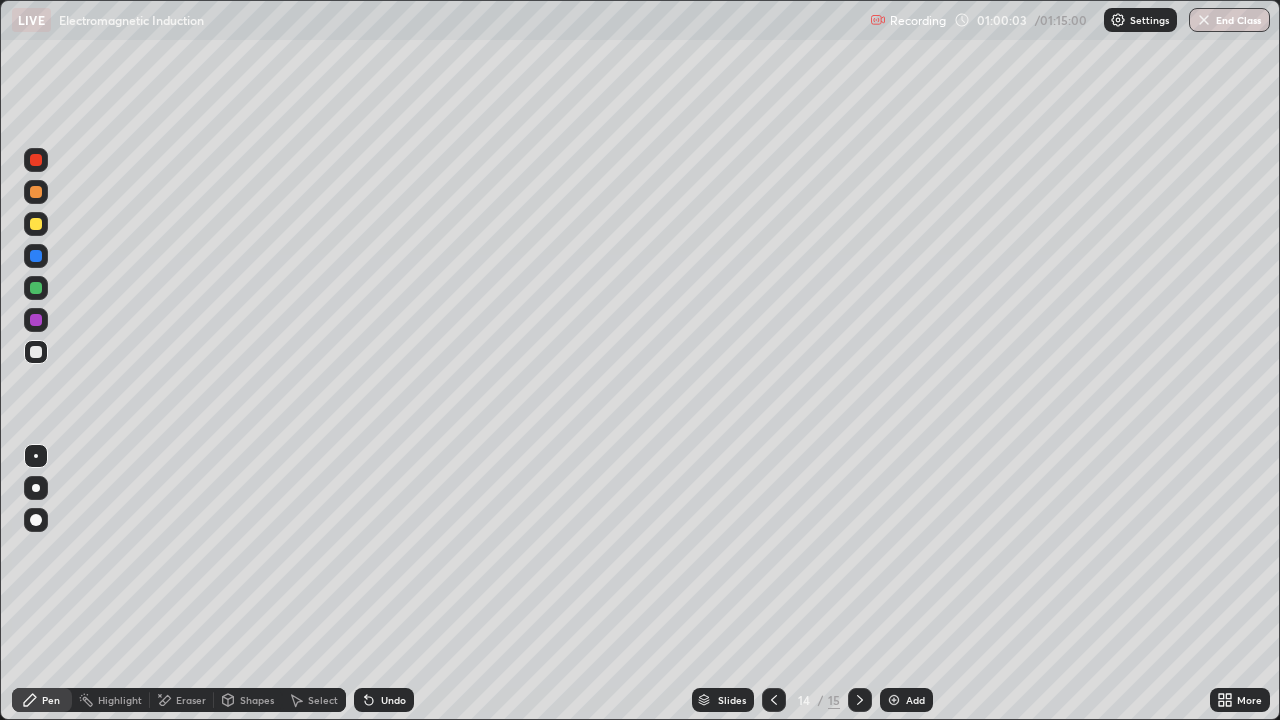 click 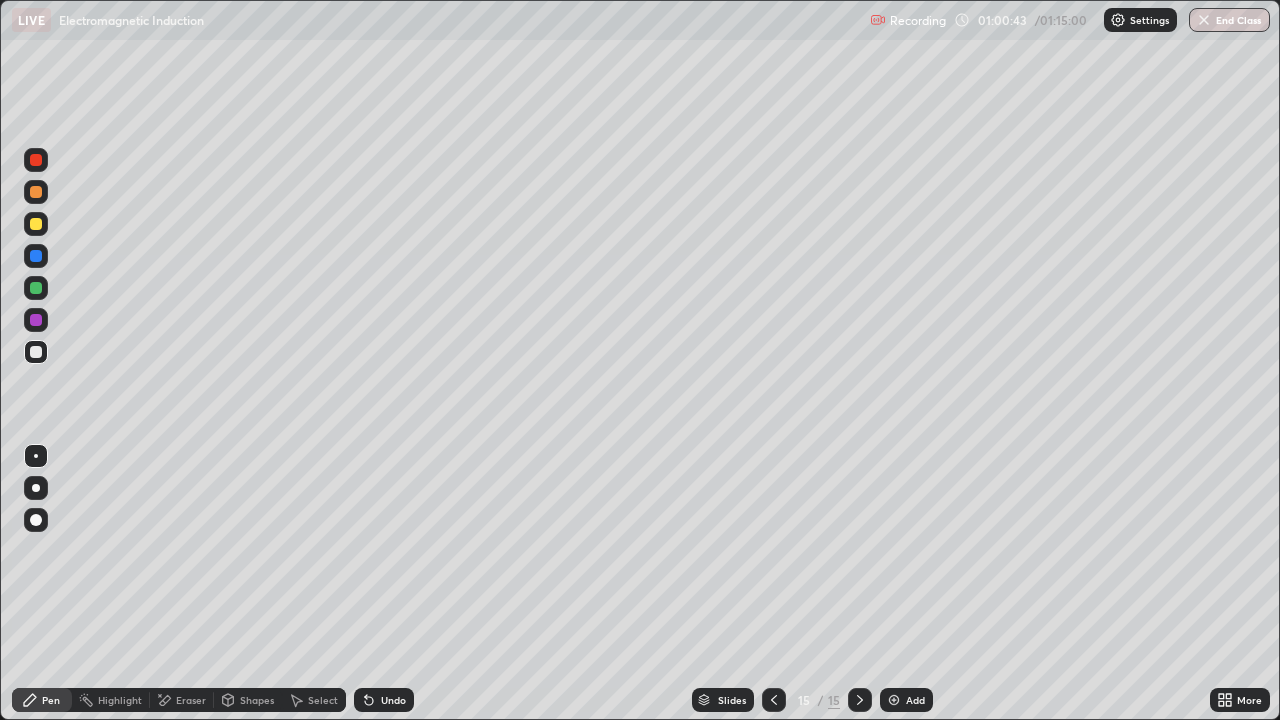 click on "Undo" at bounding box center (393, 700) 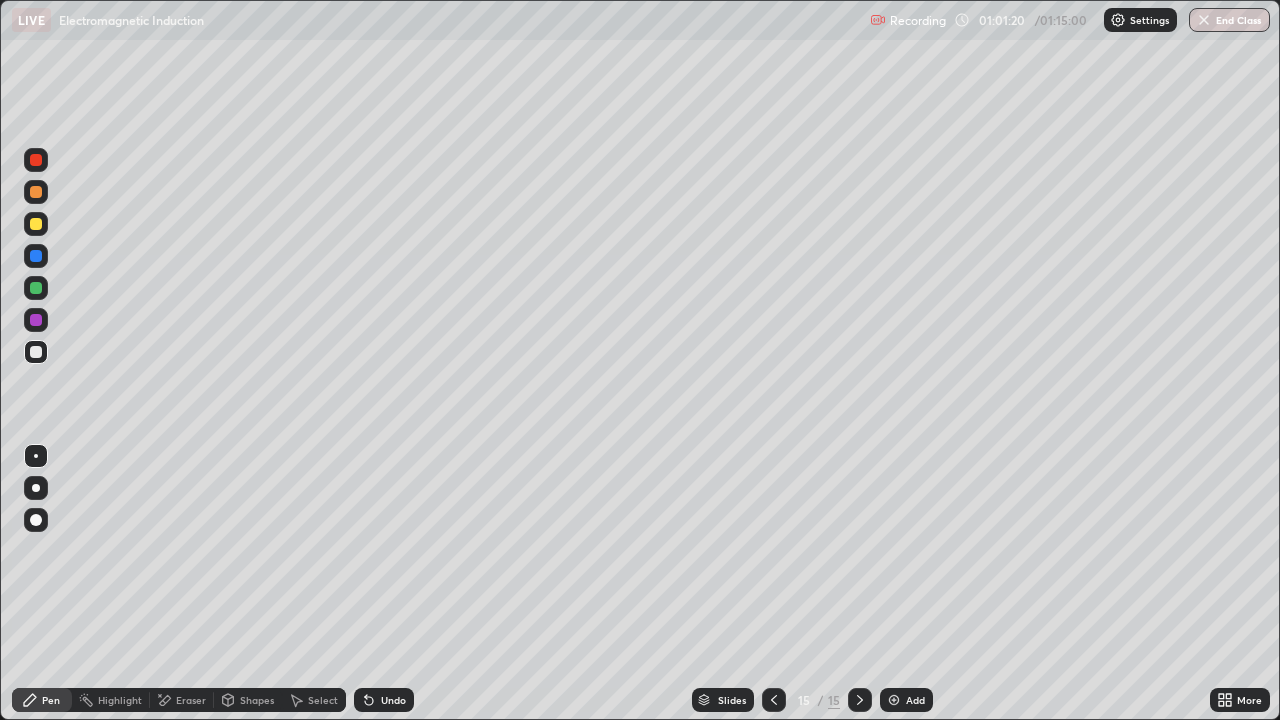 click at bounding box center (894, 700) 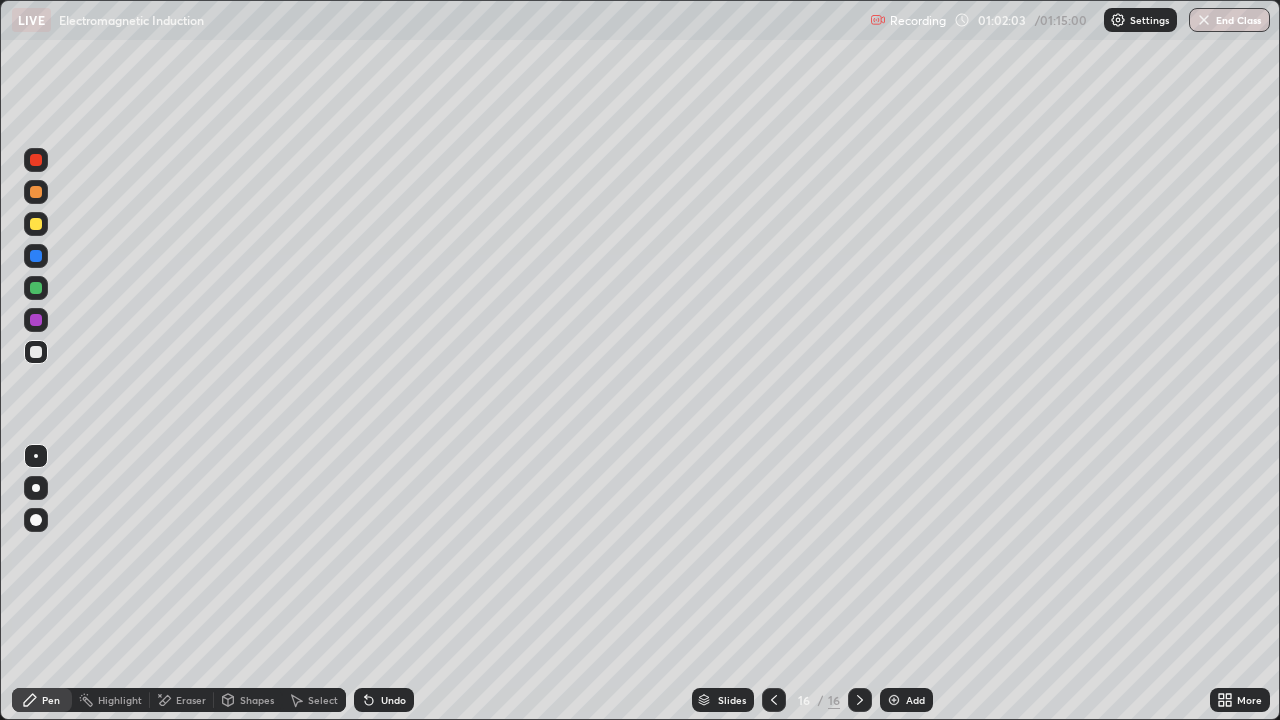 click at bounding box center [774, 700] 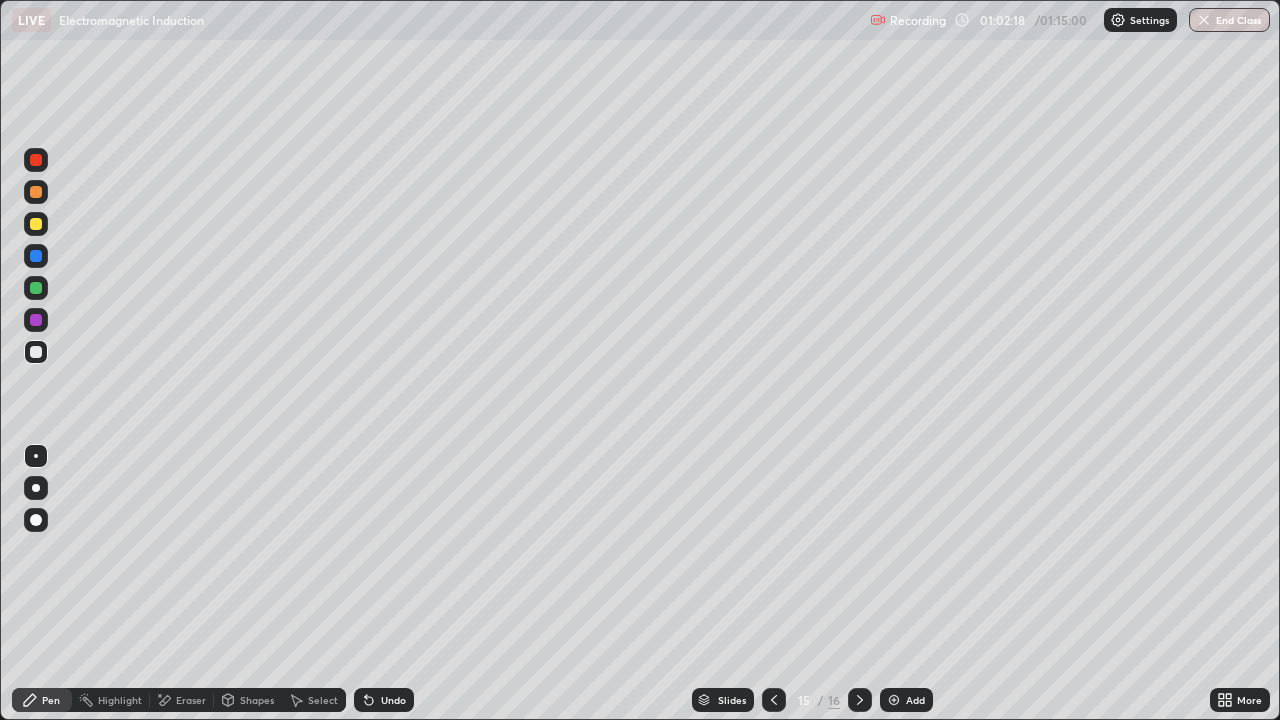 click 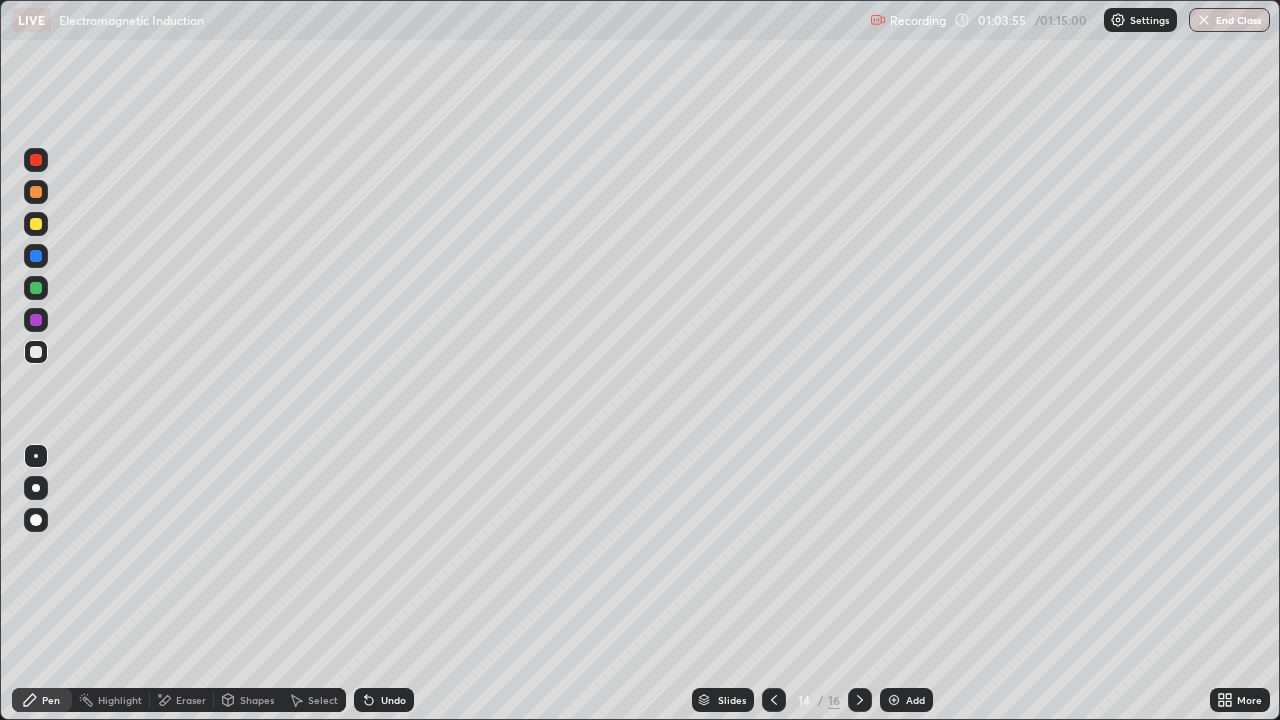 click 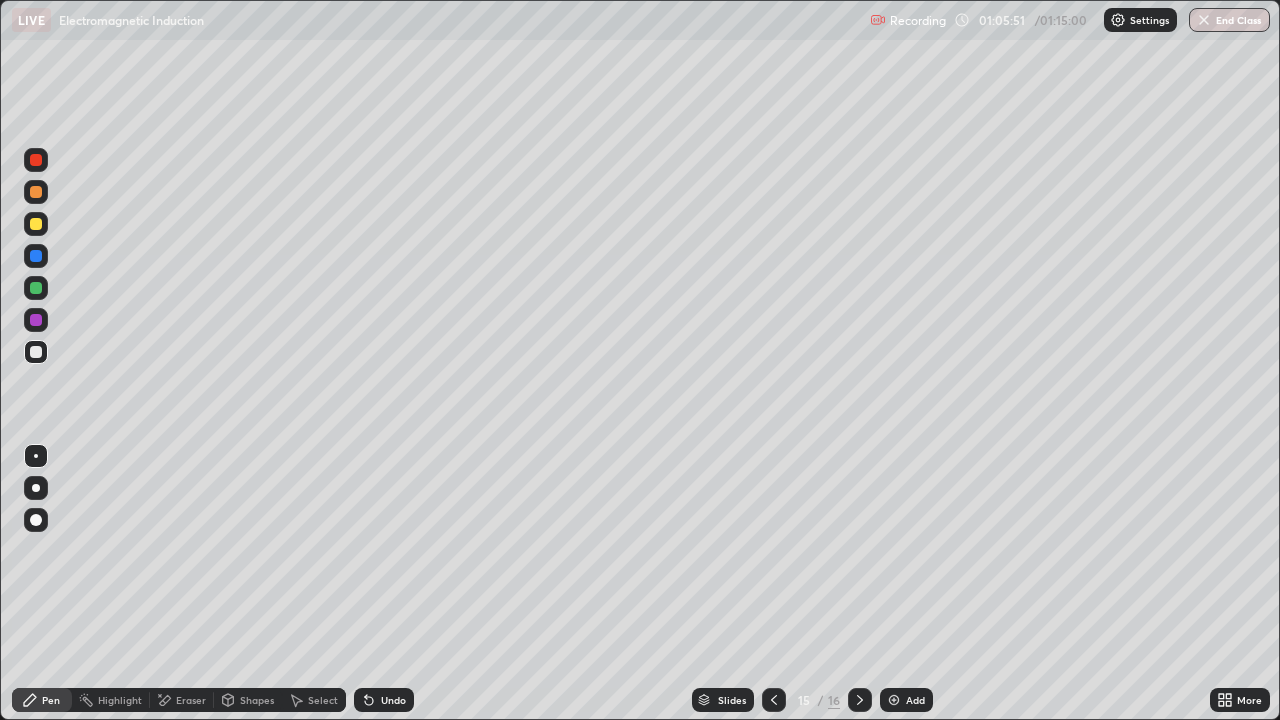 click 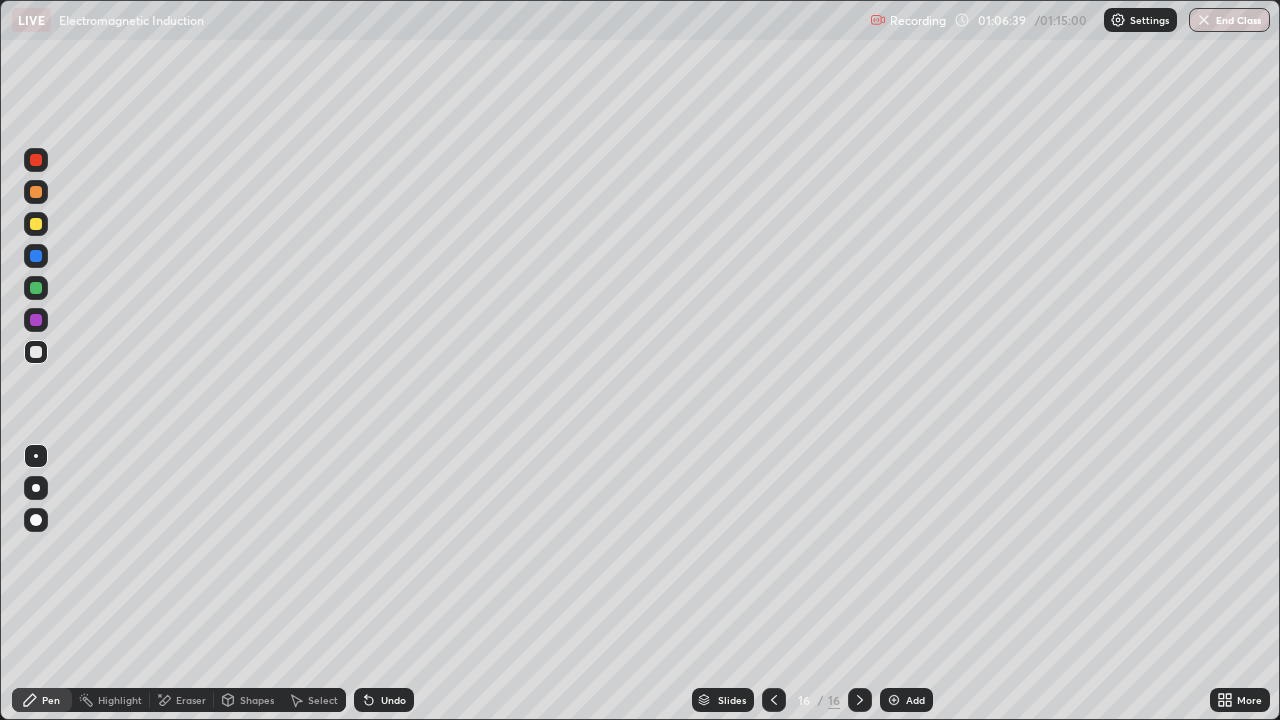 click 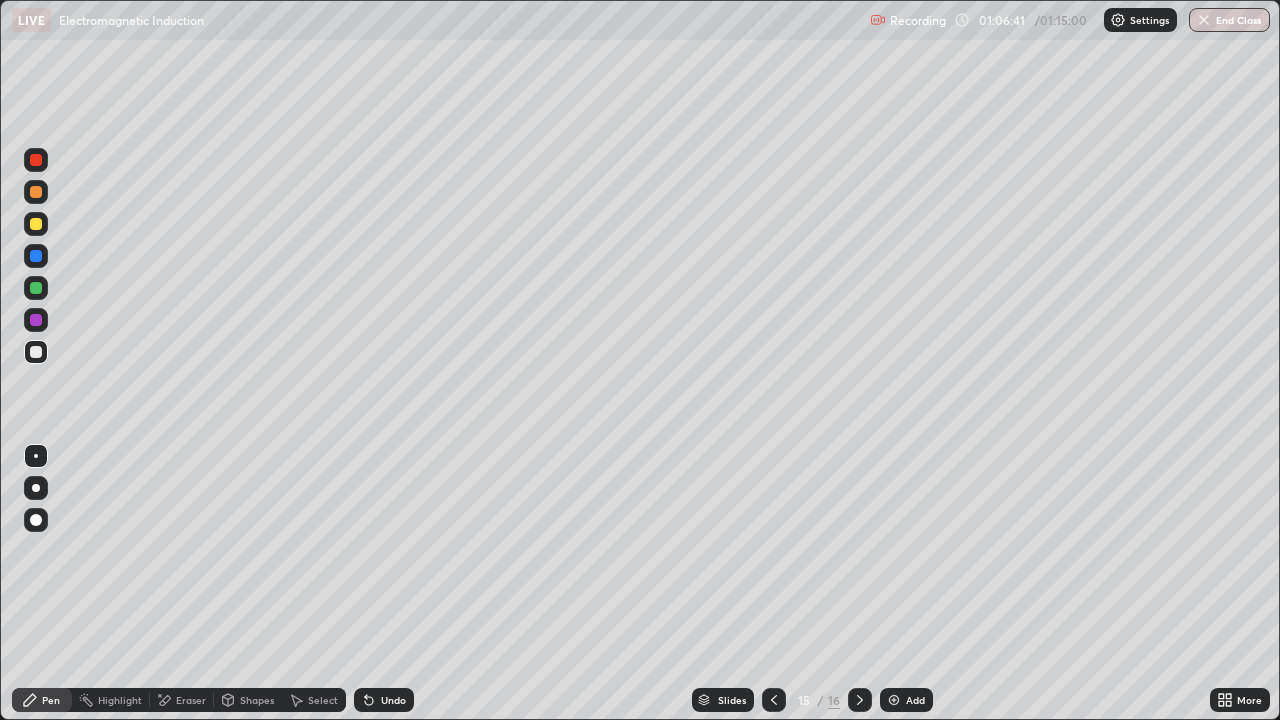 click 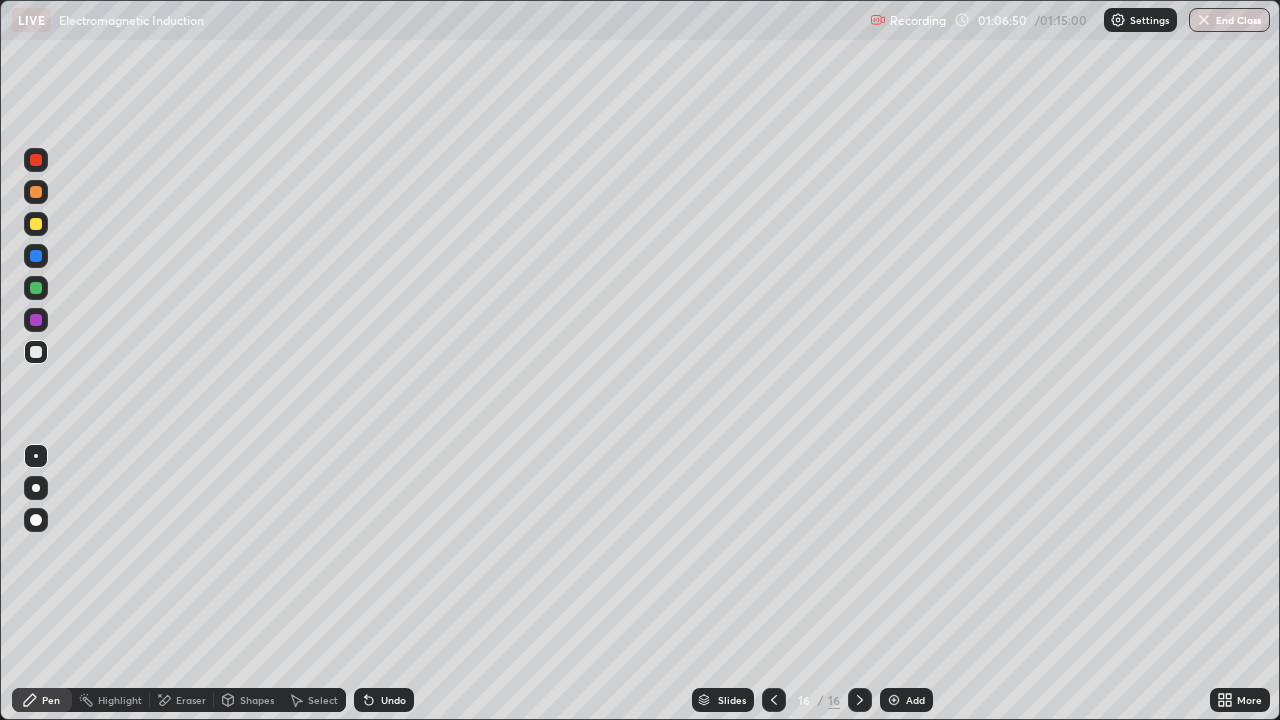 click at bounding box center [36, 352] 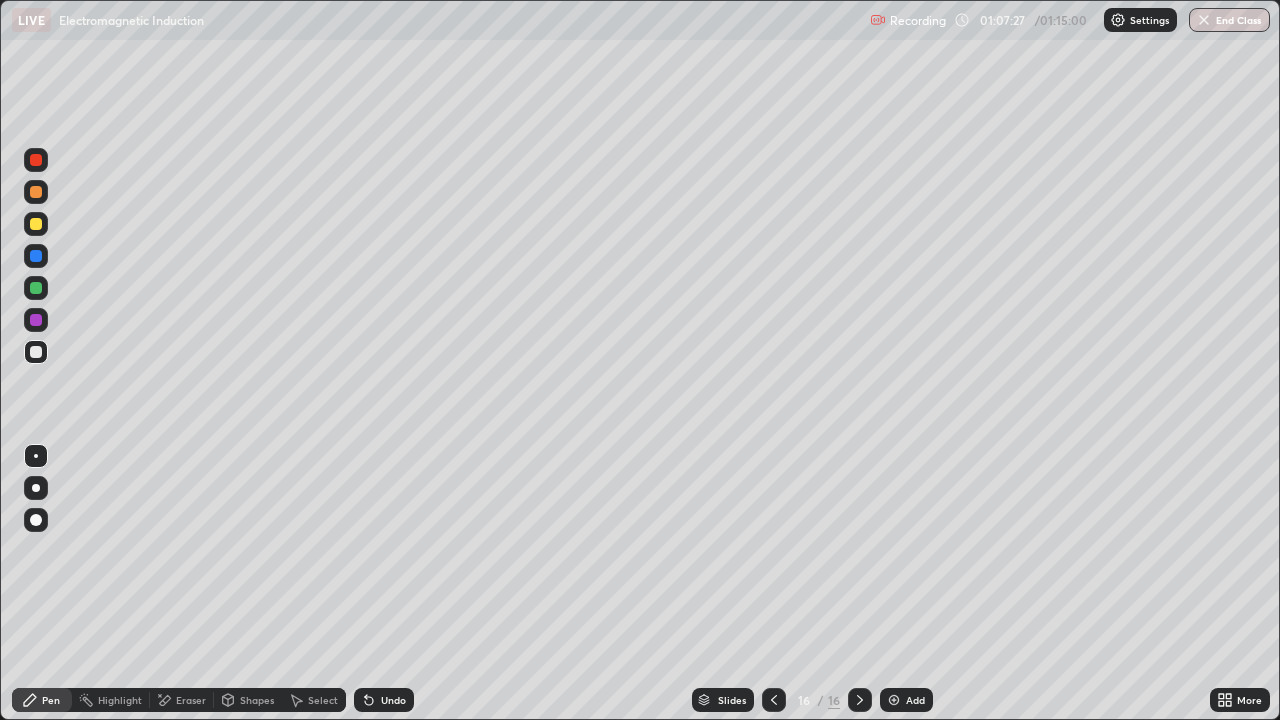 click on "Undo" at bounding box center [384, 700] 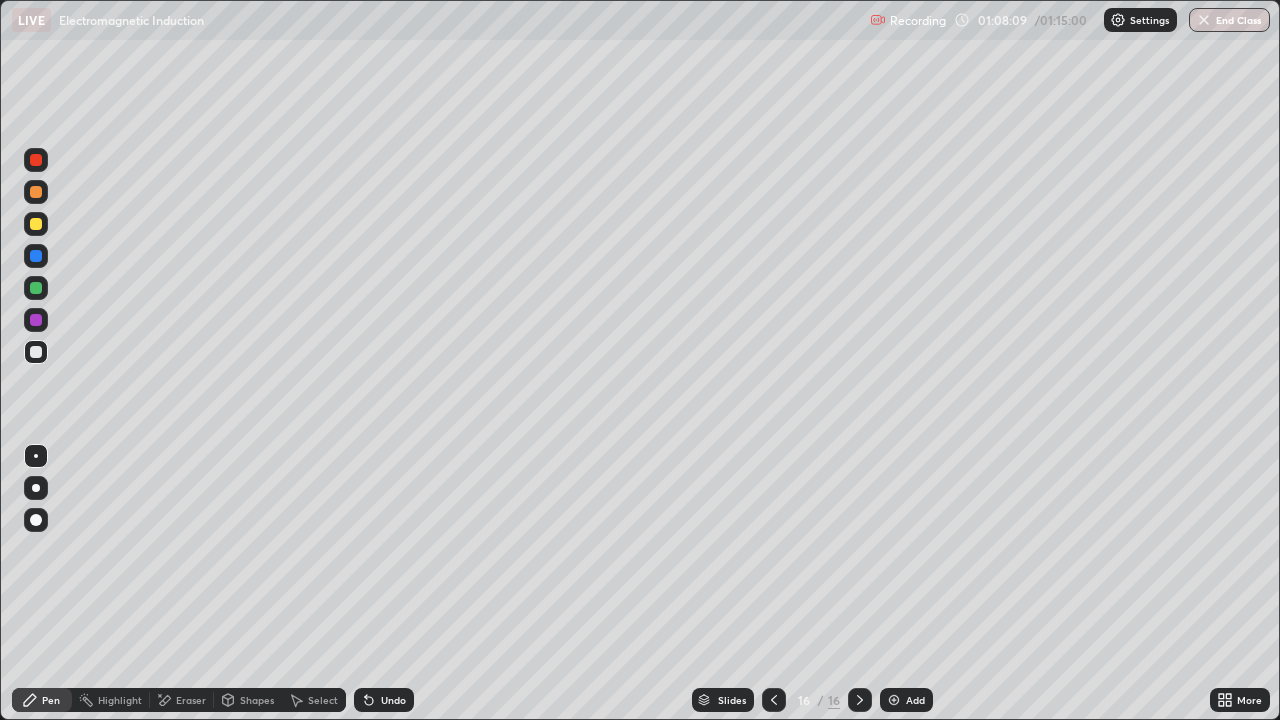 click at bounding box center [774, 700] 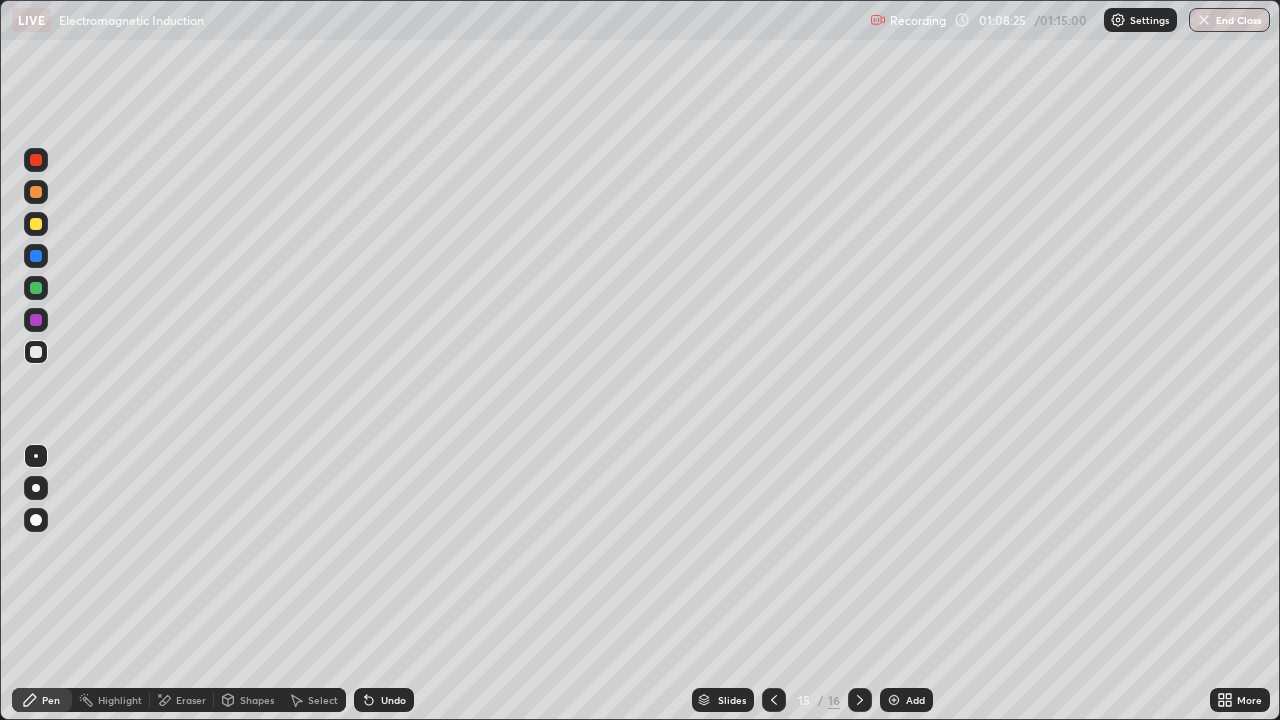 click at bounding box center (860, 700) 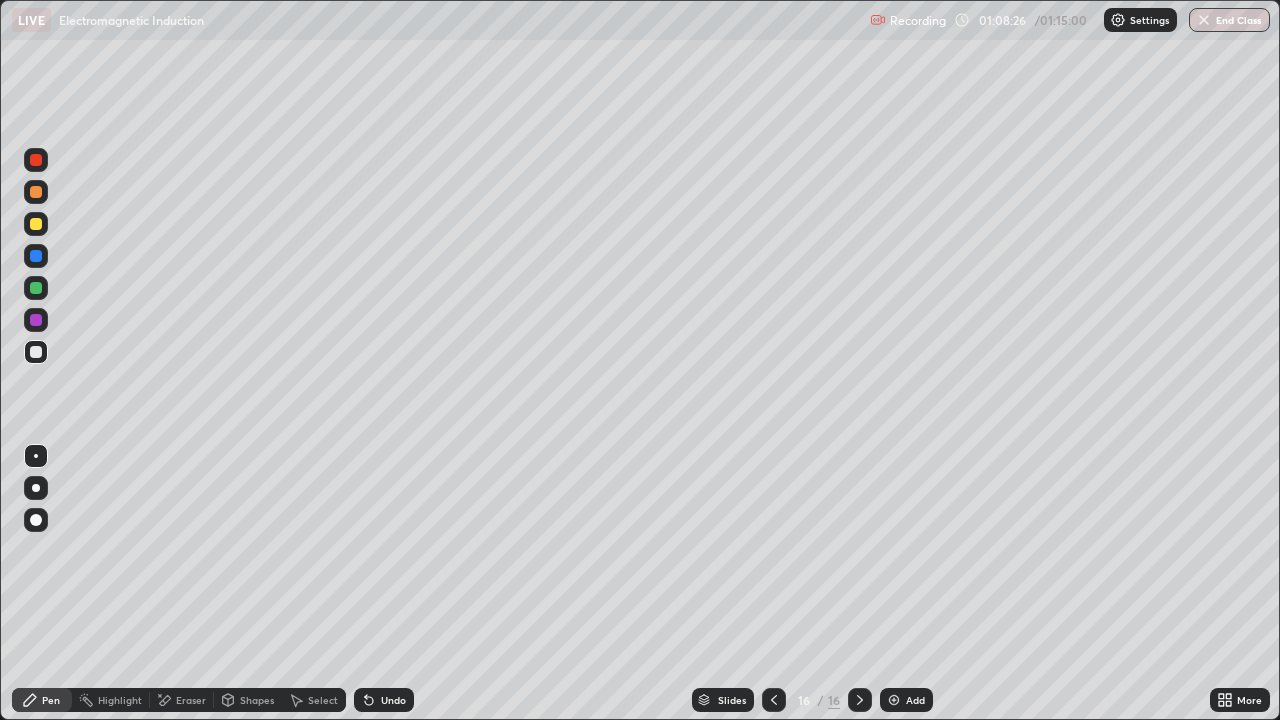 click 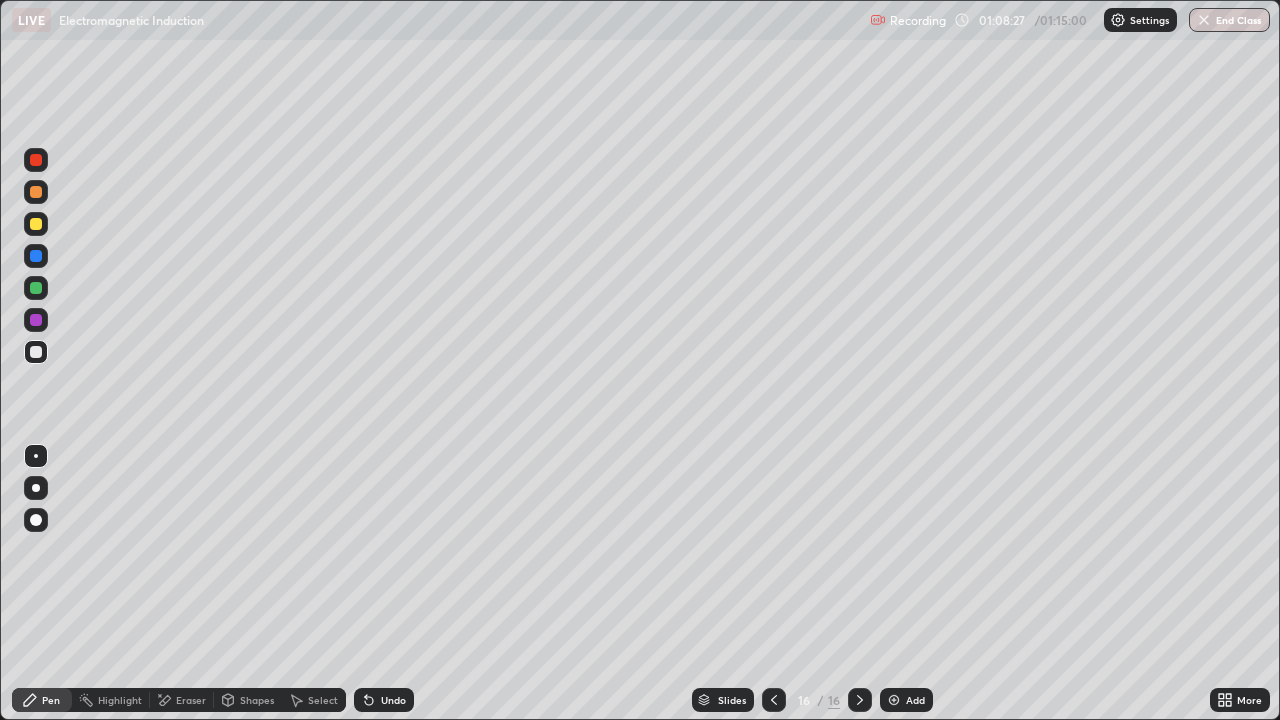click 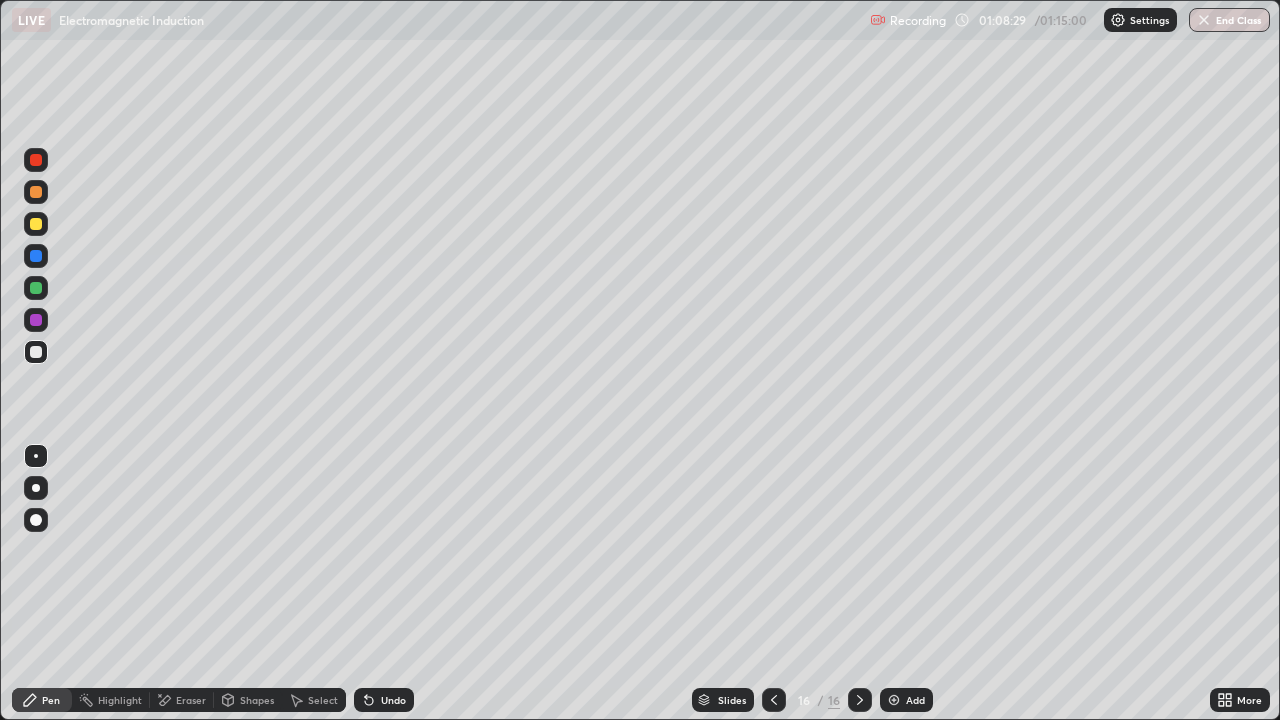 click on "Add" at bounding box center [915, 700] 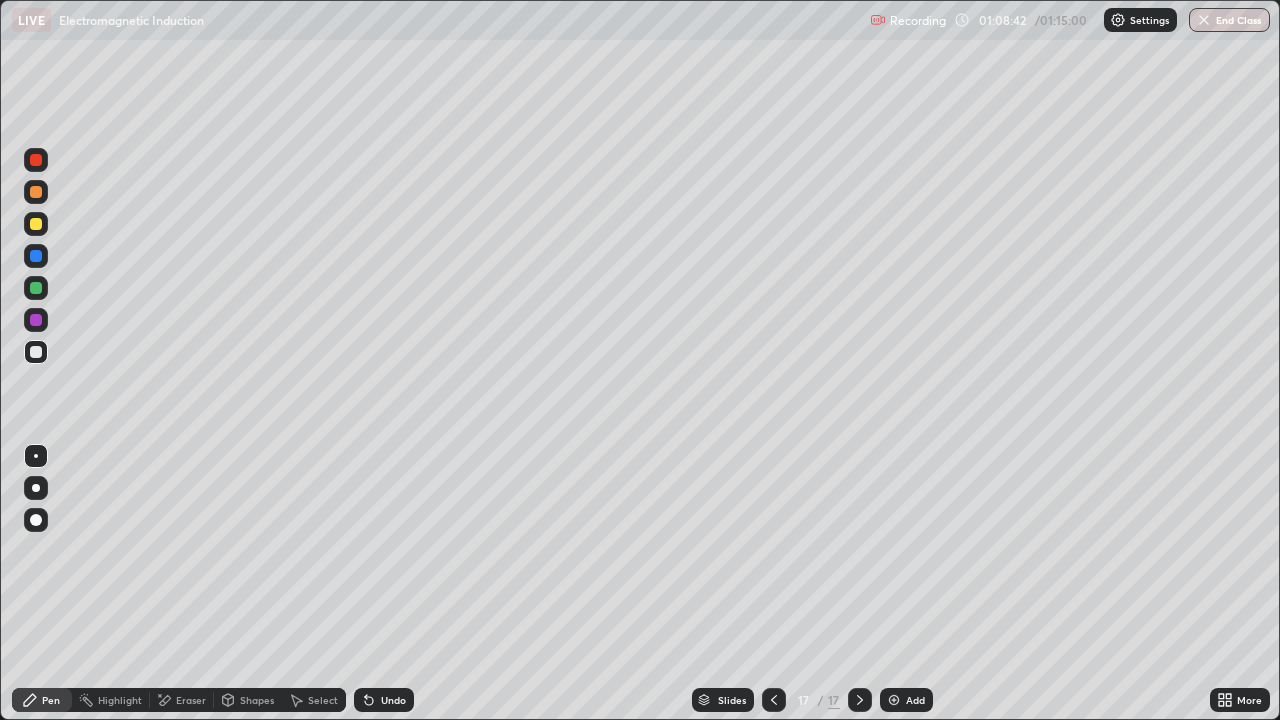 click on "Undo" at bounding box center [393, 700] 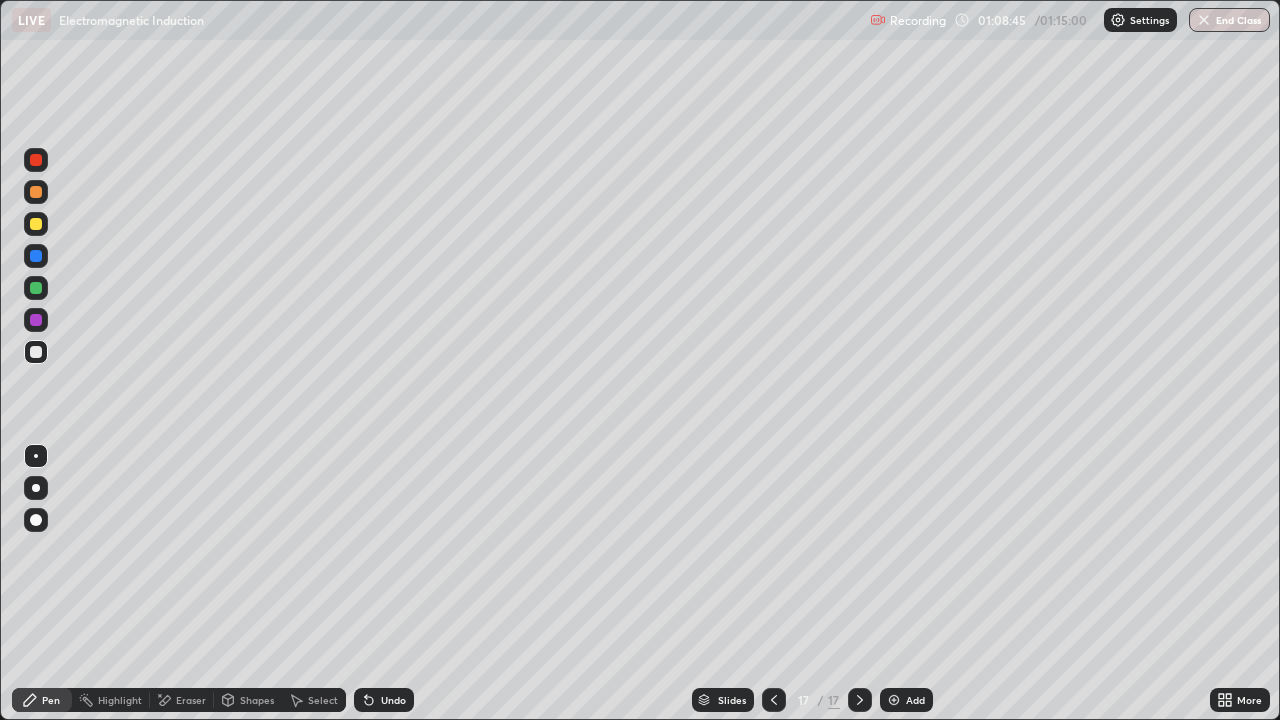 click on "Undo" at bounding box center (393, 700) 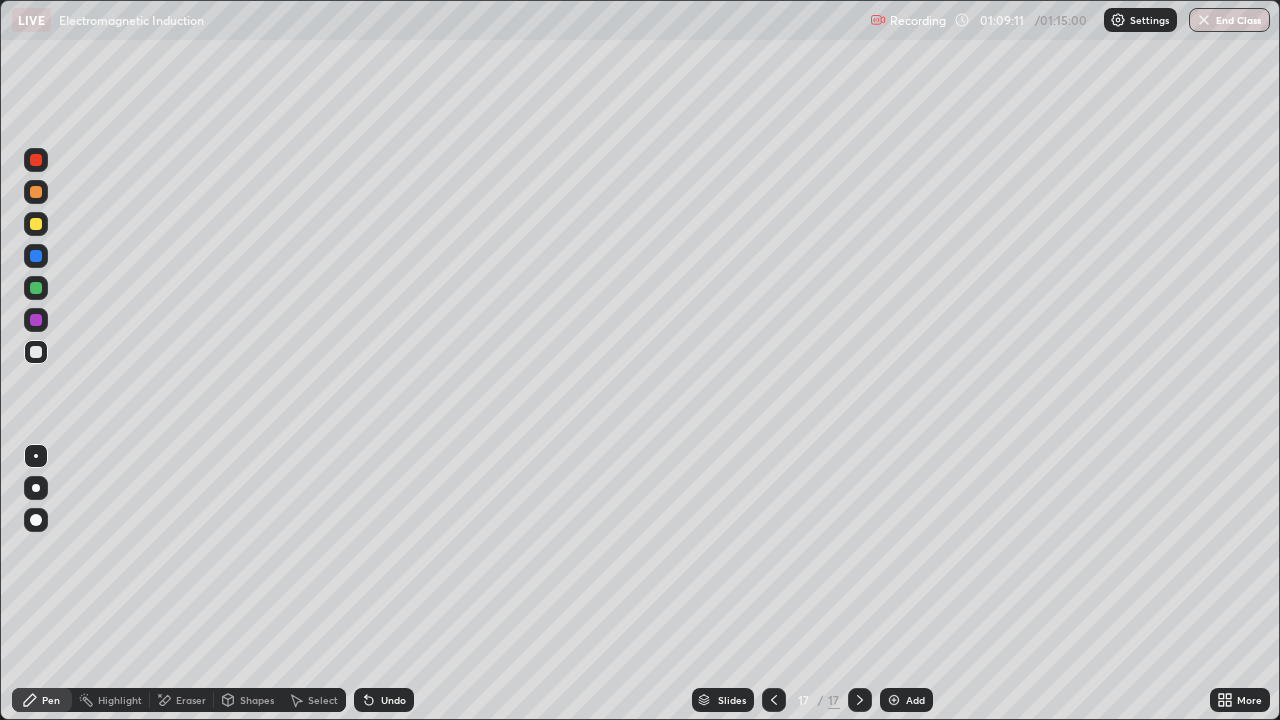 click 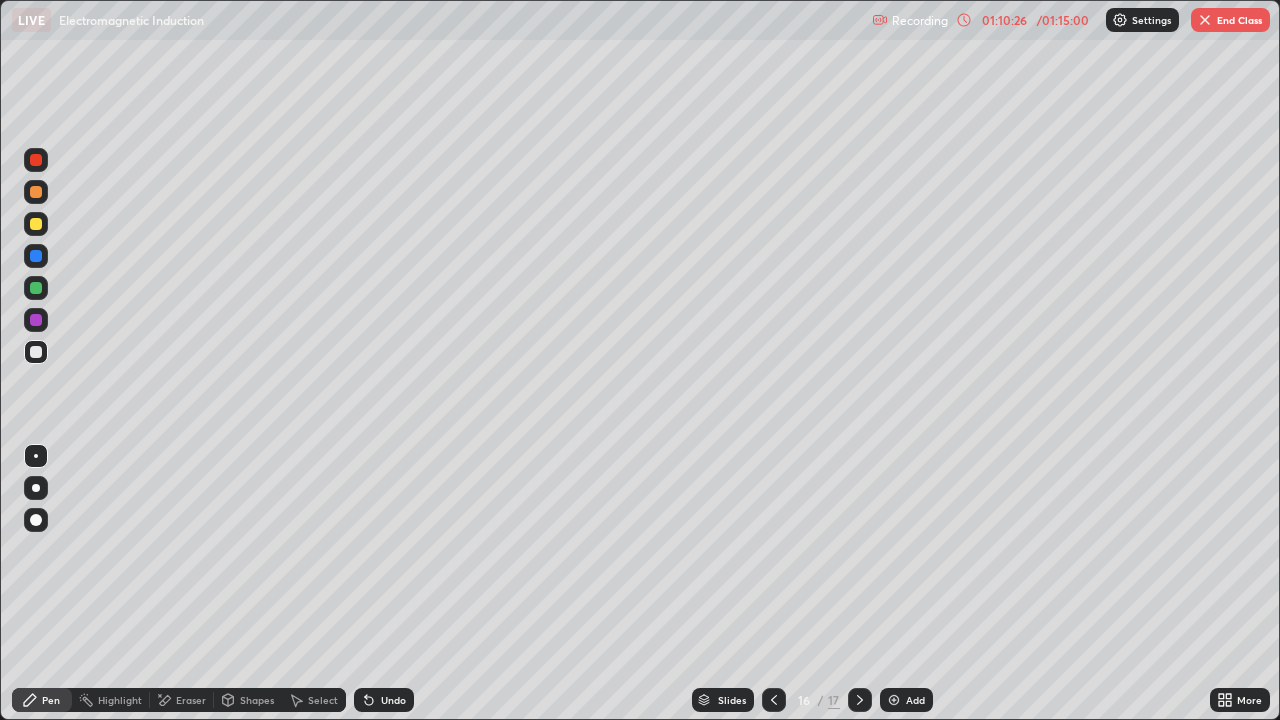 click on "01:10:26" at bounding box center (1004, 20) 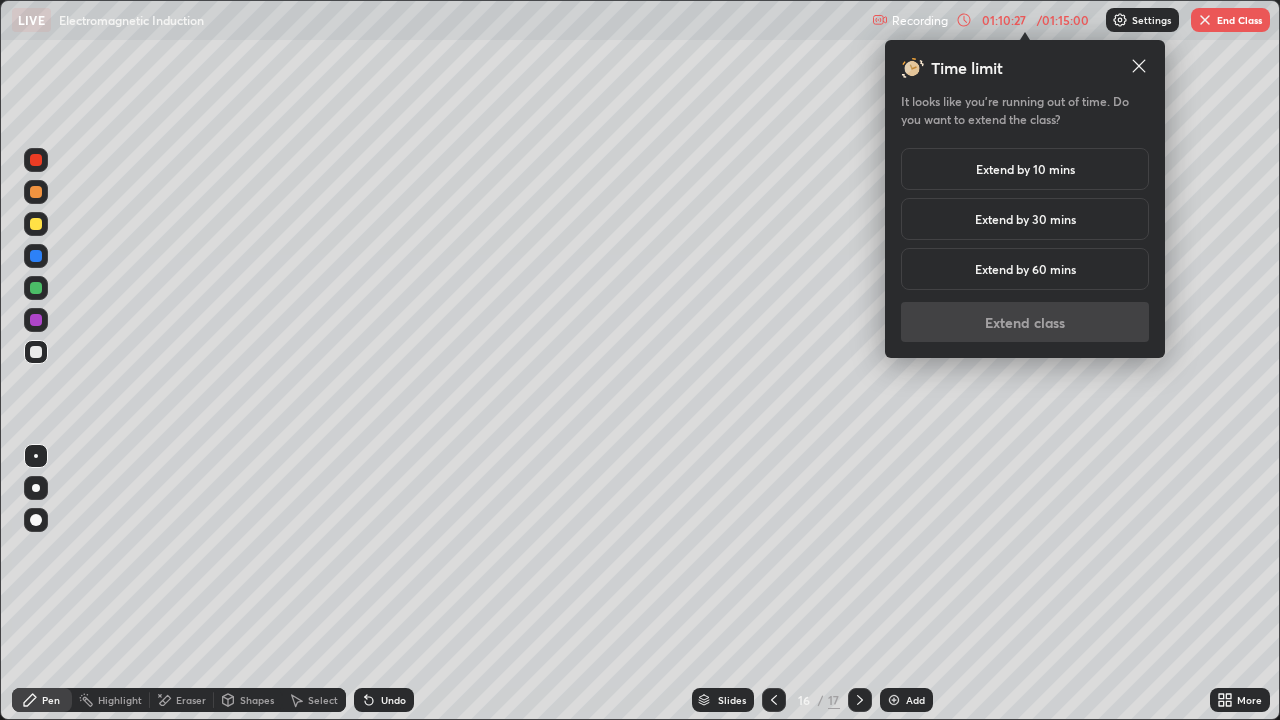 click on "Extend by 10 mins" at bounding box center [1025, 169] 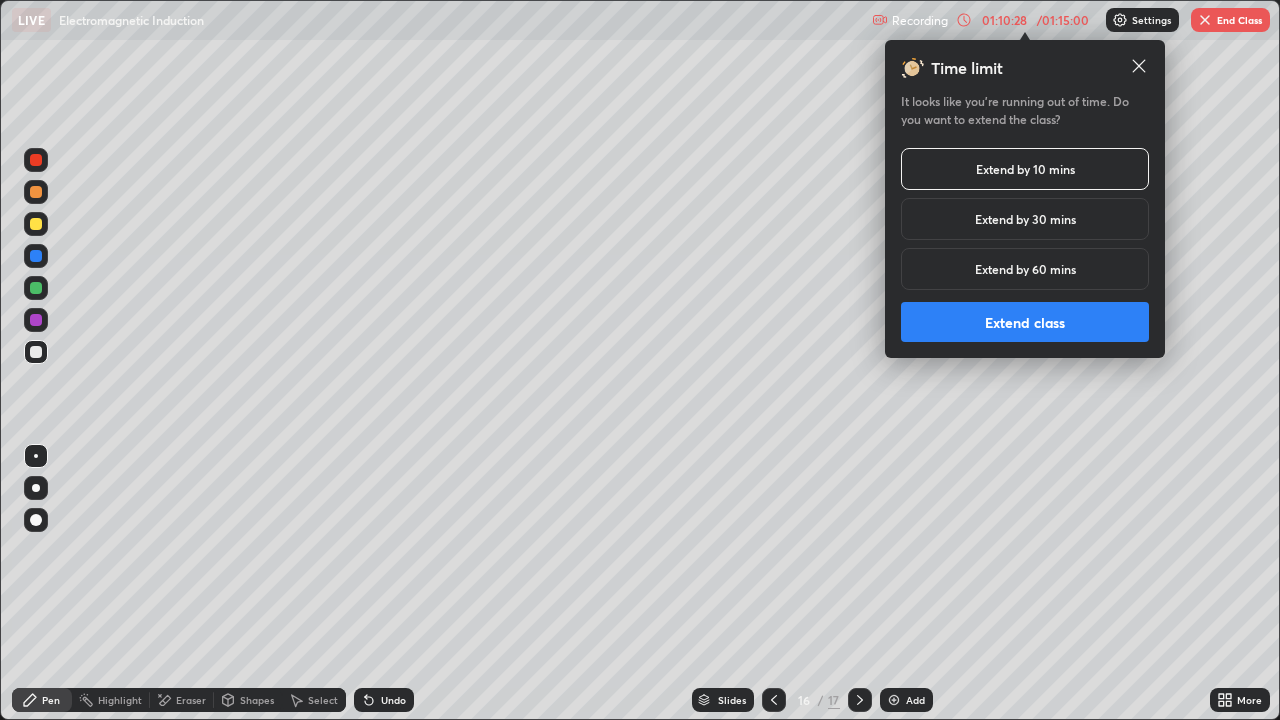 click on "Extend class" at bounding box center (1025, 322) 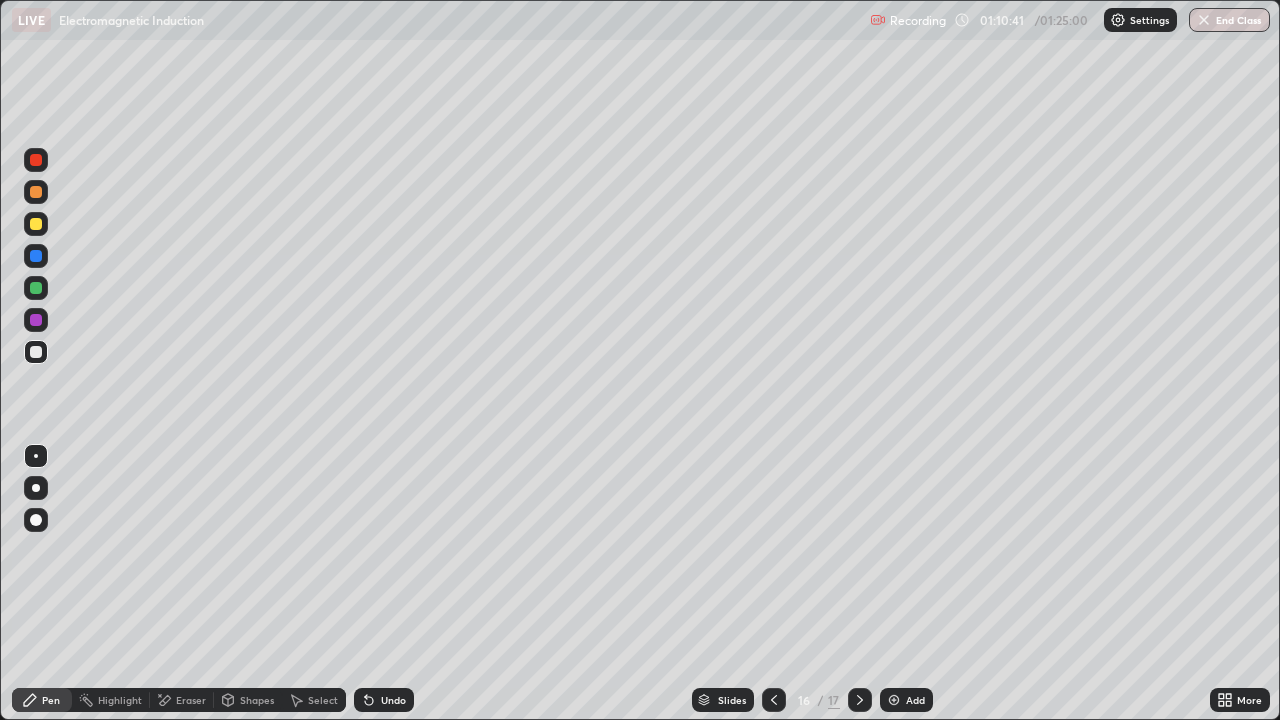 click at bounding box center (860, 700) 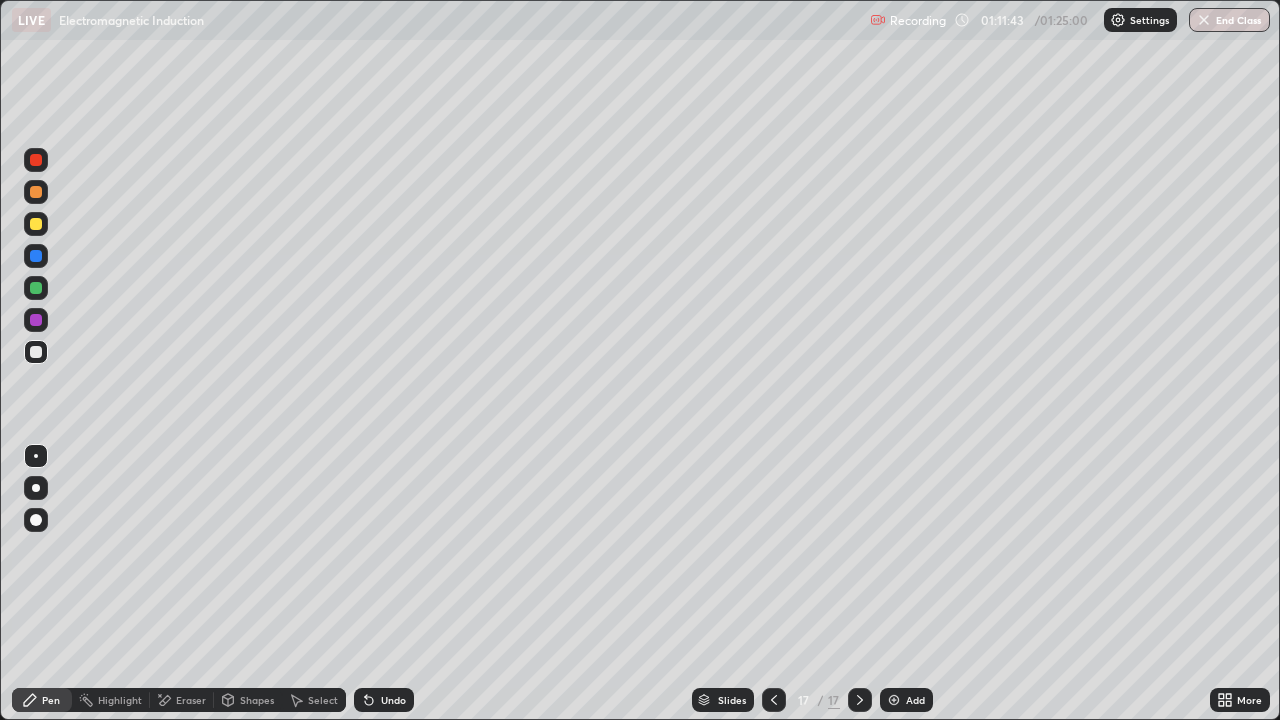 click on "Add" at bounding box center [915, 700] 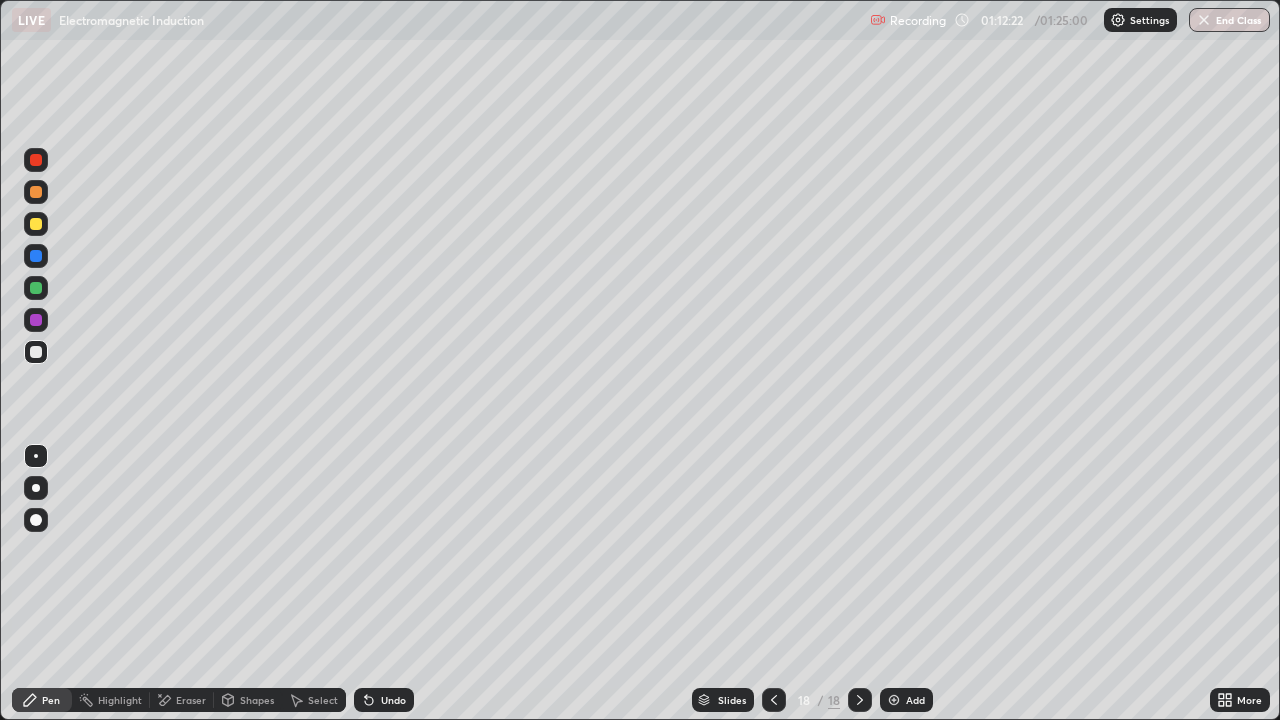 click on "Undo" at bounding box center (393, 700) 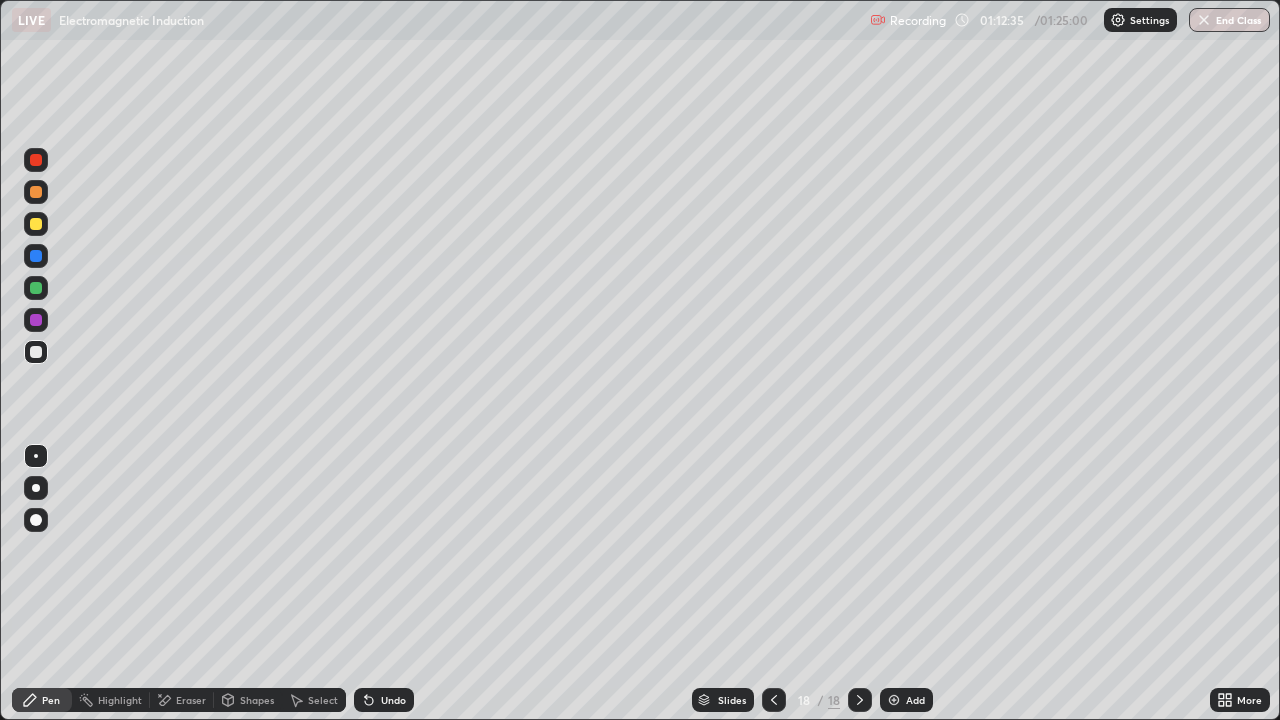 click on "Undo" at bounding box center (393, 700) 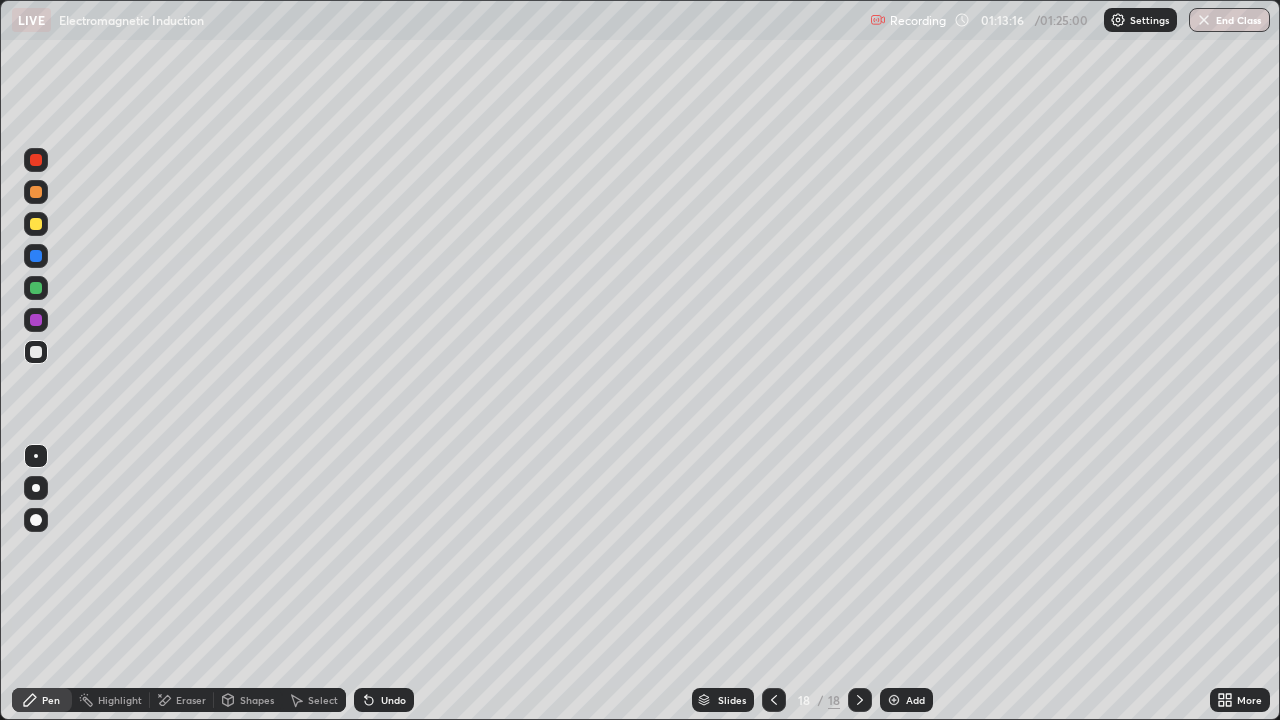 click on "Undo" at bounding box center [393, 700] 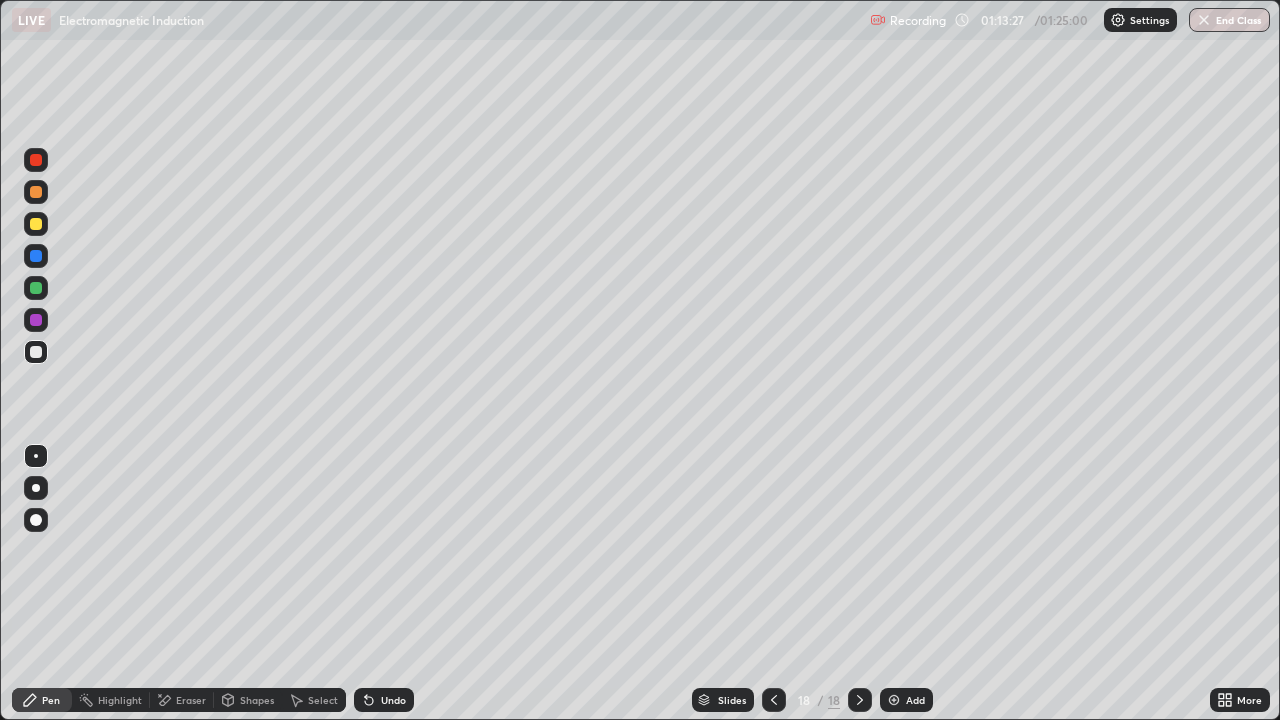click on "Undo" at bounding box center (384, 700) 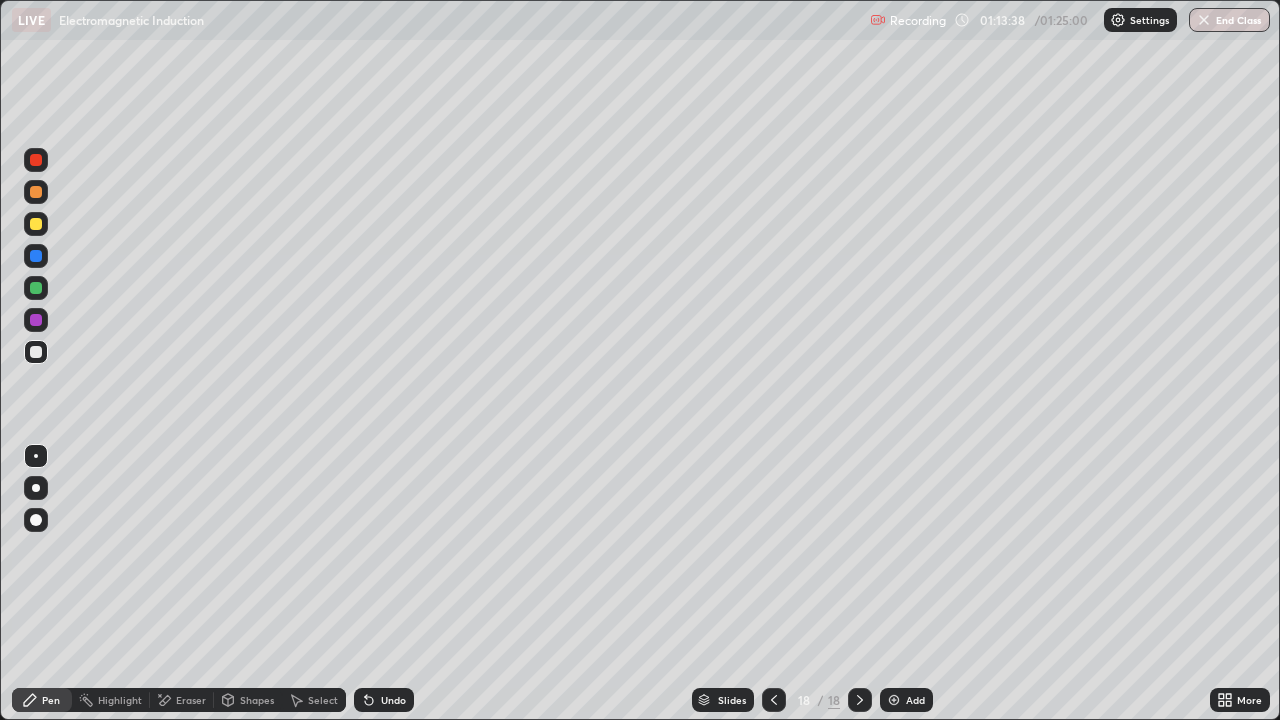 click on "Undo" at bounding box center [393, 700] 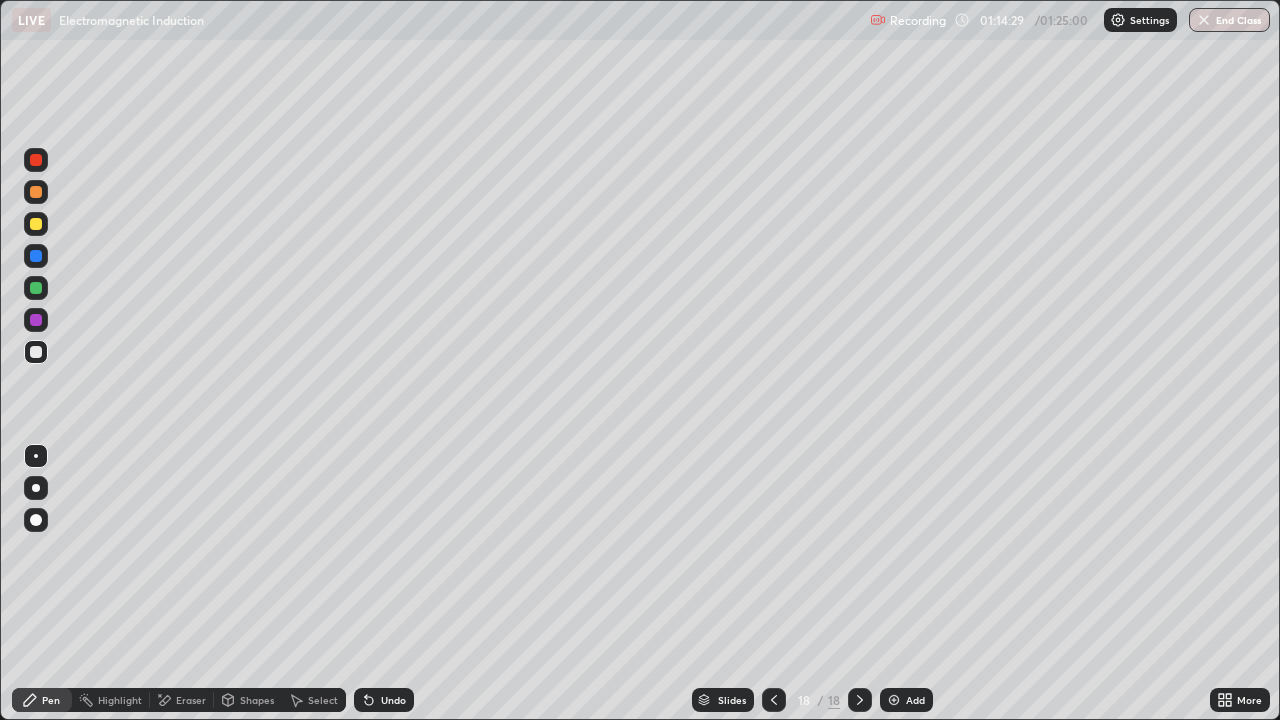 click on "Add" at bounding box center (915, 700) 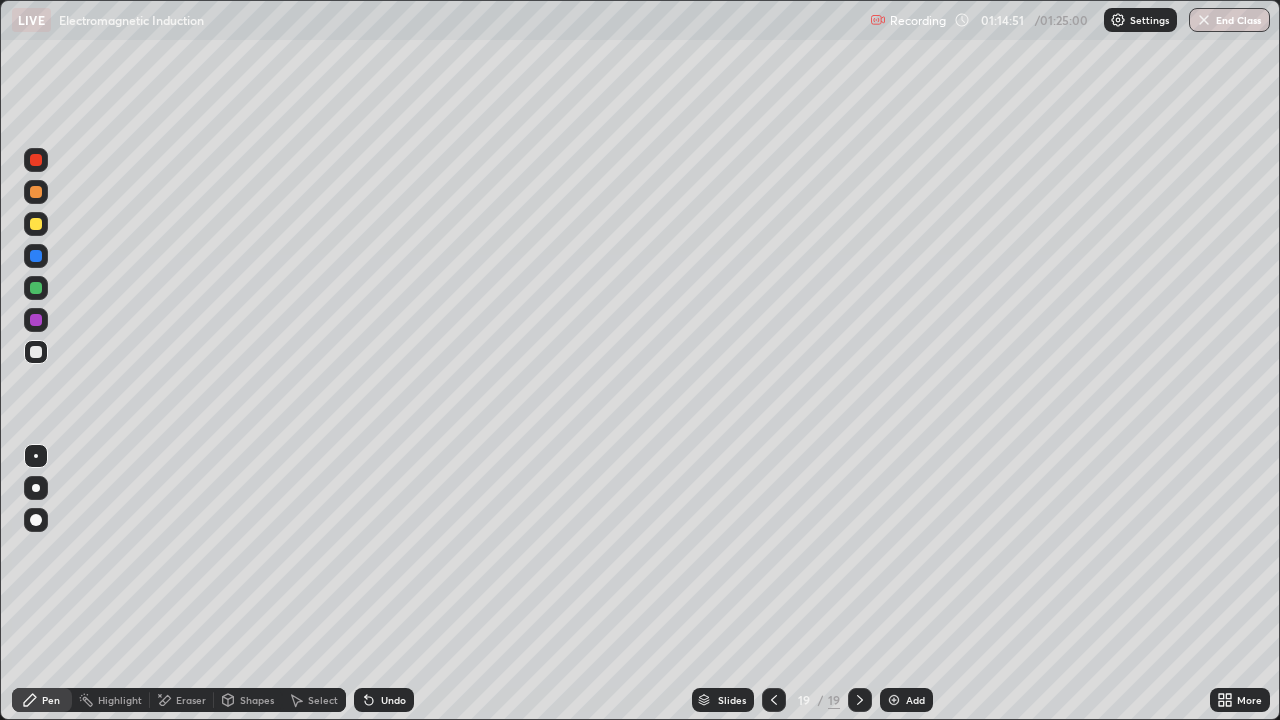 click 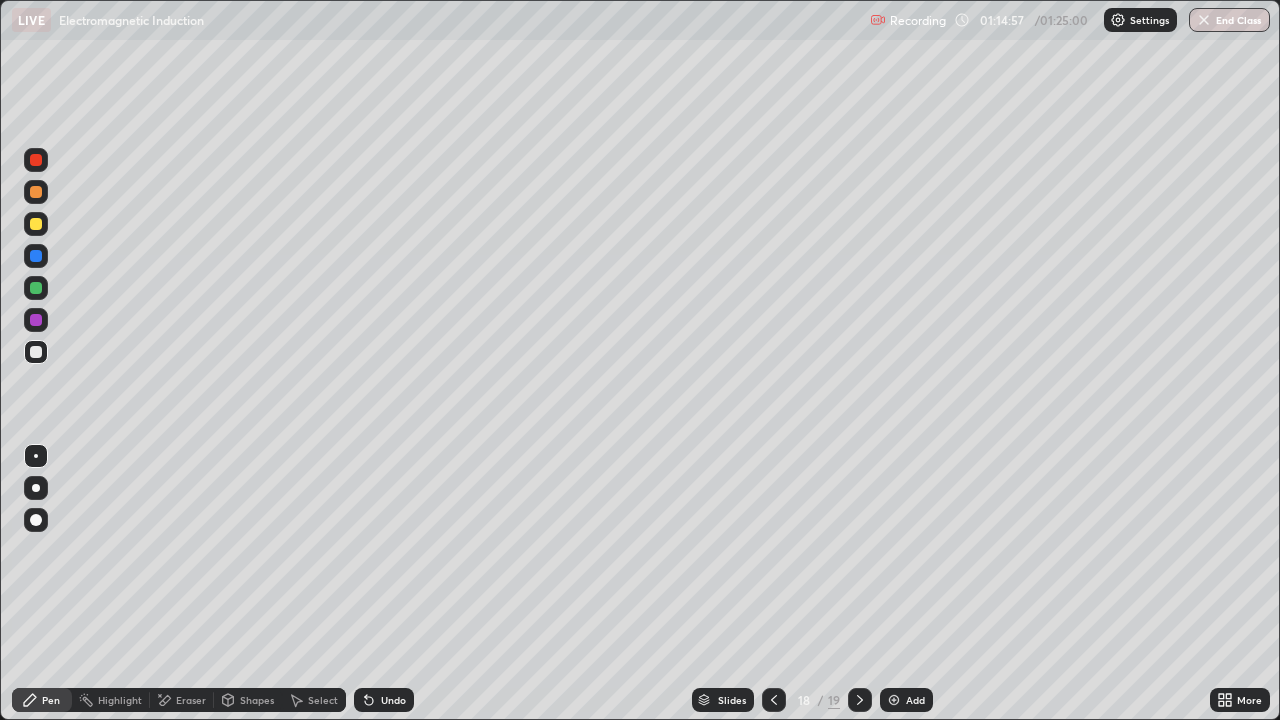 click at bounding box center (860, 700) 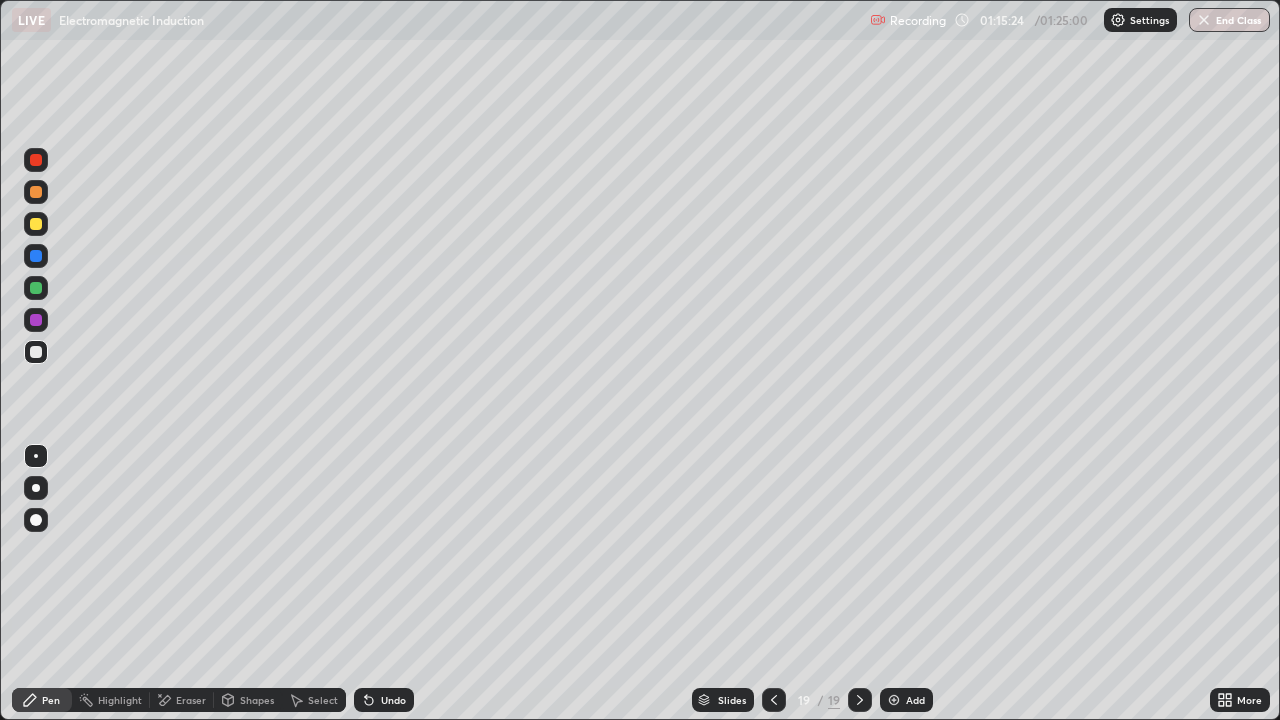 click at bounding box center (774, 700) 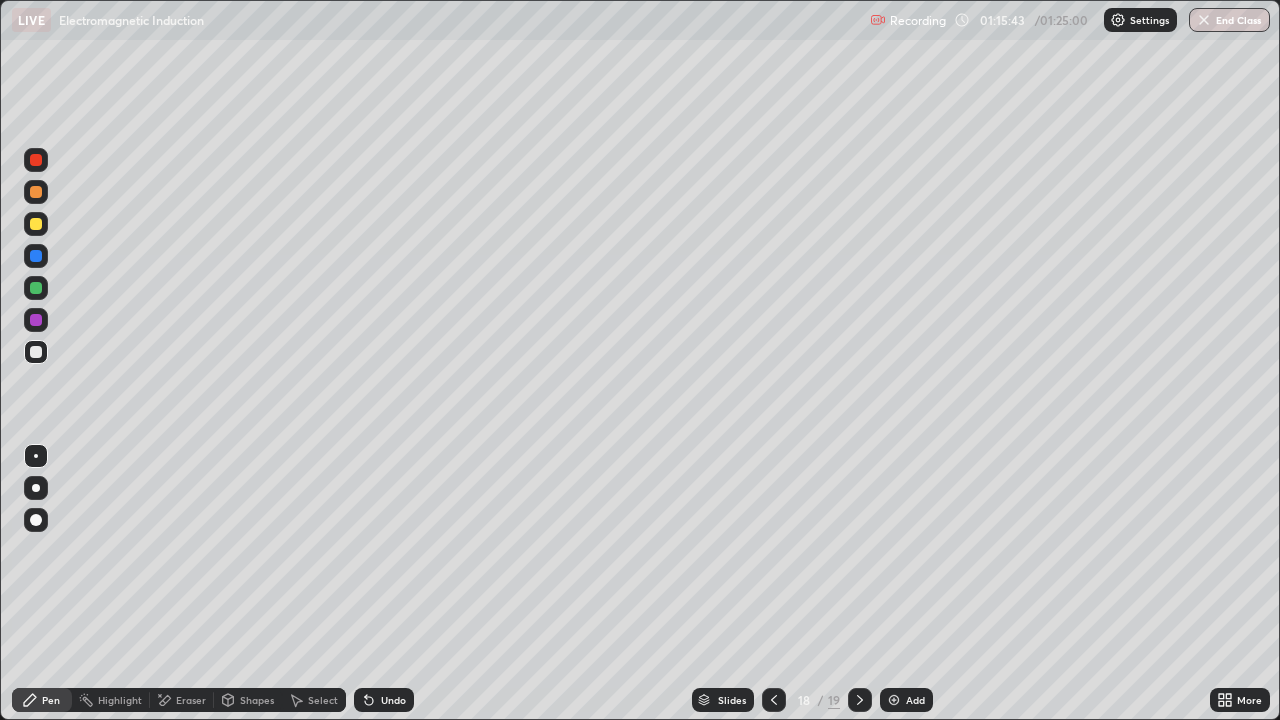 click 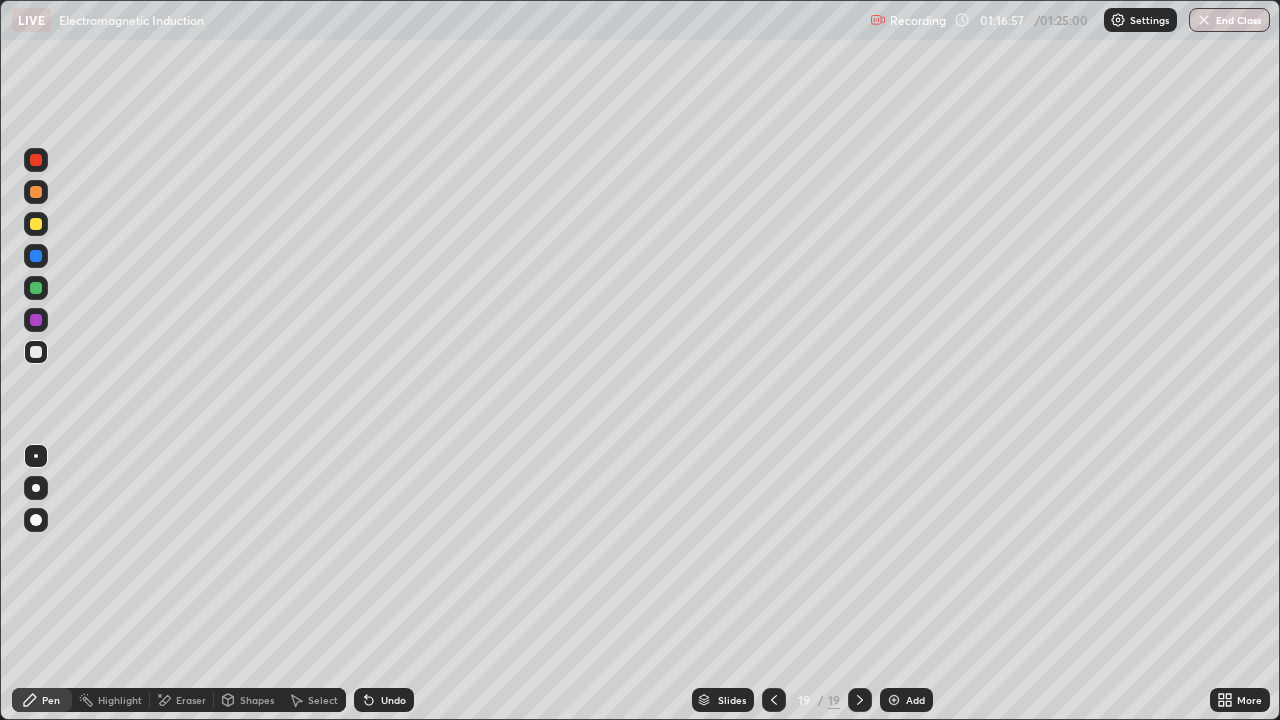click on "Eraser" at bounding box center [191, 700] 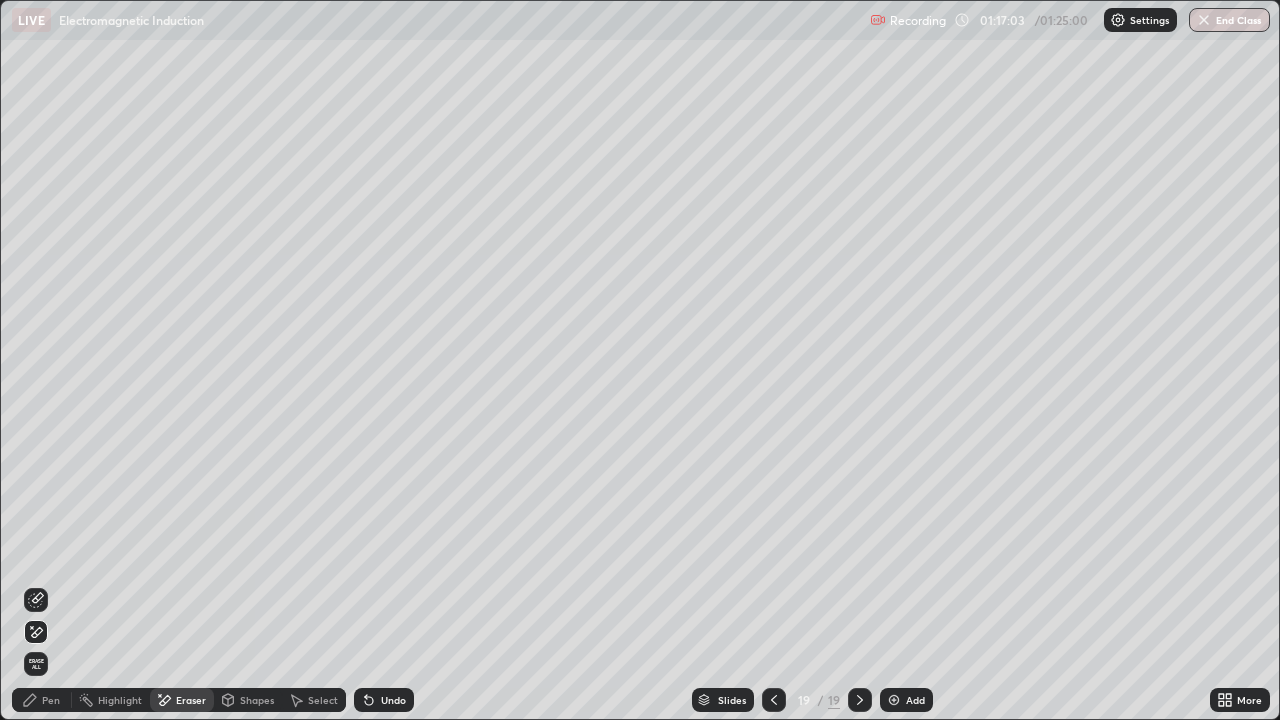 click on "Pen" at bounding box center [42, 700] 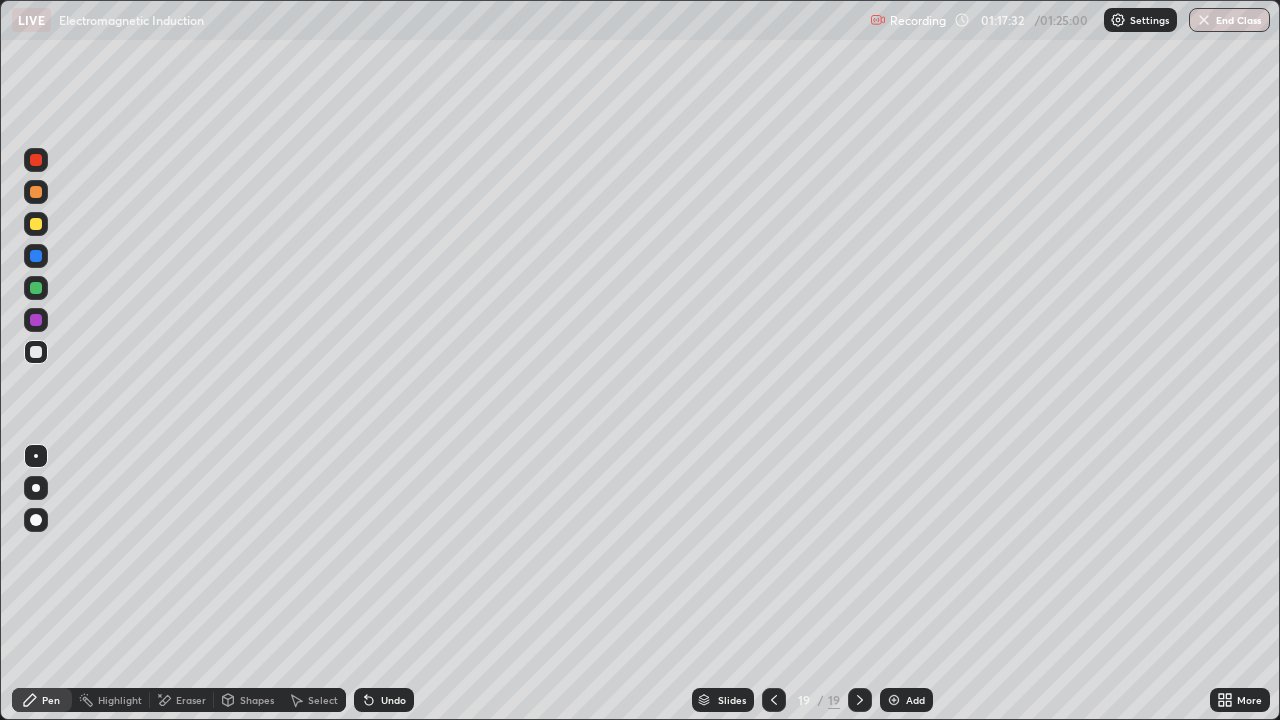 click 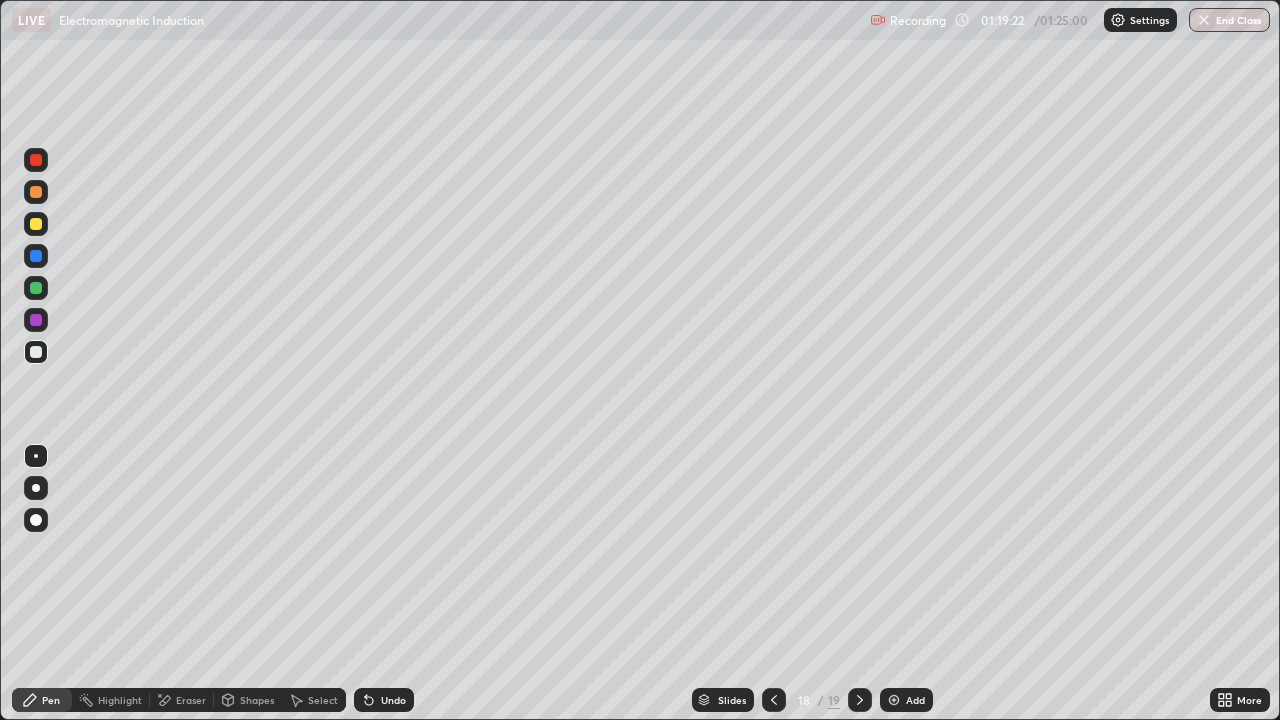 click 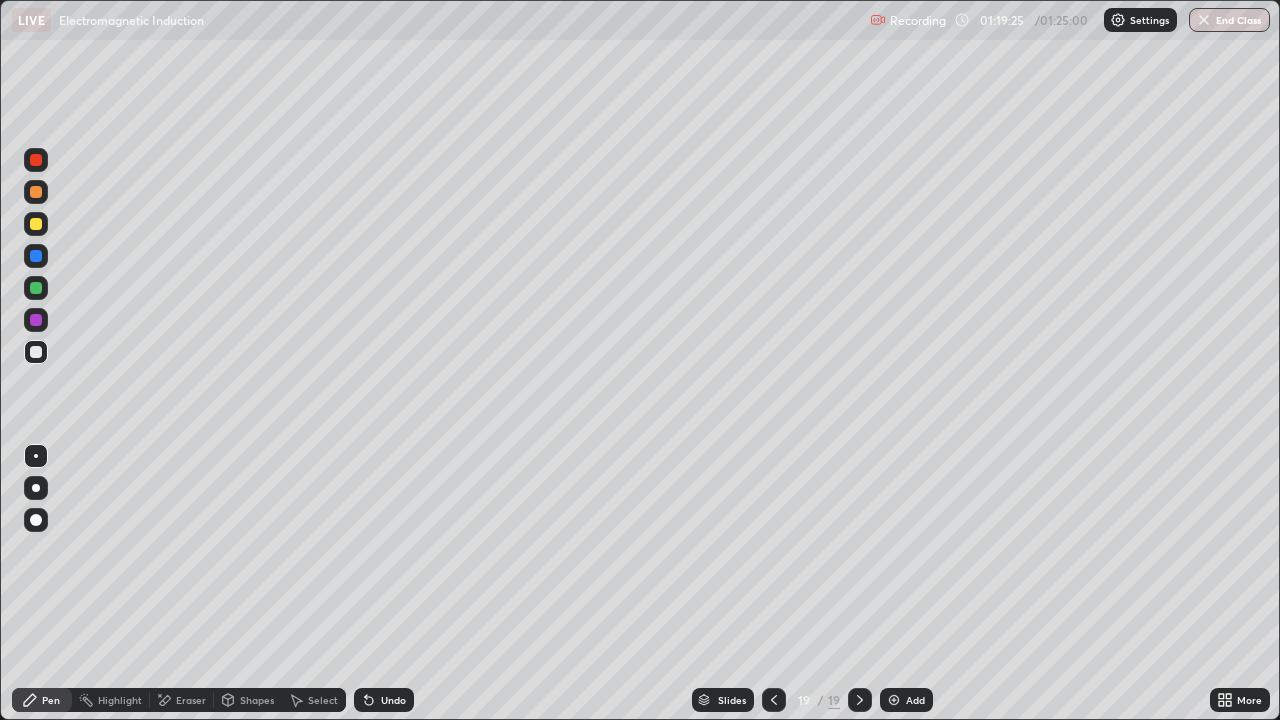 click on "Eraser" at bounding box center (191, 700) 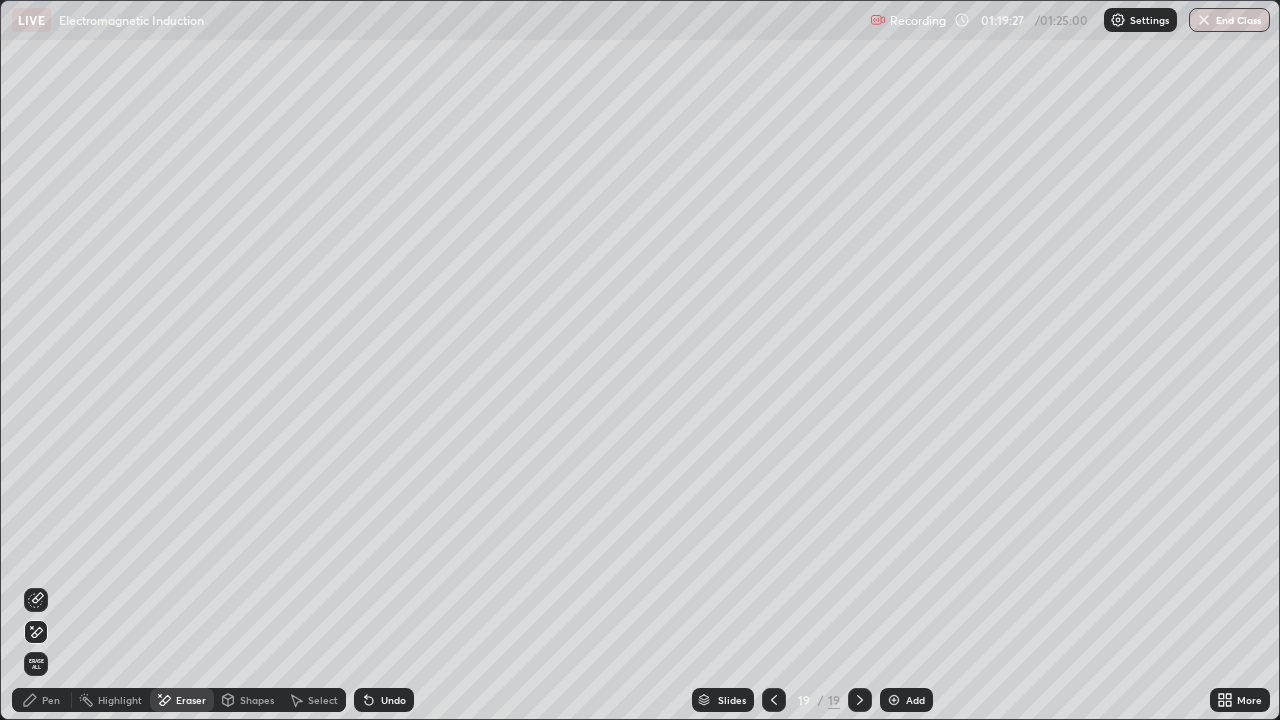 click on "Pen" at bounding box center [51, 700] 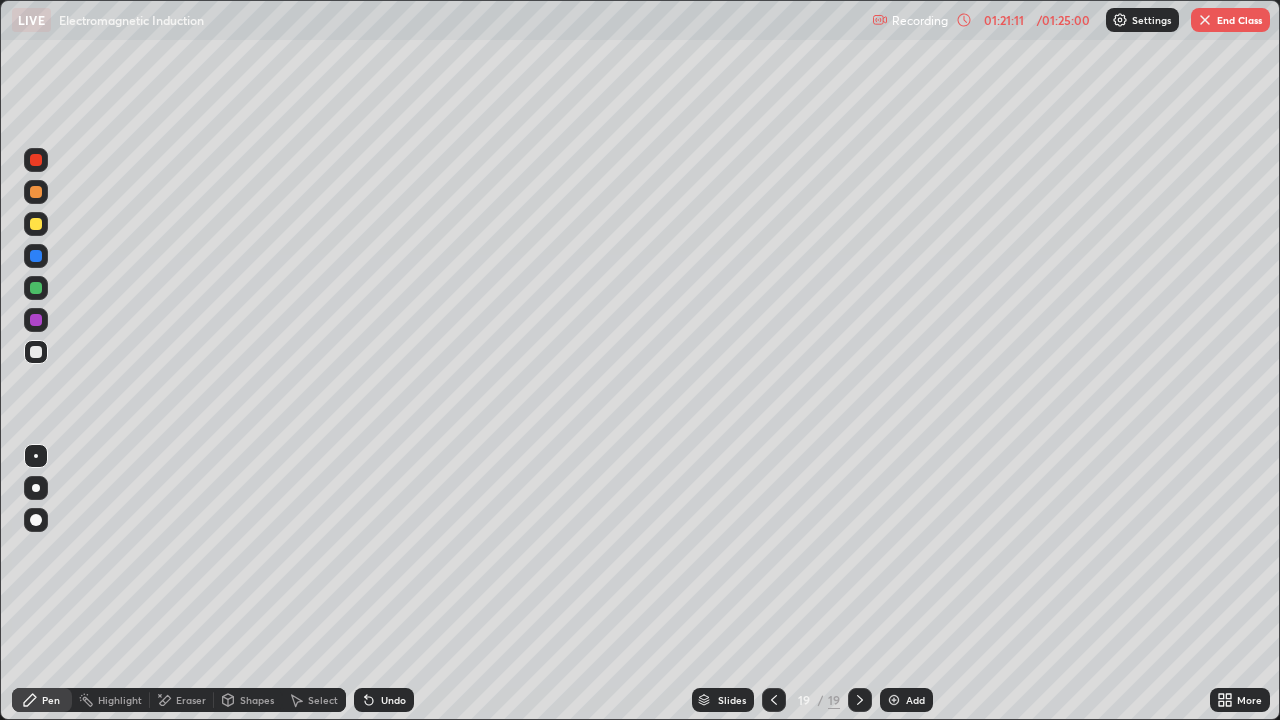 click on "End Class" at bounding box center [1230, 20] 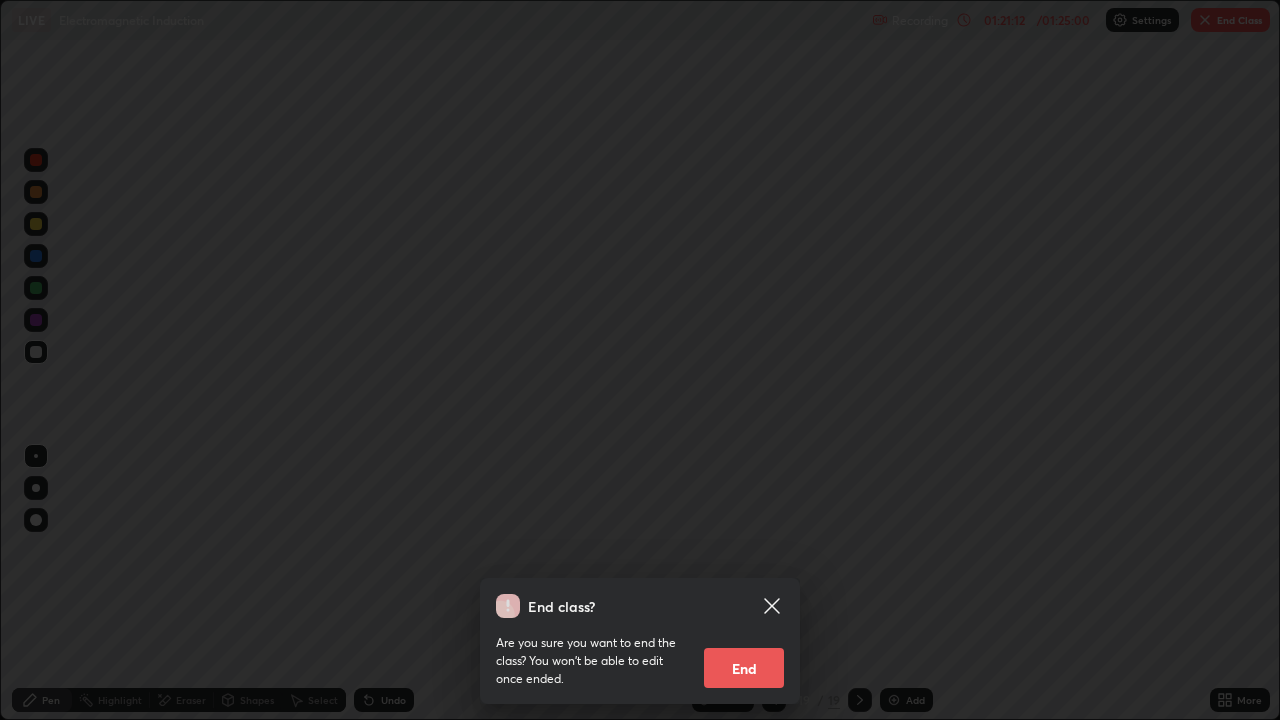 click on "End" at bounding box center [744, 668] 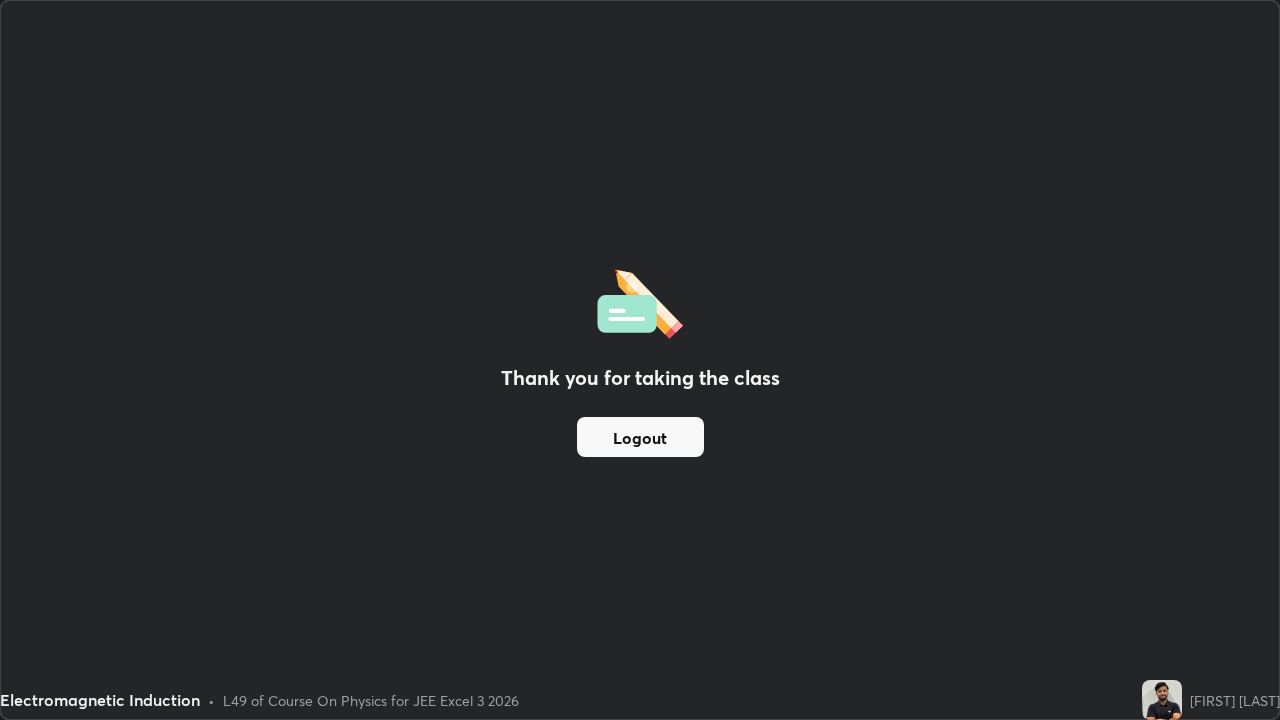 click on "Logout" at bounding box center [640, 437] 